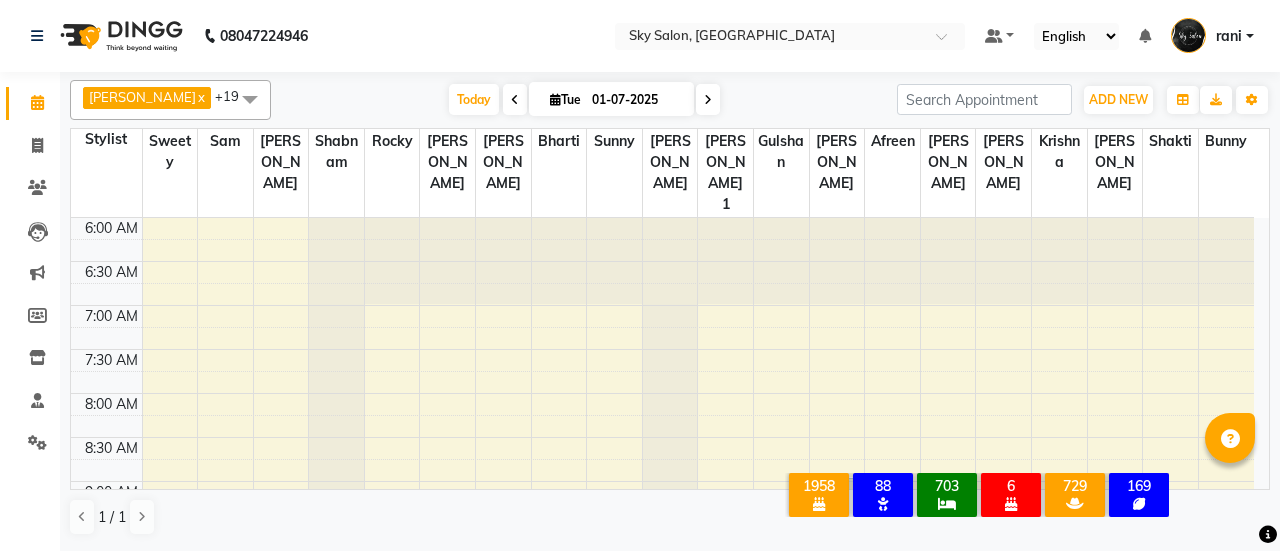 scroll, scrollTop: 0, scrollLeft: 0, axis: both 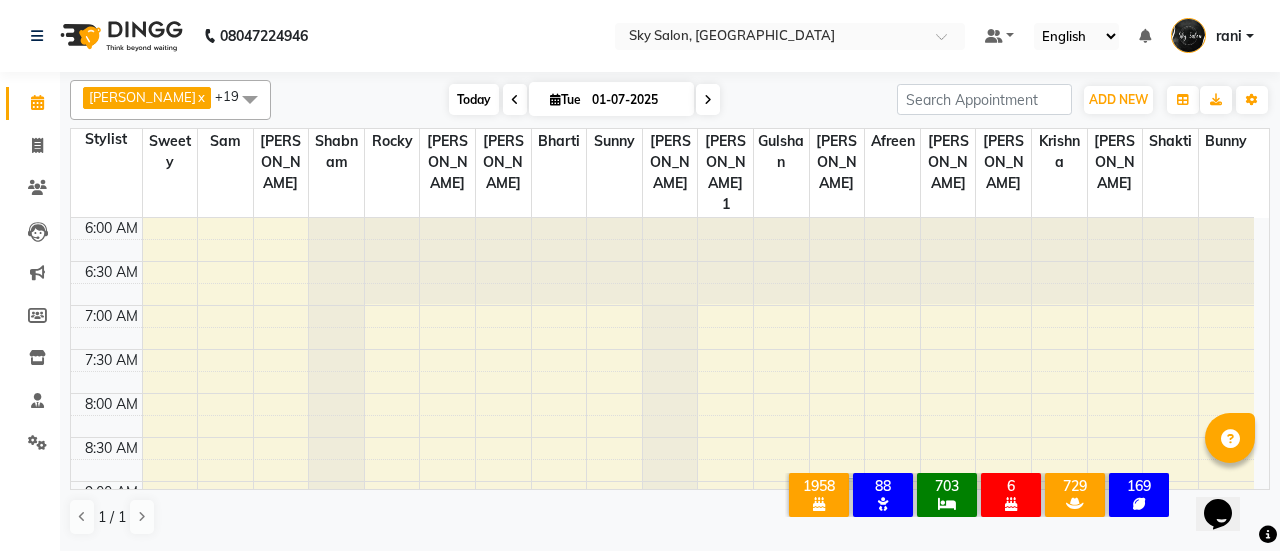 click on "akshata  x Anagha  x anisa  x arbaj  x bharti  x Darshana 1  x devyani  x Gulshan  x gurmeet  x rocky  x sam  x shabnam  x sunny  x sweety  x mayuri gaikwad  x afreen  x krishna  x Ronak  x shakti  x samar  x +19 Select All afreen akshata aman saha ameer Anagha anisa arbaj bharti Bunny Danish Darshana 1 devyani dilshad gaurav Gulshan gurmeet javed jishan krishna mayuri gaikwad muskan rani rinku rocky Ronak sachin sahil sam sameer sameer 2 sandhya shabnam shakti sunny sweety vivek Today  Tue 01-07-2025 Toggle Dropdown Add Appointment Add Invoice Add Attendance Add Client Add Transaction Toggle Dropdown Add Appointment Add Invoice Add Attendance Add Client ADD NEW Toggle Dropdown Add Appointment Add Invoice Add Attendance Add Client Add Transaction akshata  x Anagha  x anisa  x arbaj  x bharti  x Darshana 1  x devyani  x Gulshan  x gurmeet  x rocky  x sam  x shabnam  x sunny  x sweety  x mayuri gaikwad  x afreen  x krishna  x Ronak  x shakti  x samar  x +19 Select All sam" 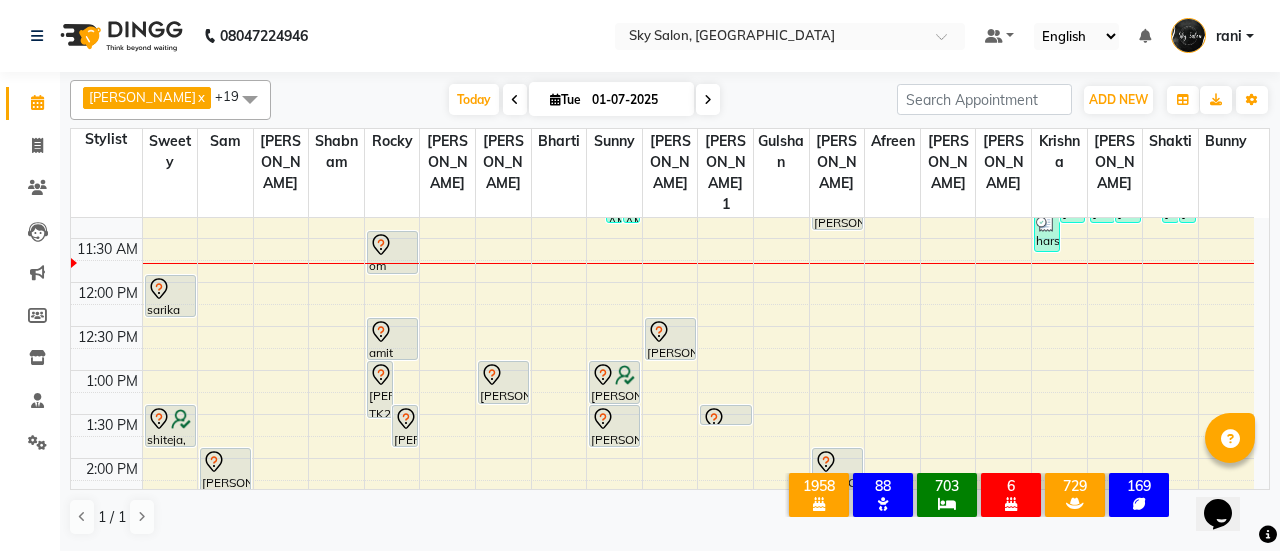 scroll, scrollTop: 464, scrollLeft: 0, axis: vertical 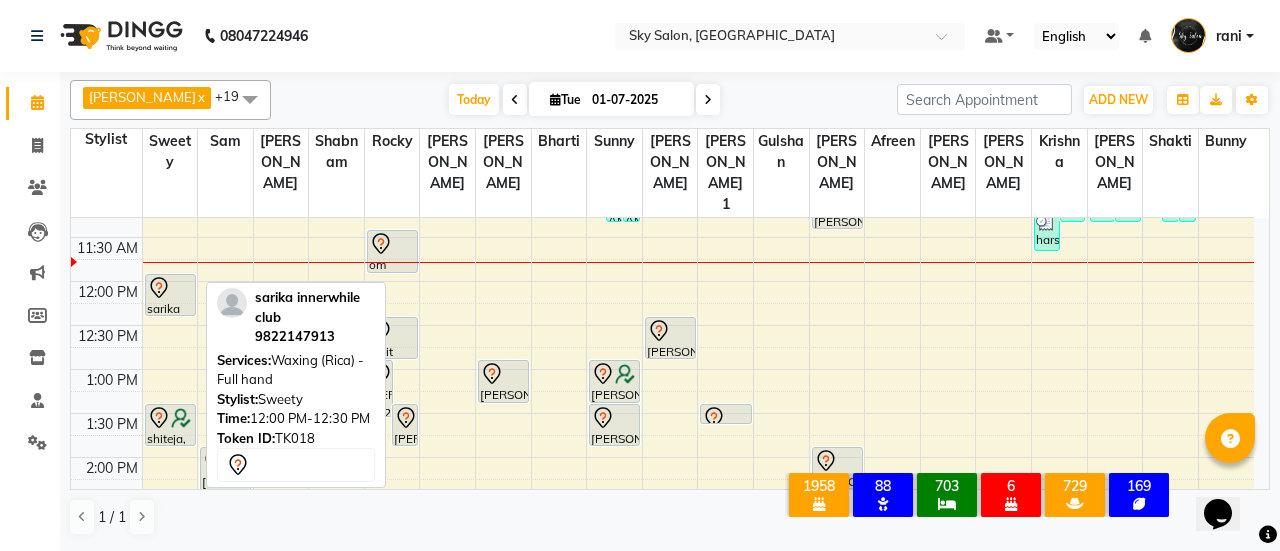 click on "sarika innerwhile club, TK18, 12:00 PM-12:30 PM, Waxing (Rica) - Full hand" at bounding box center (170, 295) 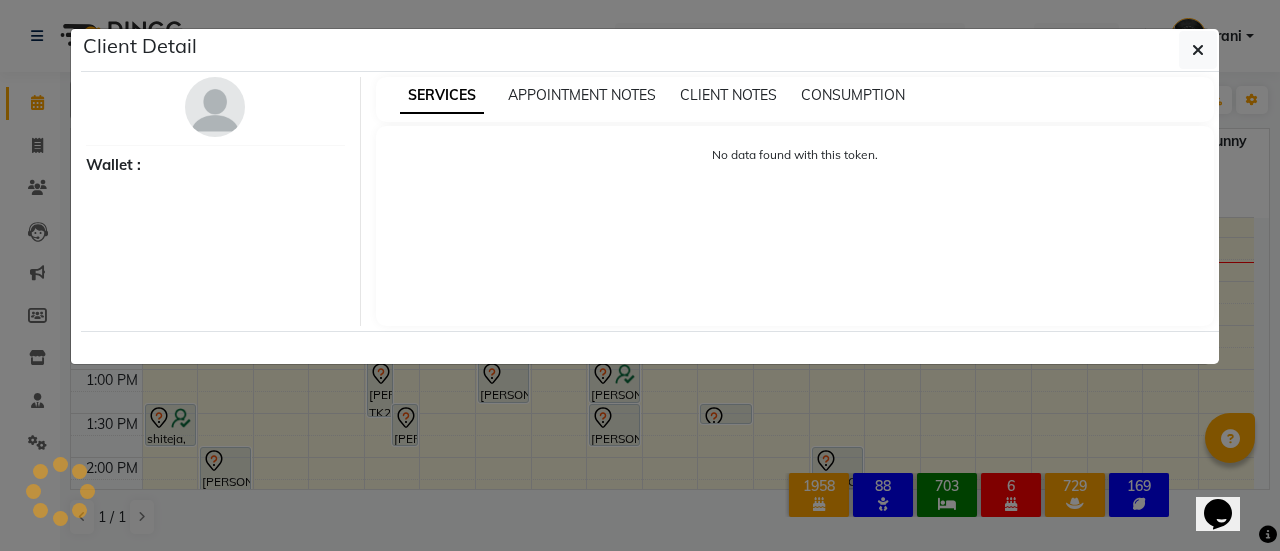 select on "7" 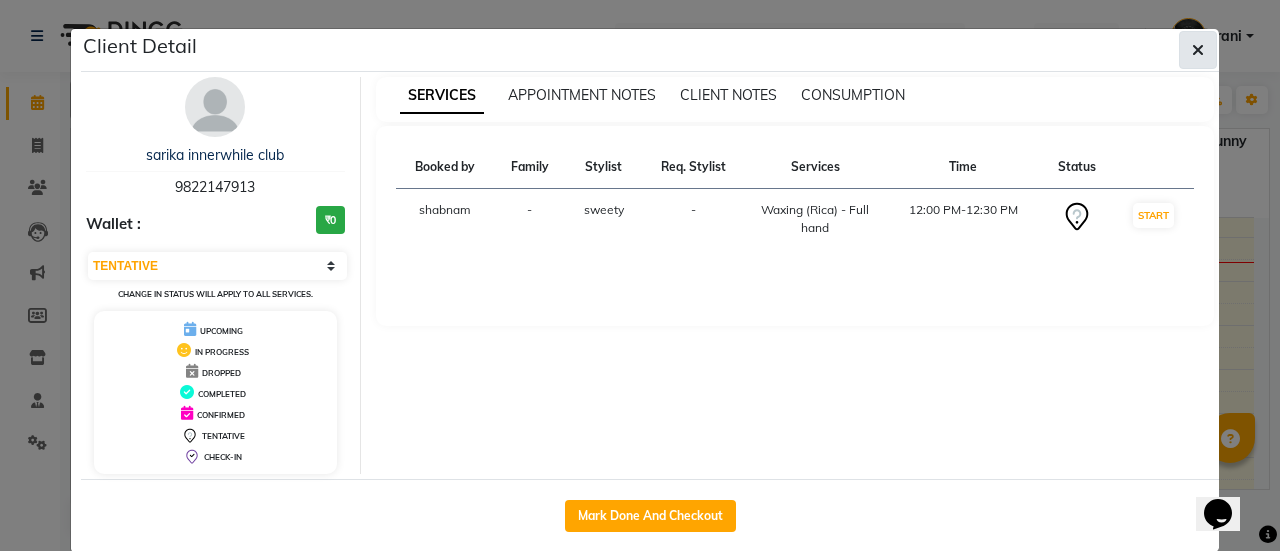 click 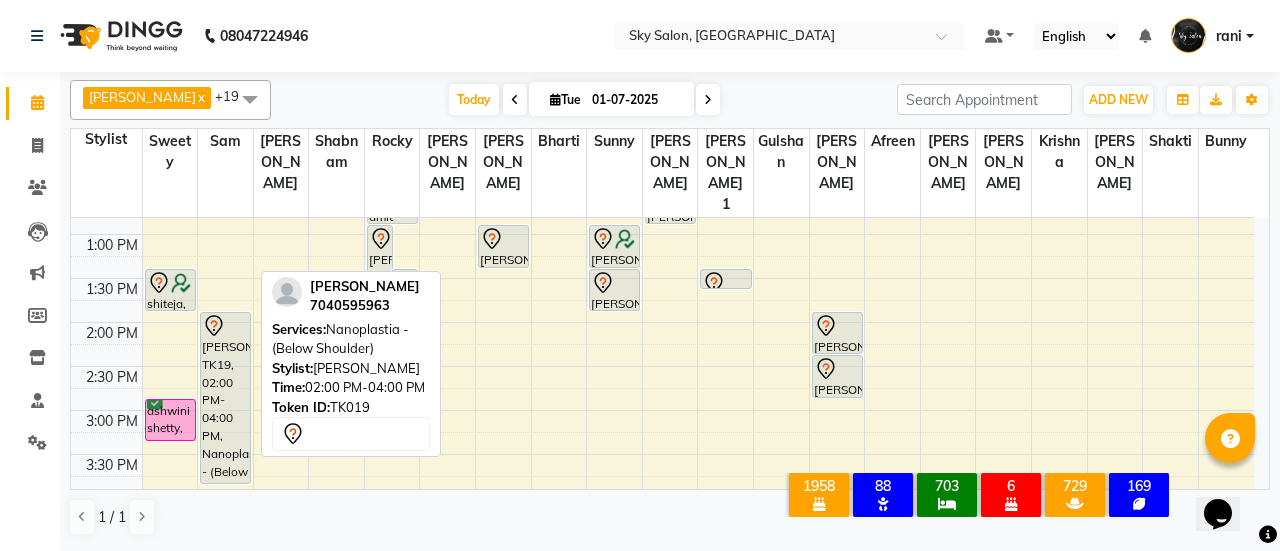 scroll, scrollTop: 687, scrollLeft: 0, axis: vertical 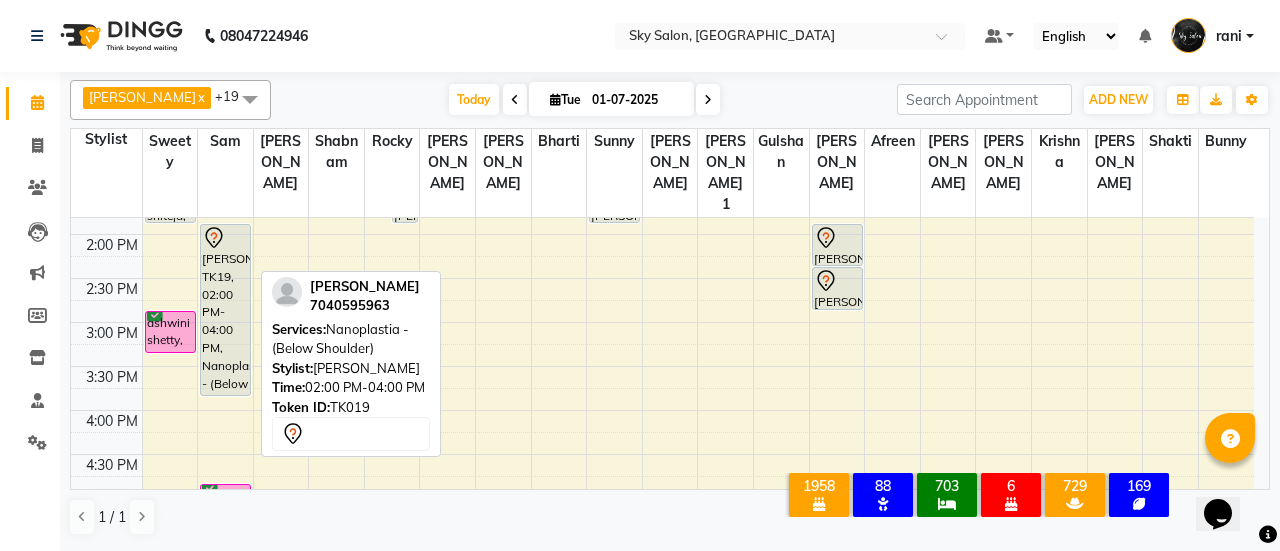 click on "[PERSON_NAME], TK19, 02:00 PM-04:00 PM, Nanoplastia - (Below Shoulder)" at bounding box center (225, 310) 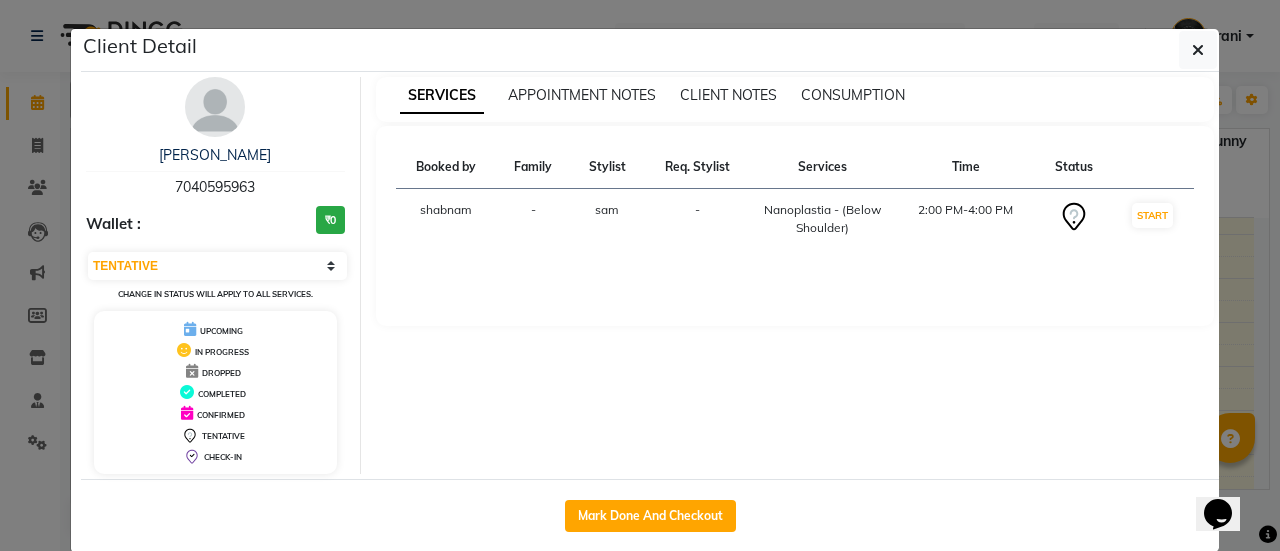 click on "Client Detail" 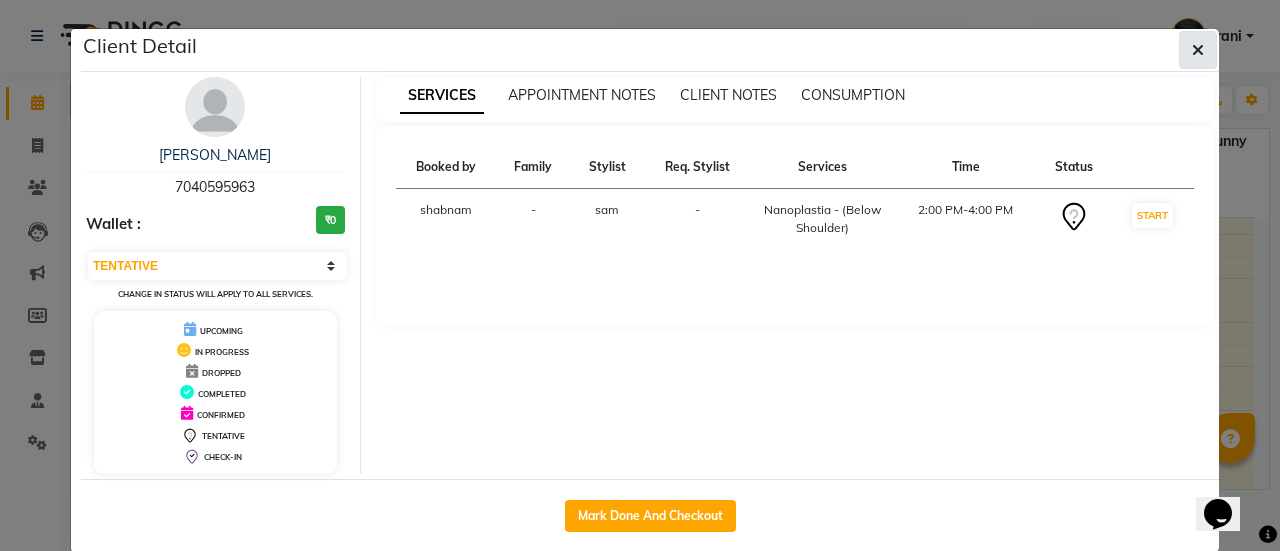 click 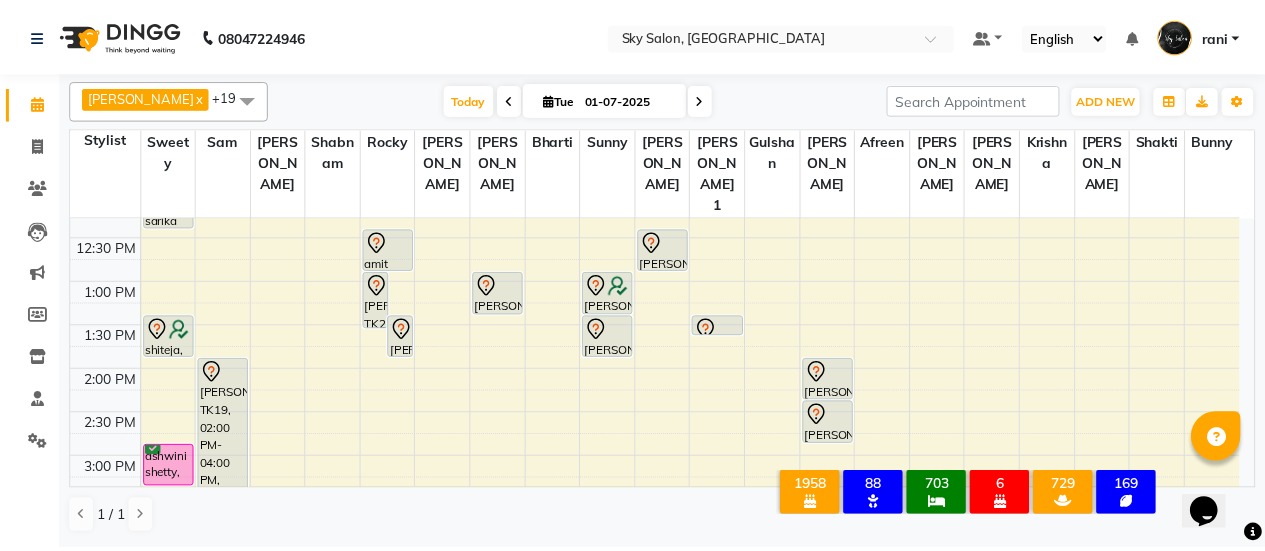scroll, scrollTop: 555, scrollLeft: 0, axis: vertical 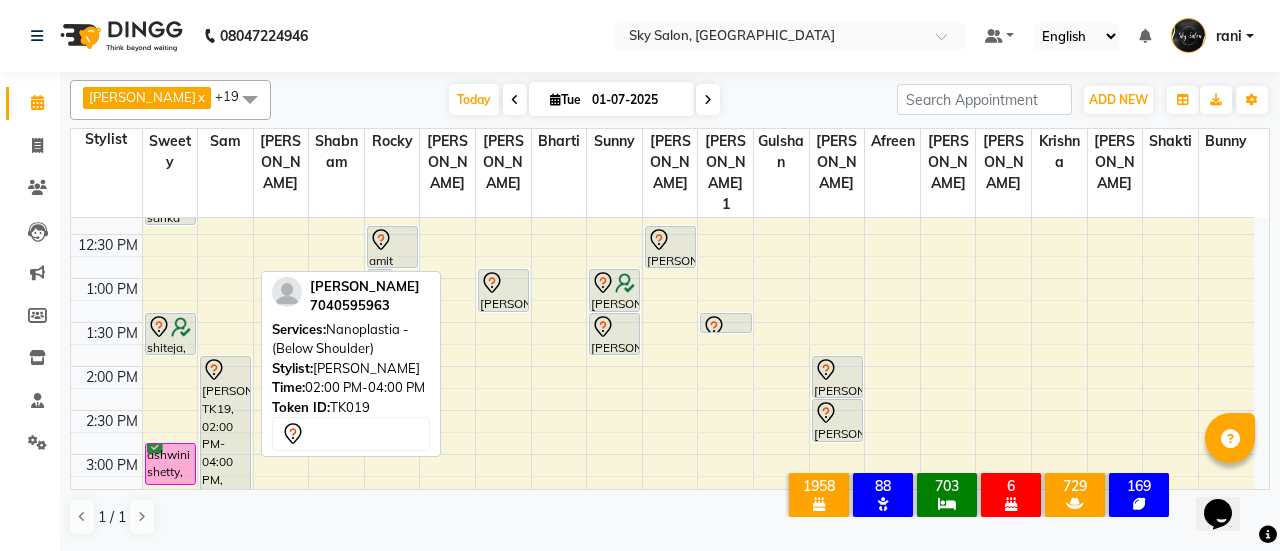 click on "[PERSON_NAME], TK19, 02:00 PM-04:00 PM, Nanoplastia - (Below Shoulder)" at bounding box center (225, 442) 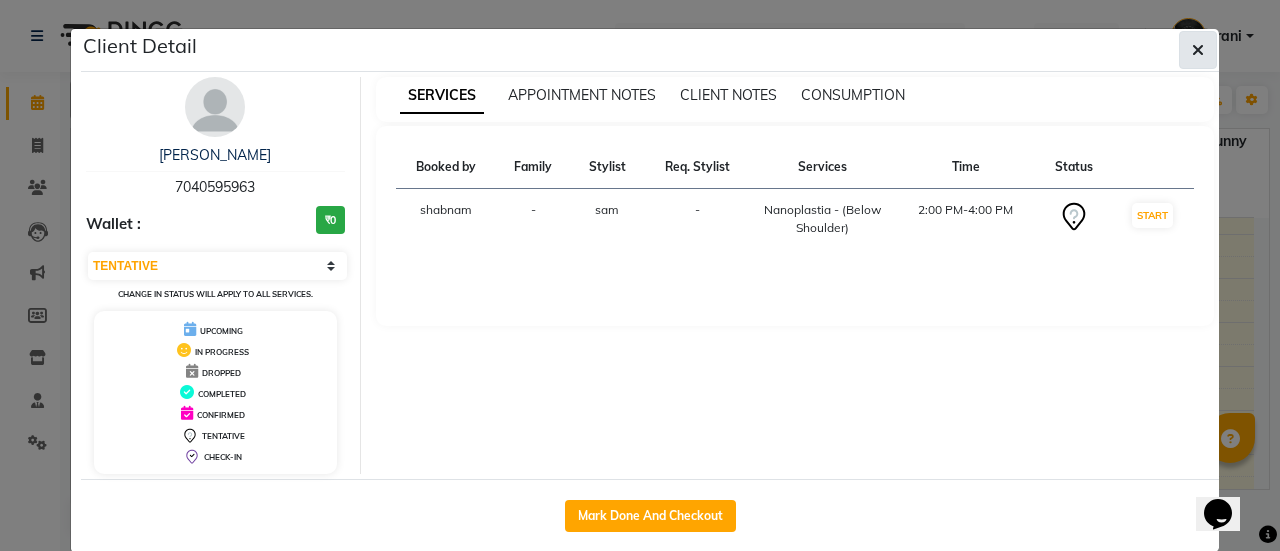 click 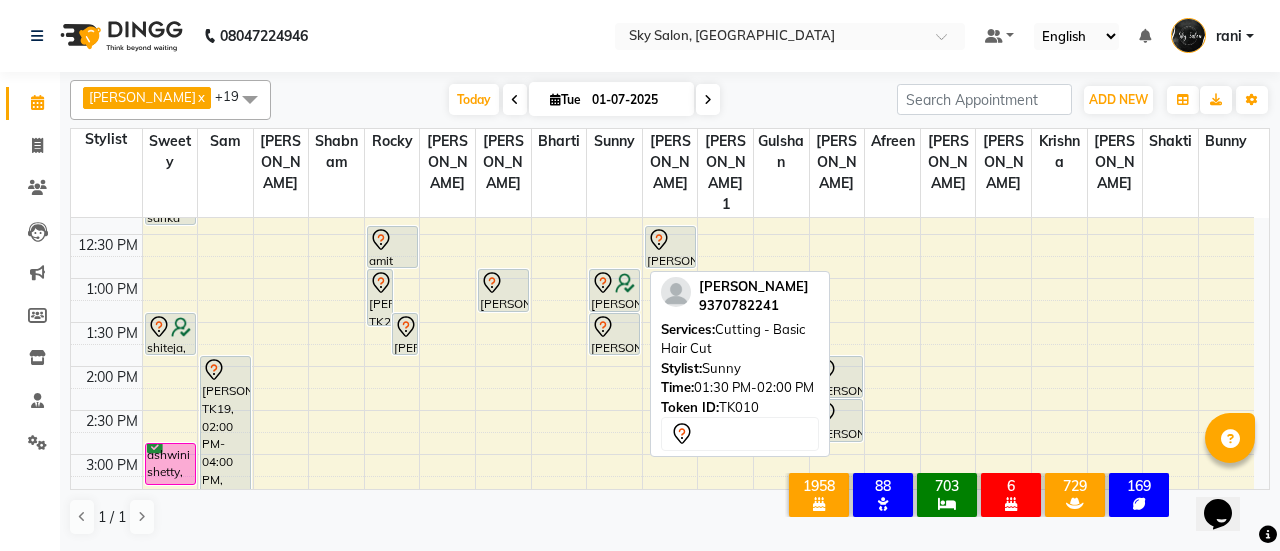 click at bounding box center [614, 327] 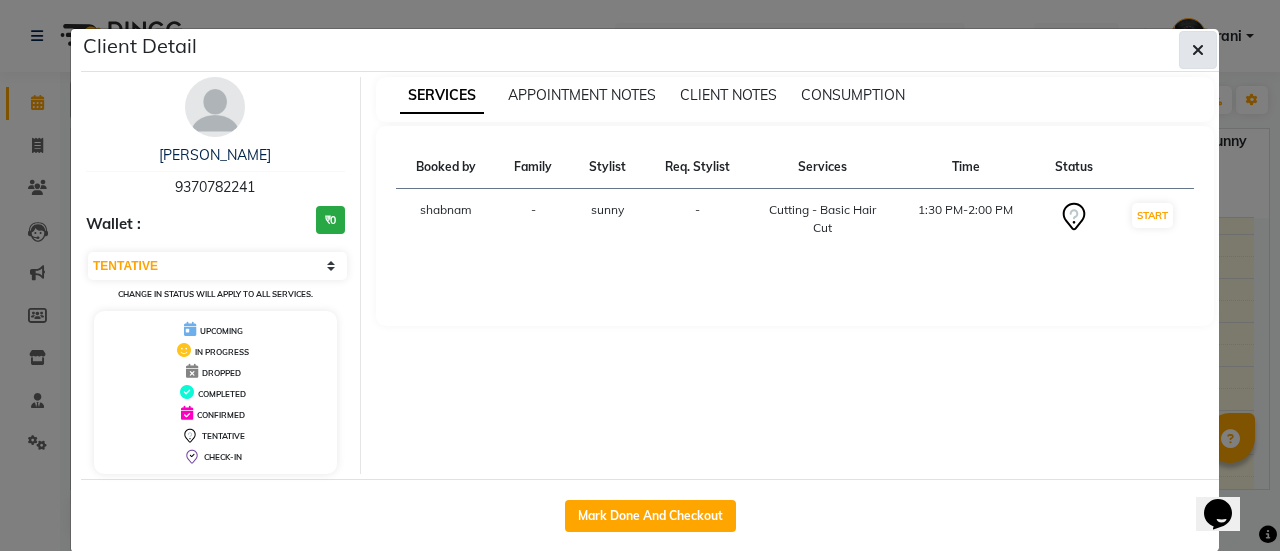 click 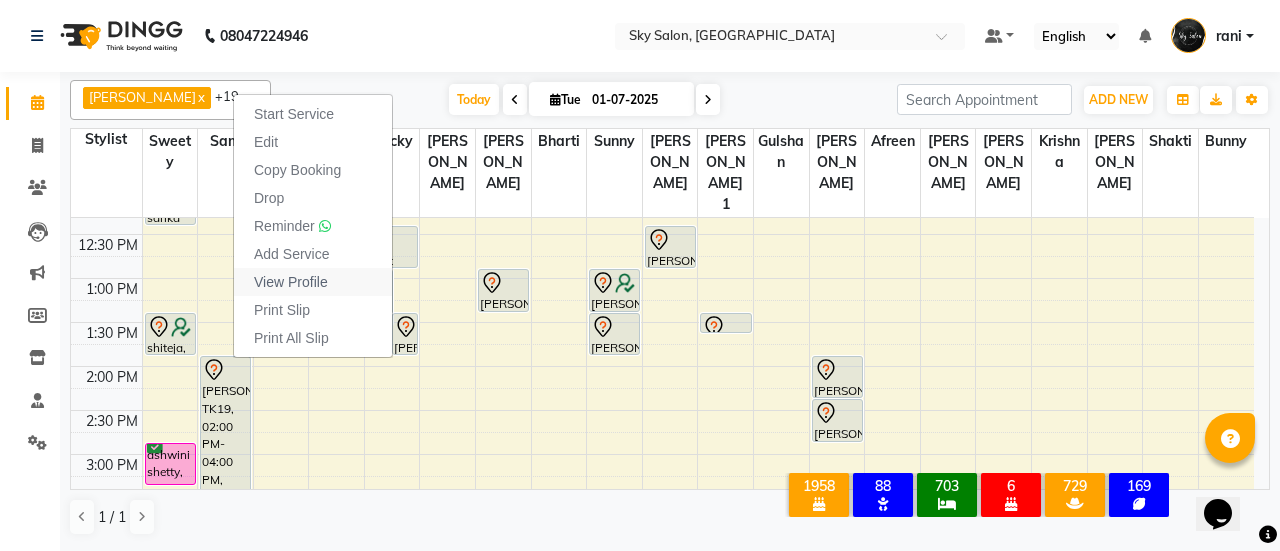 click on "View Profile" at bounding box center [291, 282] 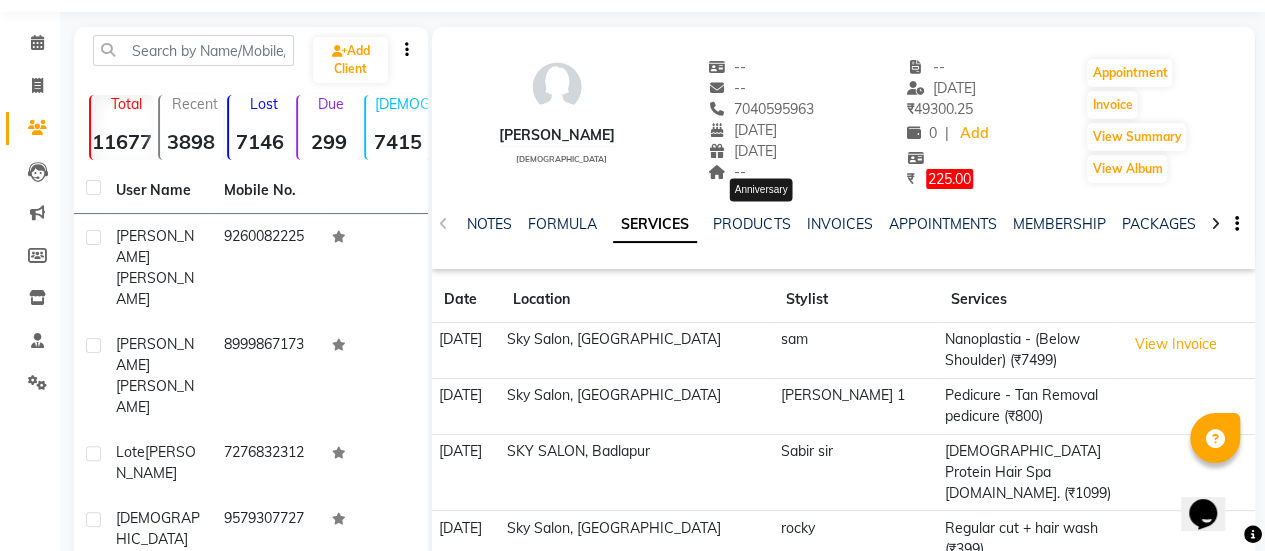 scroll, scrollTop: 61, scrollLeft: 0, axis: vertical 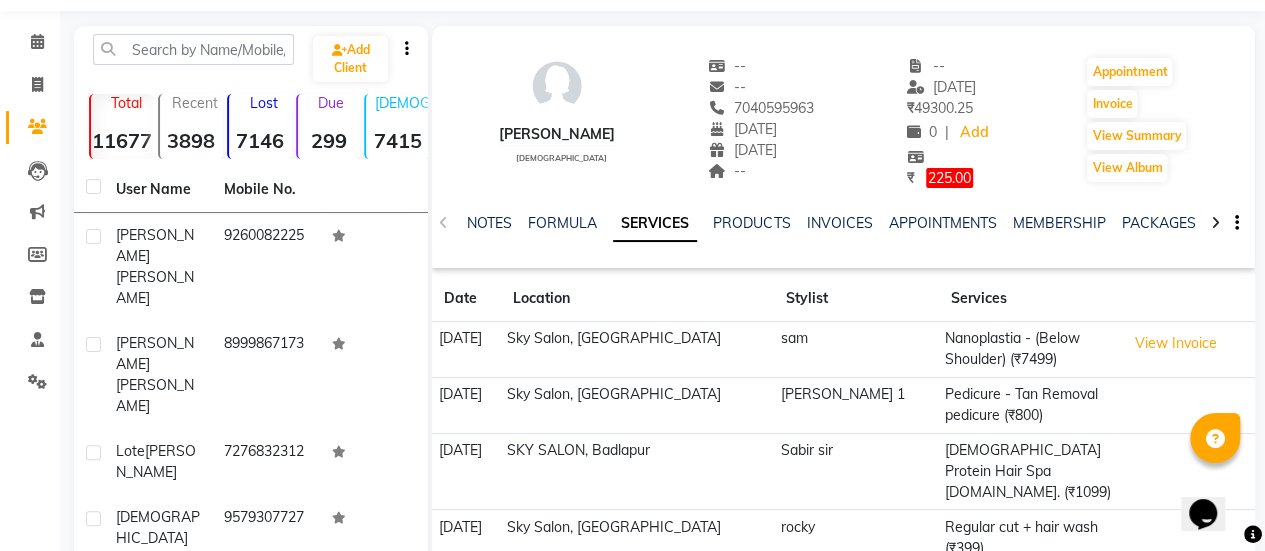 click on "19-11-1995" 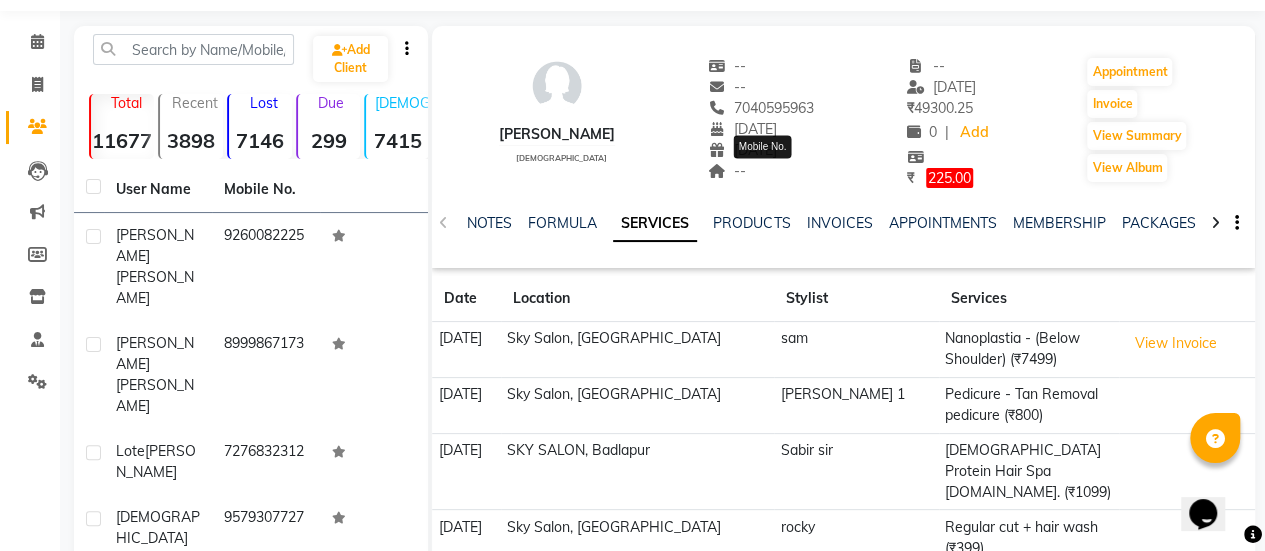 drag, startPoint x: 778, startPoint y: 118, endPoint x: 764, endPoint y: 104, distance: 19.79899 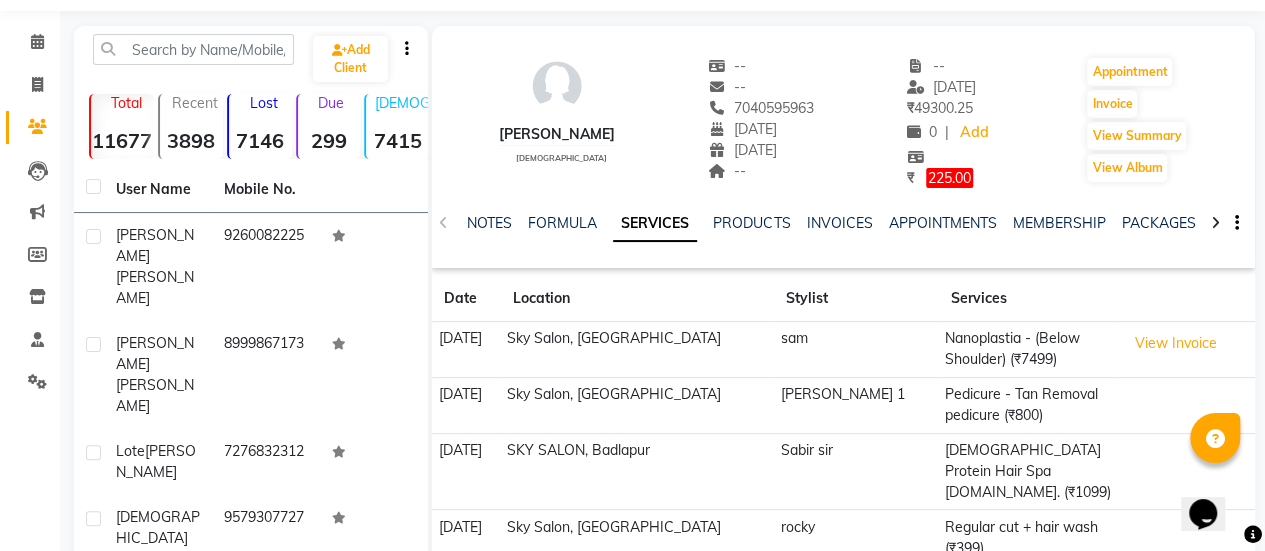 click on "7040595963" 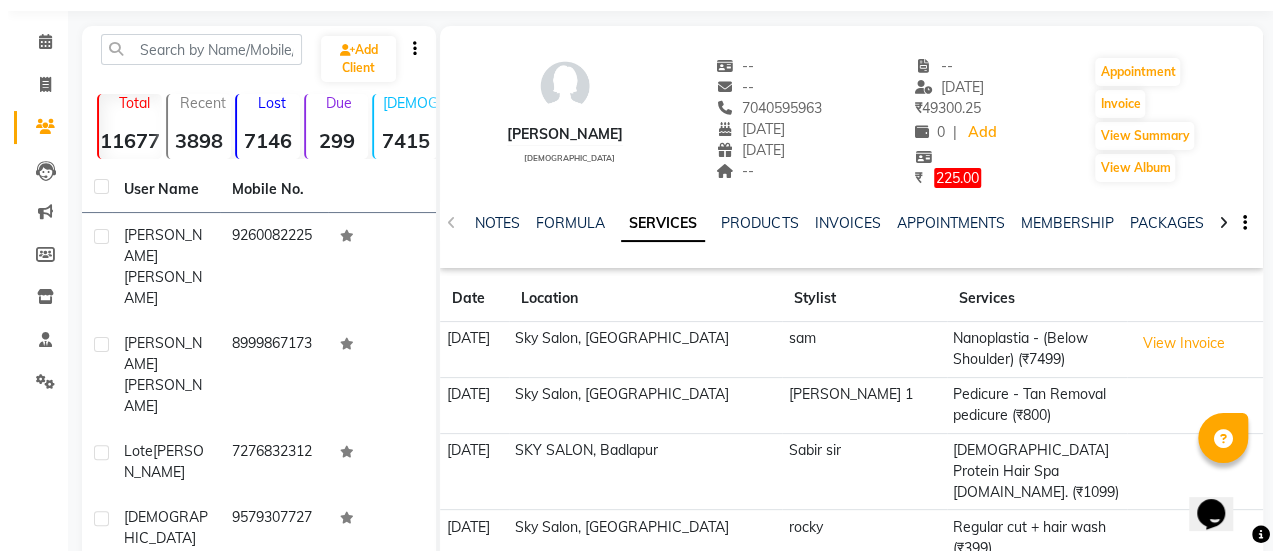 scroll, scrollTop: 0, scrollLeft: 0, axis: both 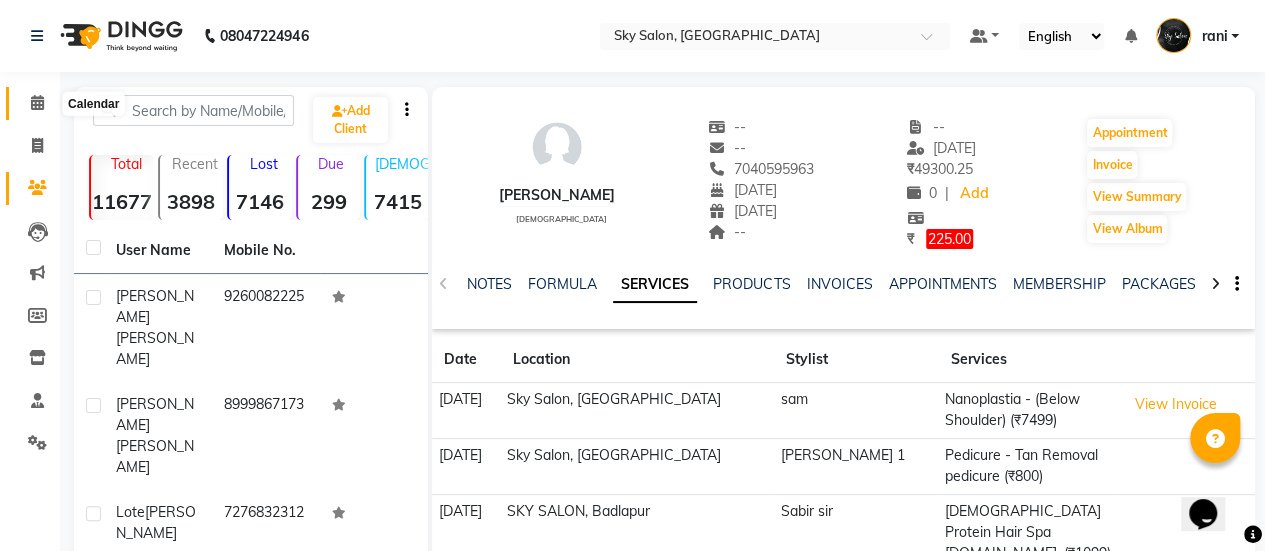 click 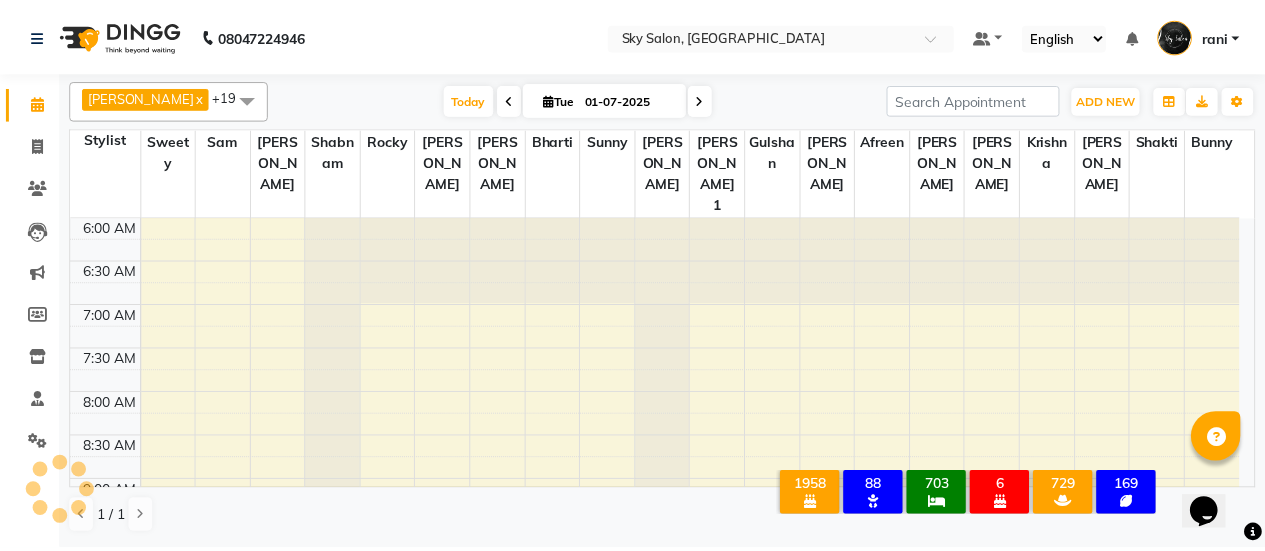 scroll, scrollTop: 0, scrollLeft: 0, axis: both 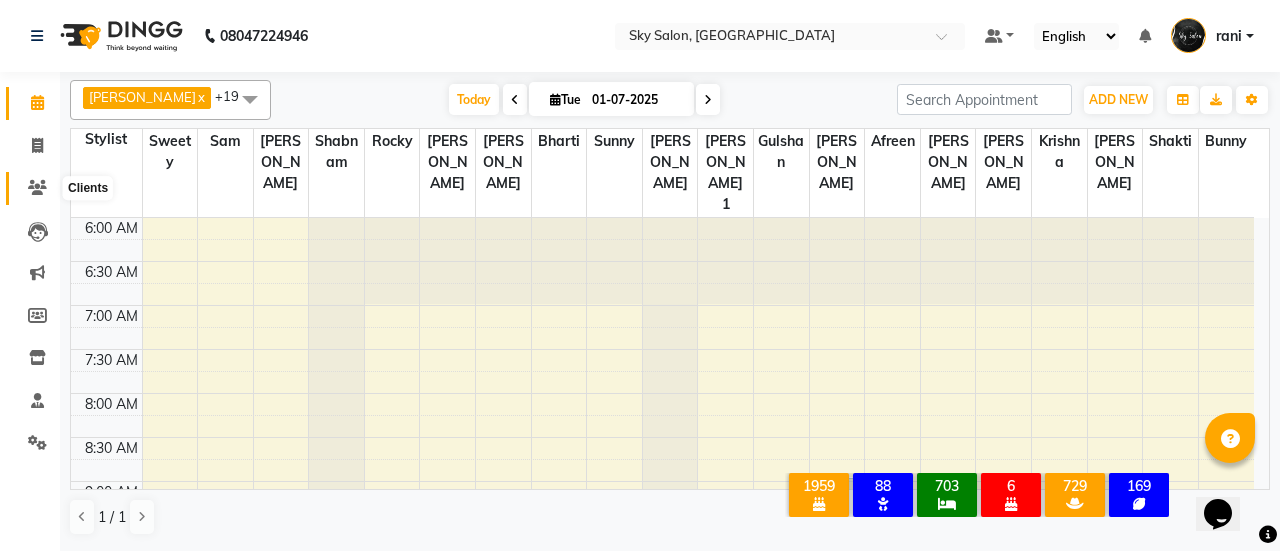 click 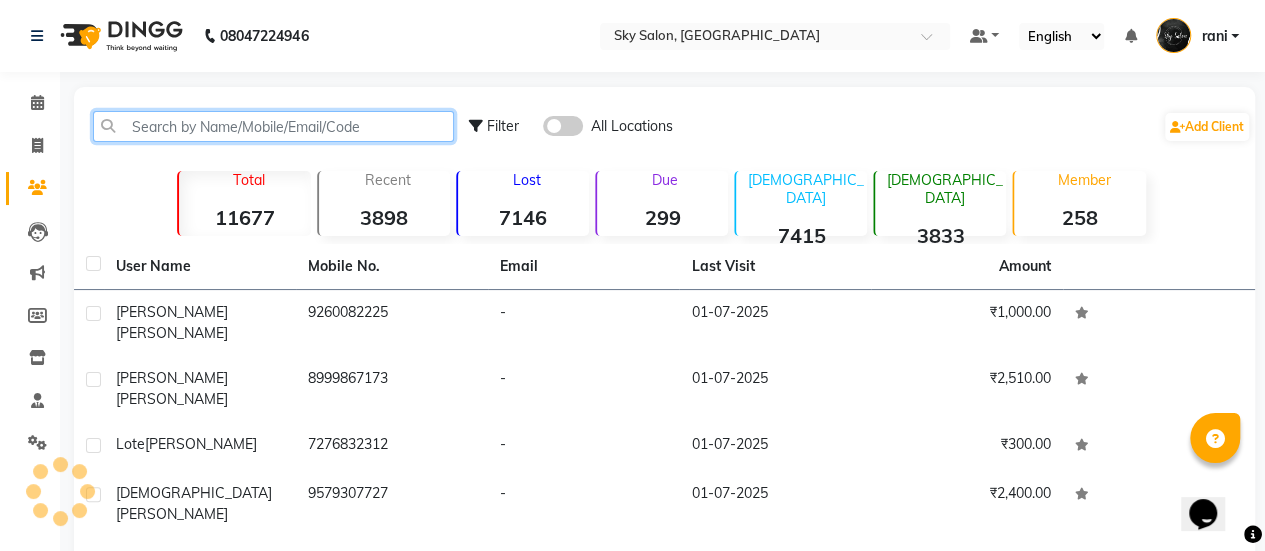 click 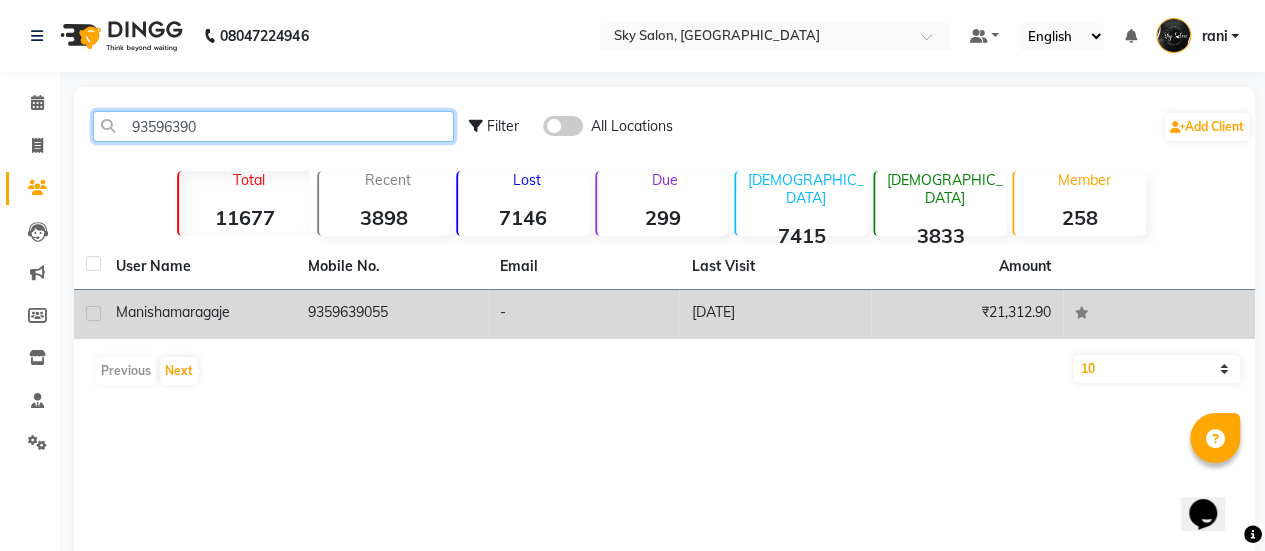 type on "93596390" 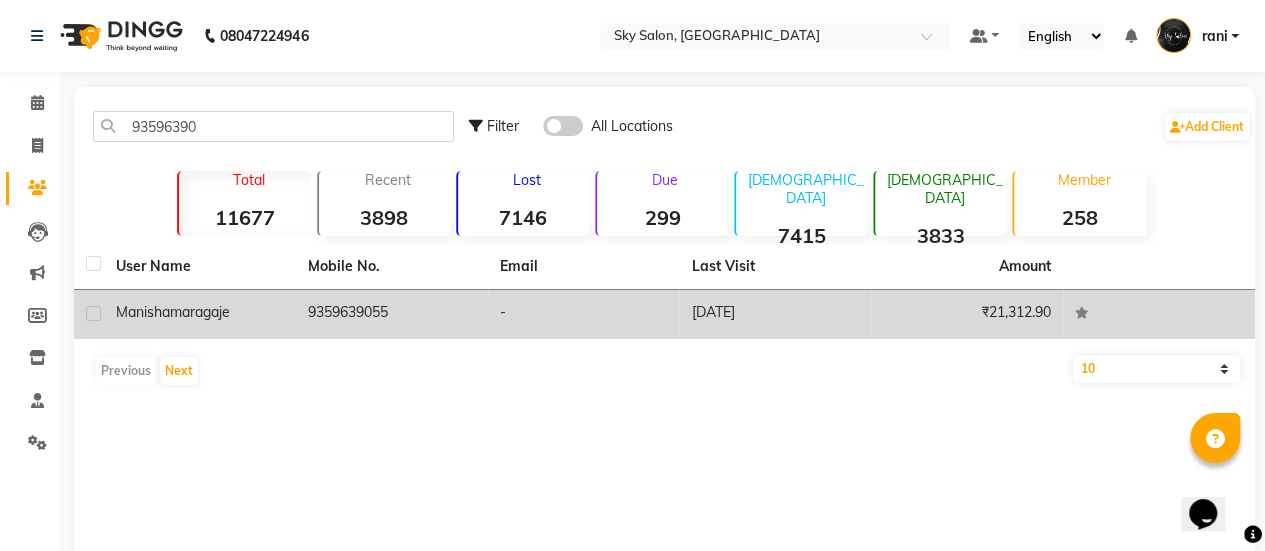 click on "9359639055" 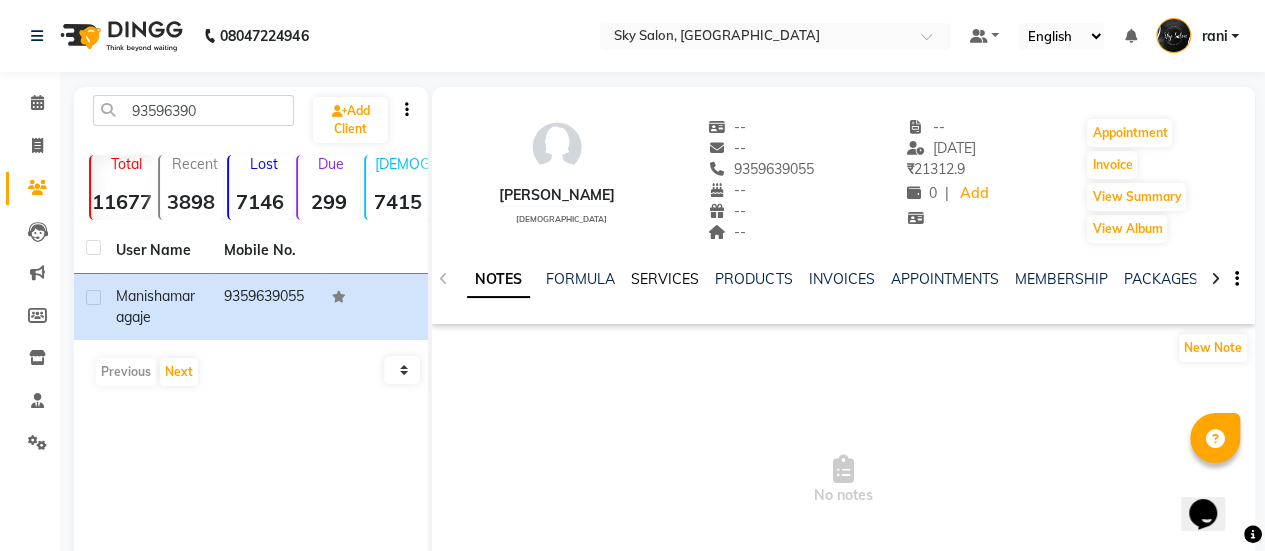click on "SERVICES" 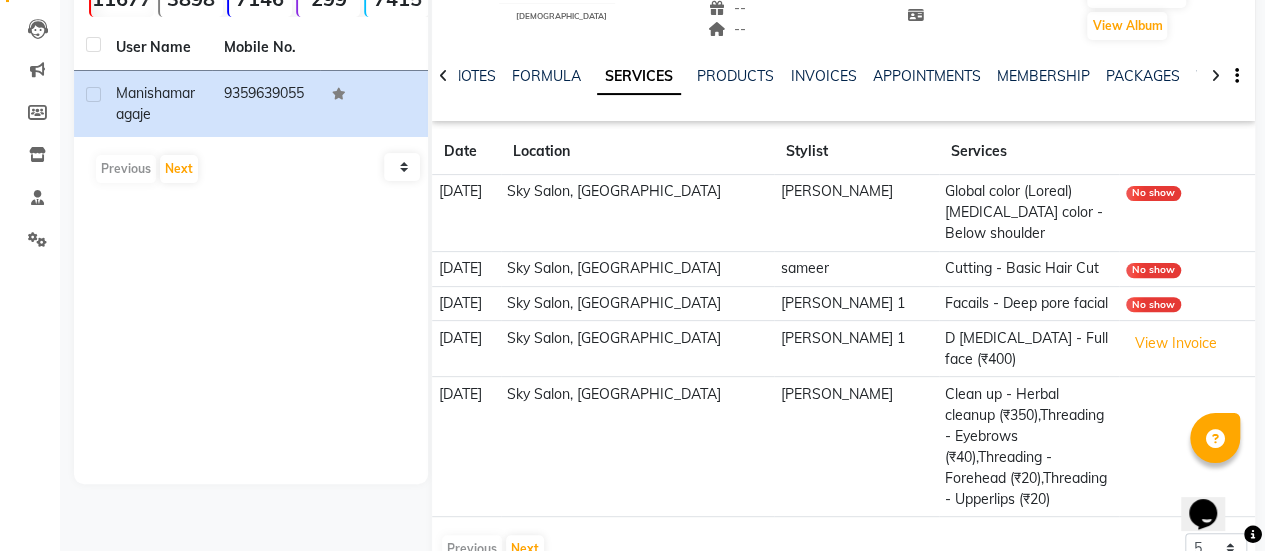 scroll, scrollTop: 204, scrollLeft: 0, axis: vertical 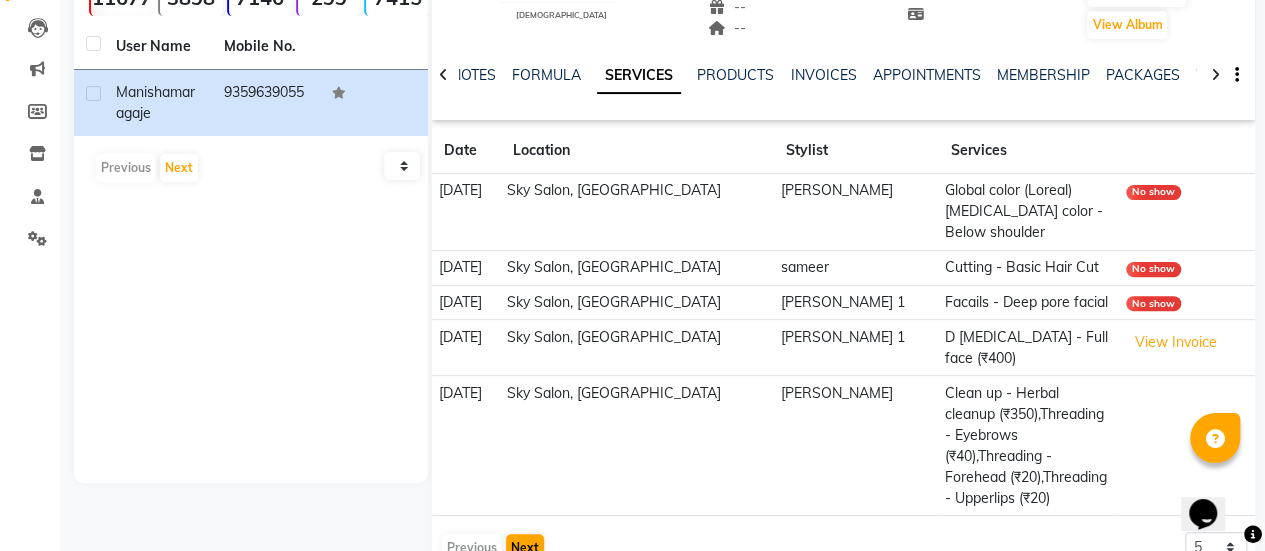 drag, startPoint x: 538, startPoint y: 528, endPoint x: 526, endPoint y: 513, distance: 19.209373 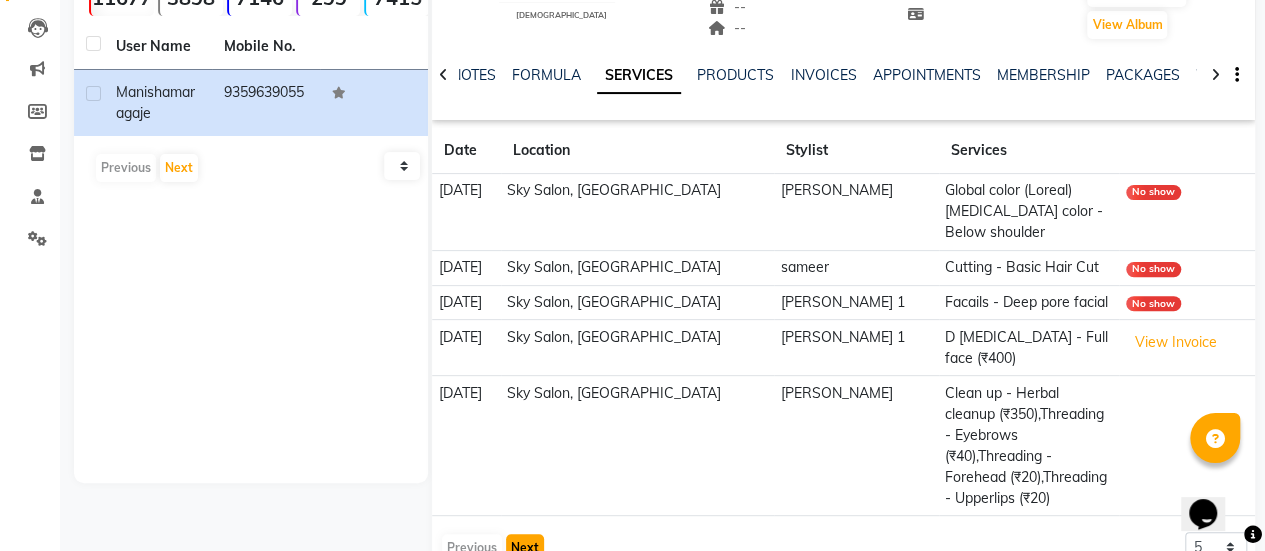 click on "Next" 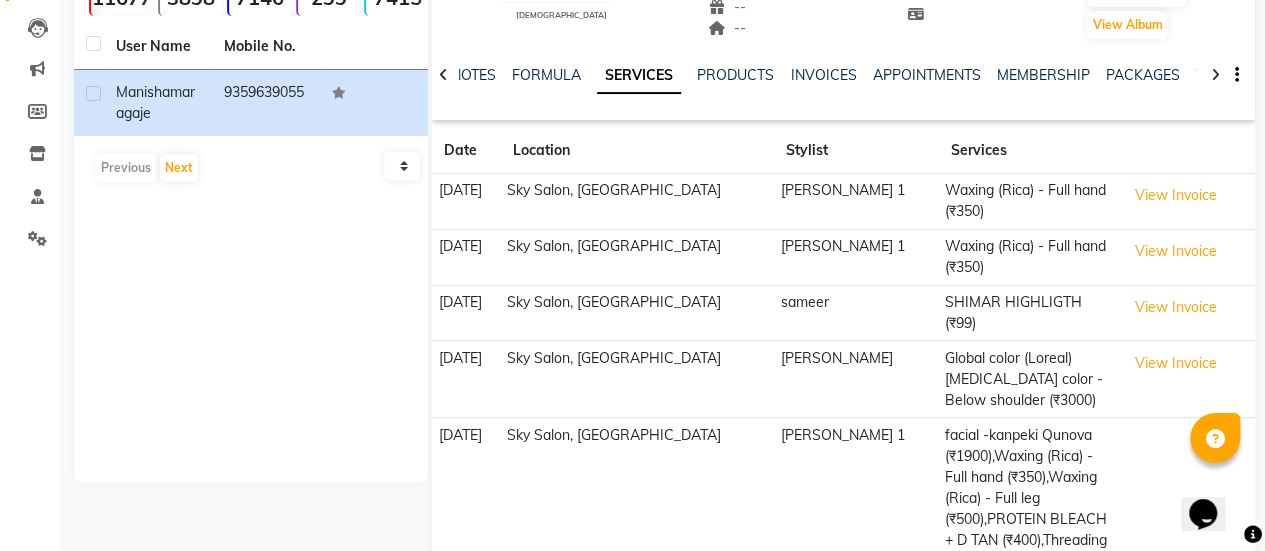 scroll, scrollTop: 324, scrollLeft: 0, axis: vertical 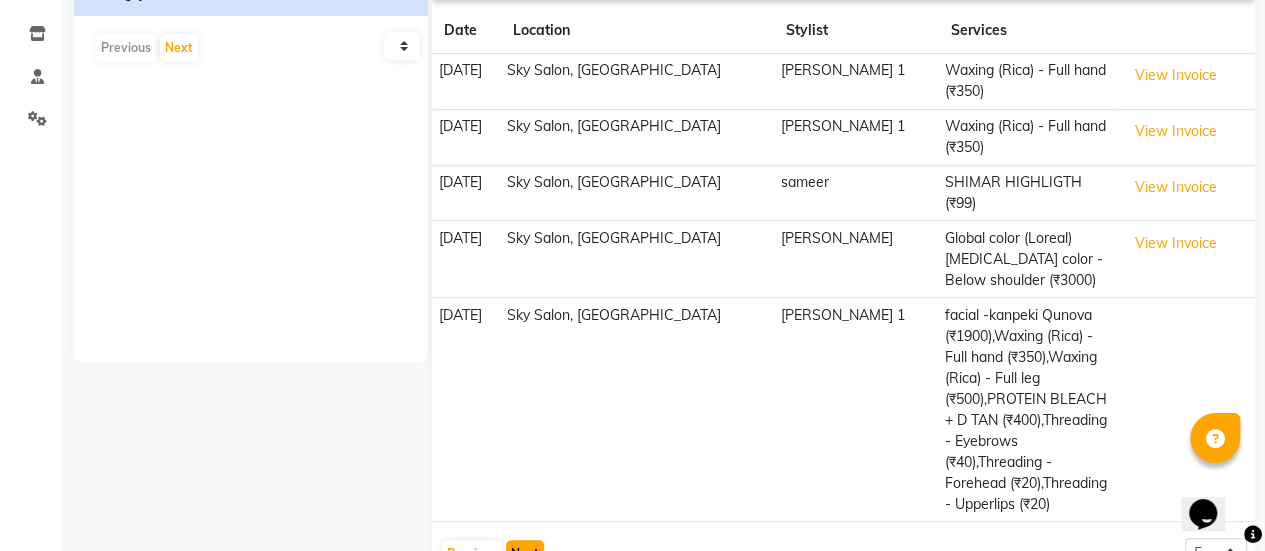 click on "Next" 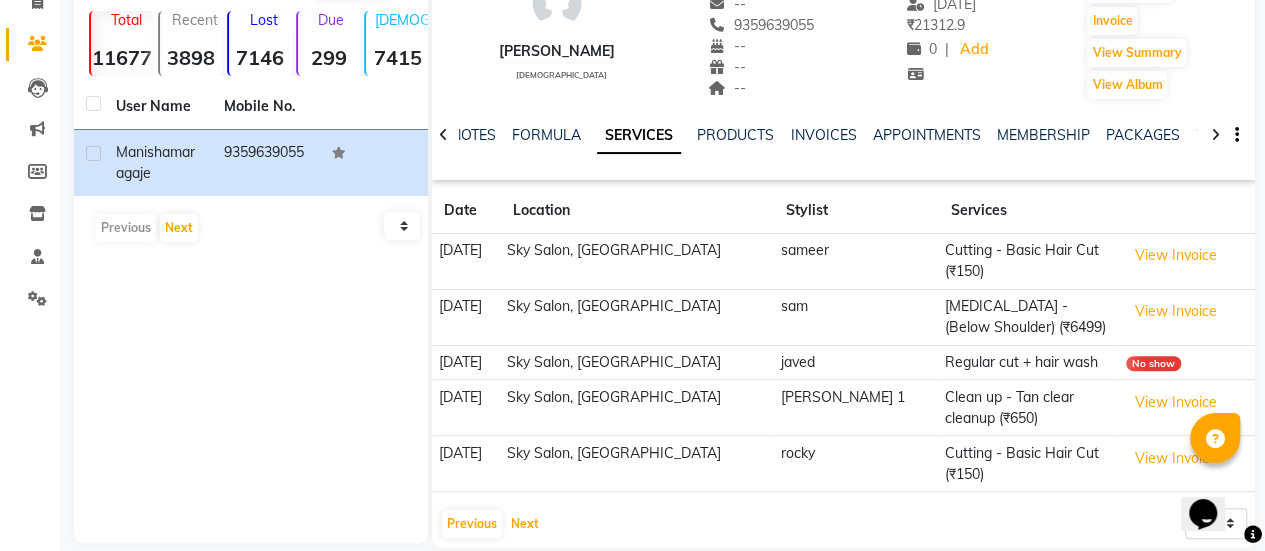 scroll, scrollTop: 141, scrollLeft: 0, axis: vertical 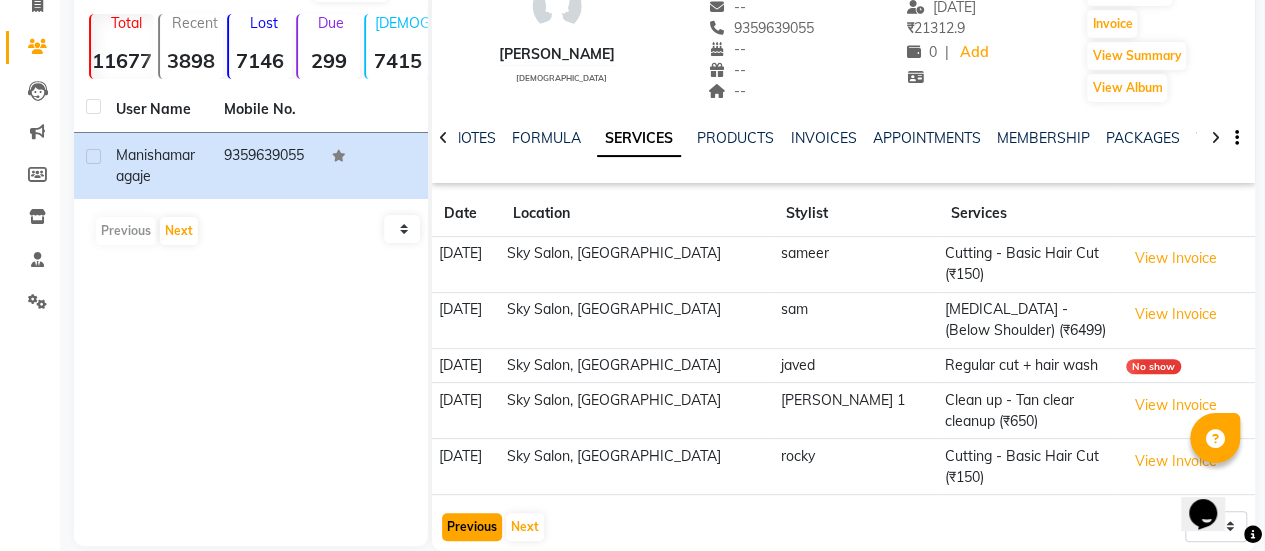 click on "Previous" 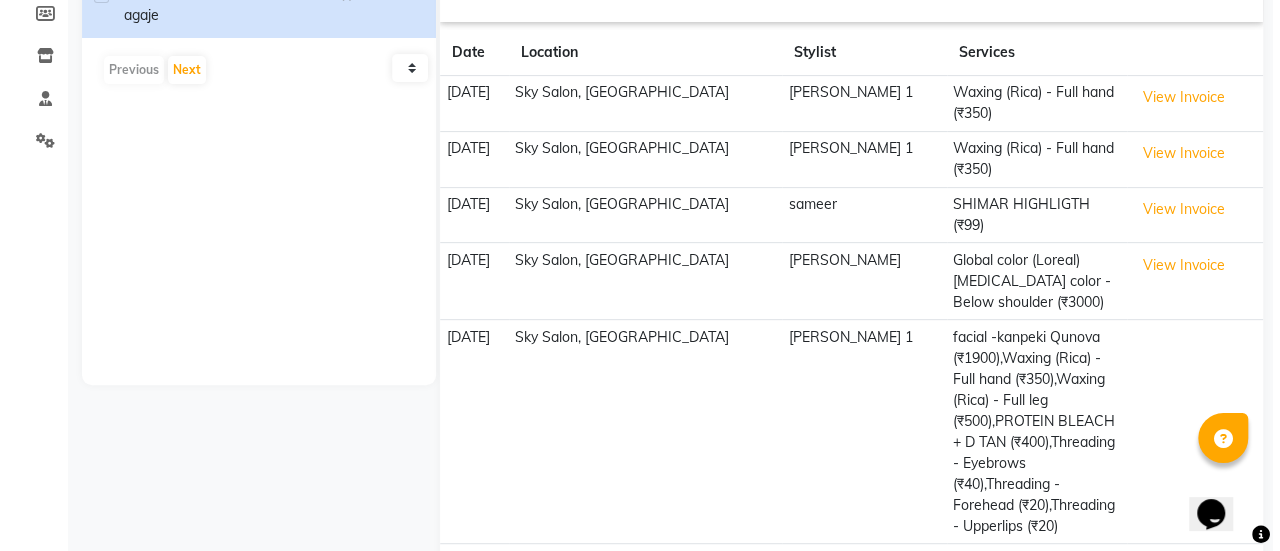 scroll, scrollTop: 304, scrollLeft: 0, axis: vertical 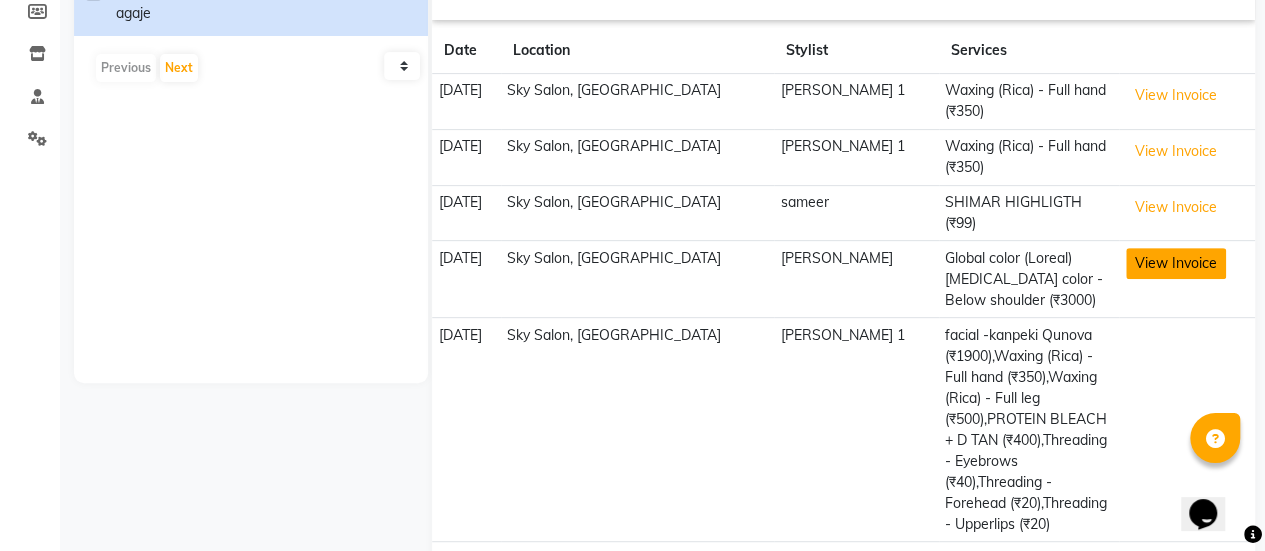 drag, startPoint x: 1142, startPoint y: 265, endPoint x: 1140, endPoint y: 253, distance: 12.165525 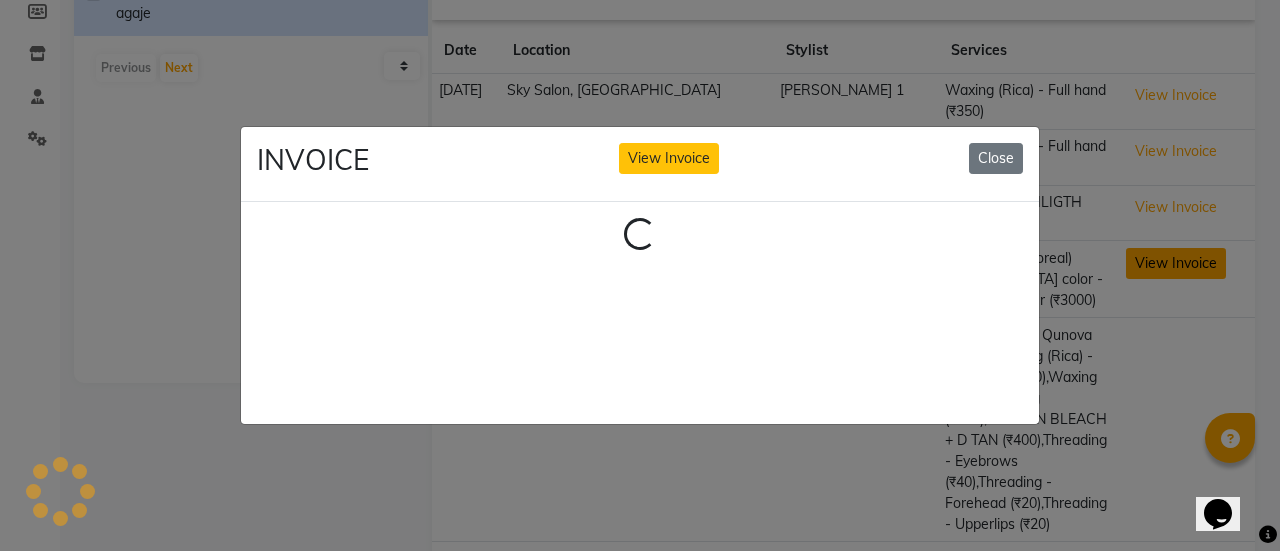 click on "INVOICE View Invoice Close Loading..." 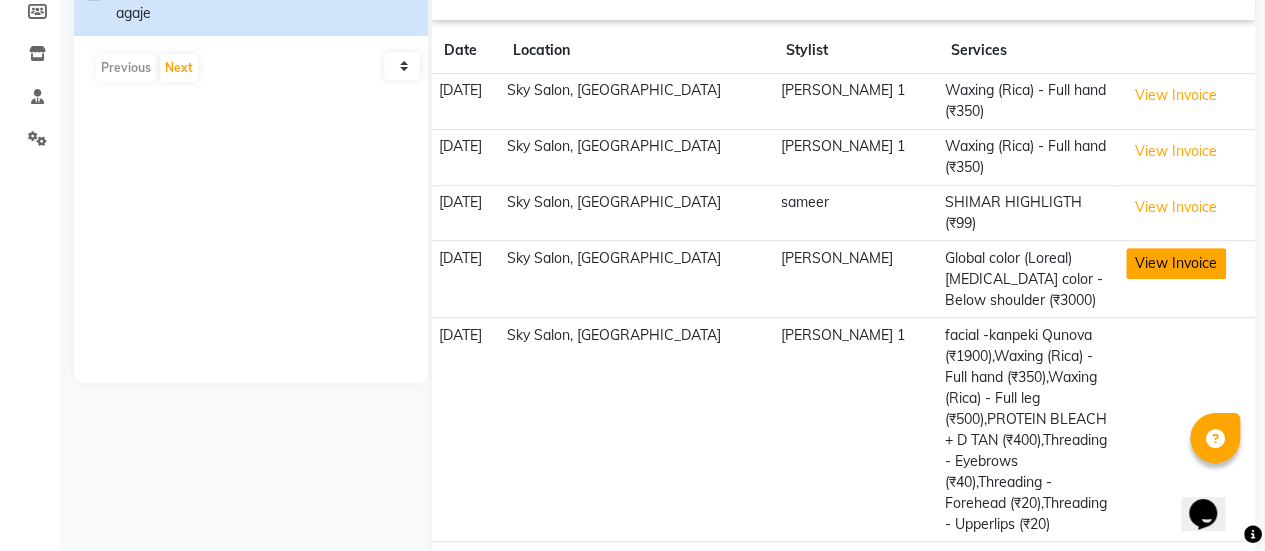 click on "View Invoice" 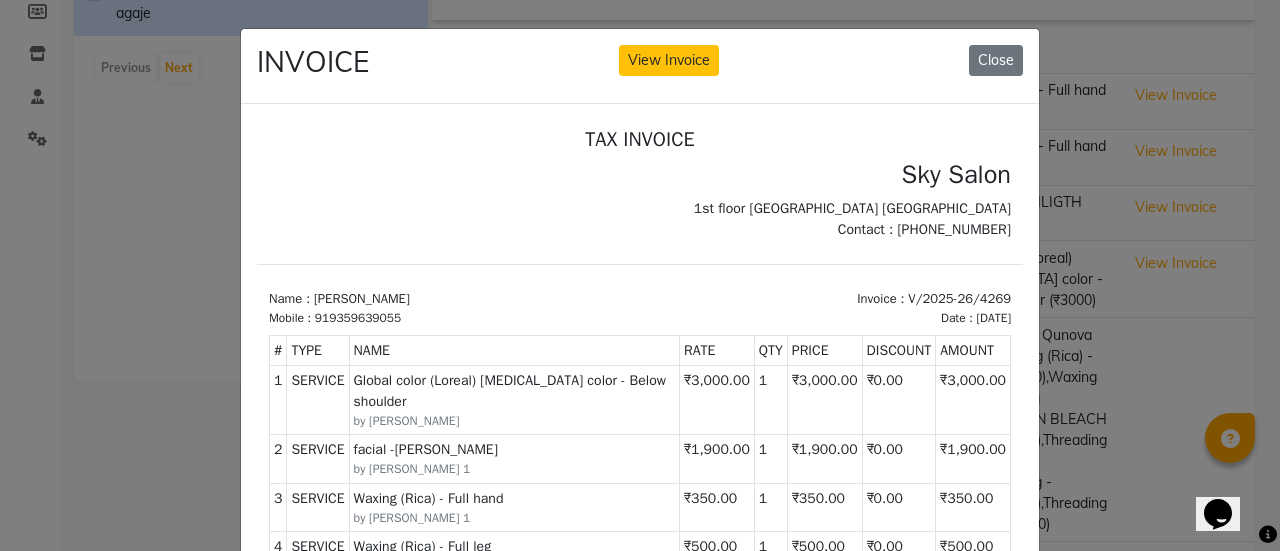 scroll, scrollTop: 15, scrollLeft: 0, axis: vertical 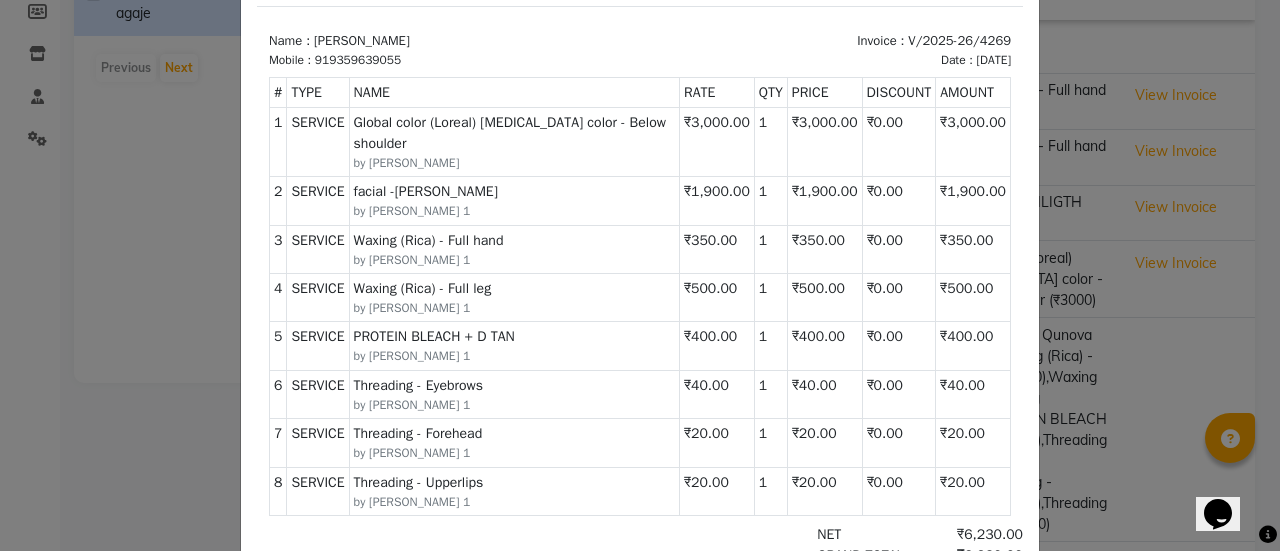click on "Global color (Loreal)  Ammonia color - Below shoulder" at bounding box center [514, 133] 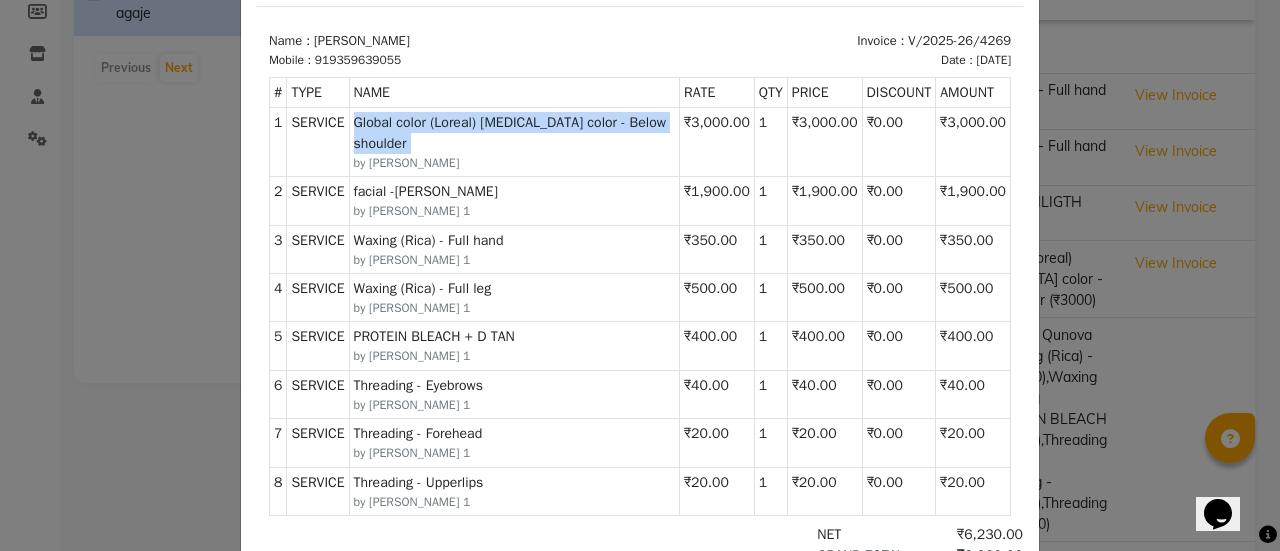 click on "Global color (Loreal)  Ammonia color - Below shoulder" at bounding box center (514, 133) 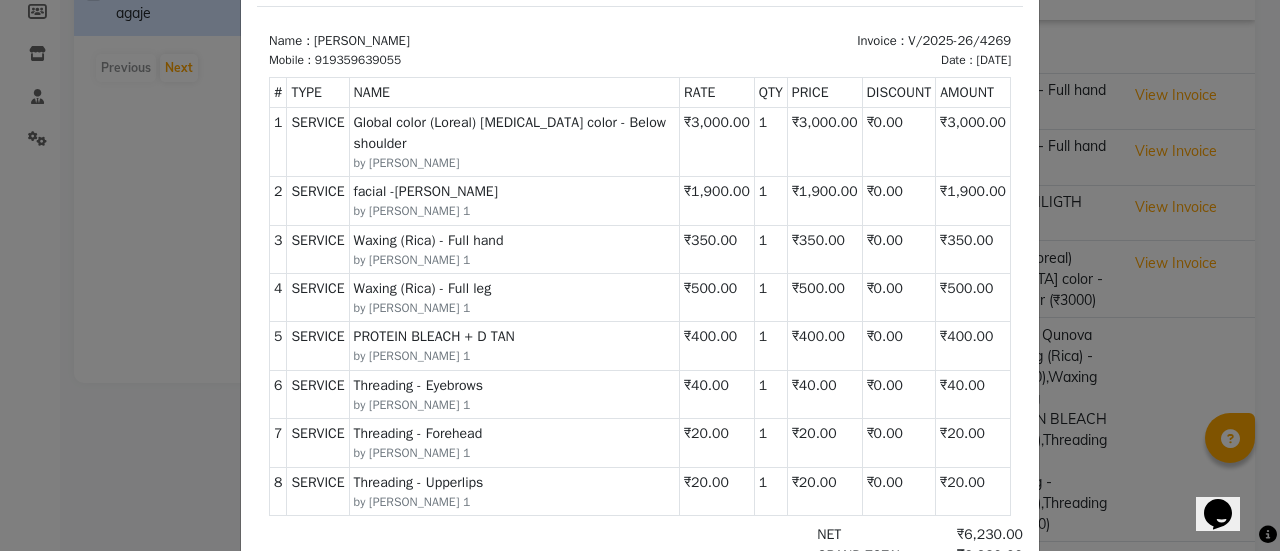 click on "facial  -kanpeki Qunova" at bounding box center (514, 191) 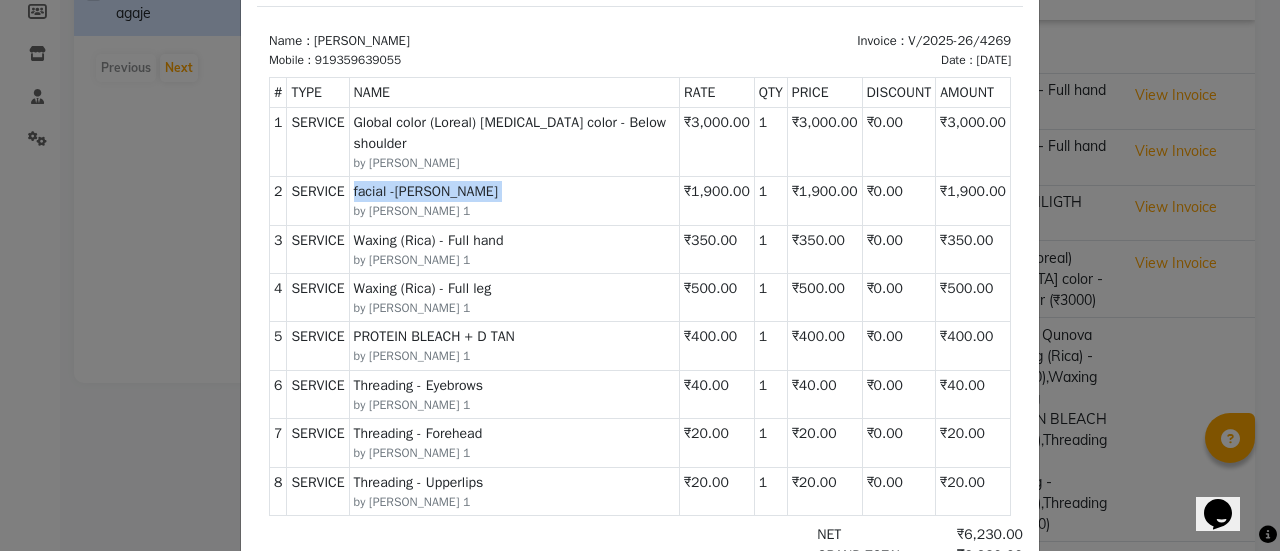 click on "facial  -kanpeki Qunova" at bounding box center [514, 191] 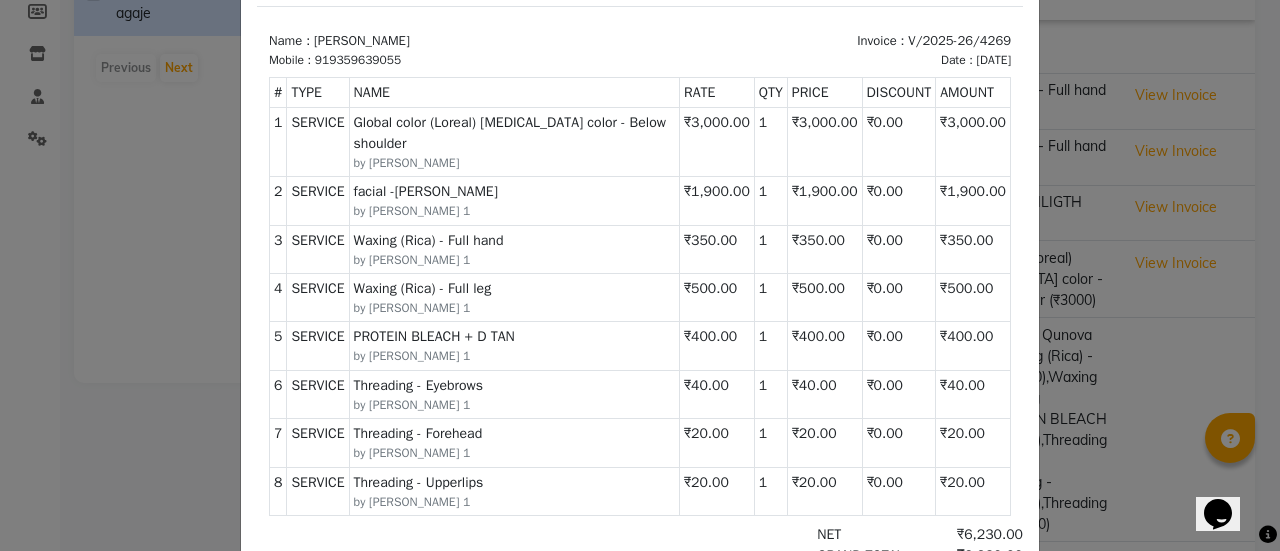 click on "Waxing (Rica) - Full hand" at bounding box center (514, 240) 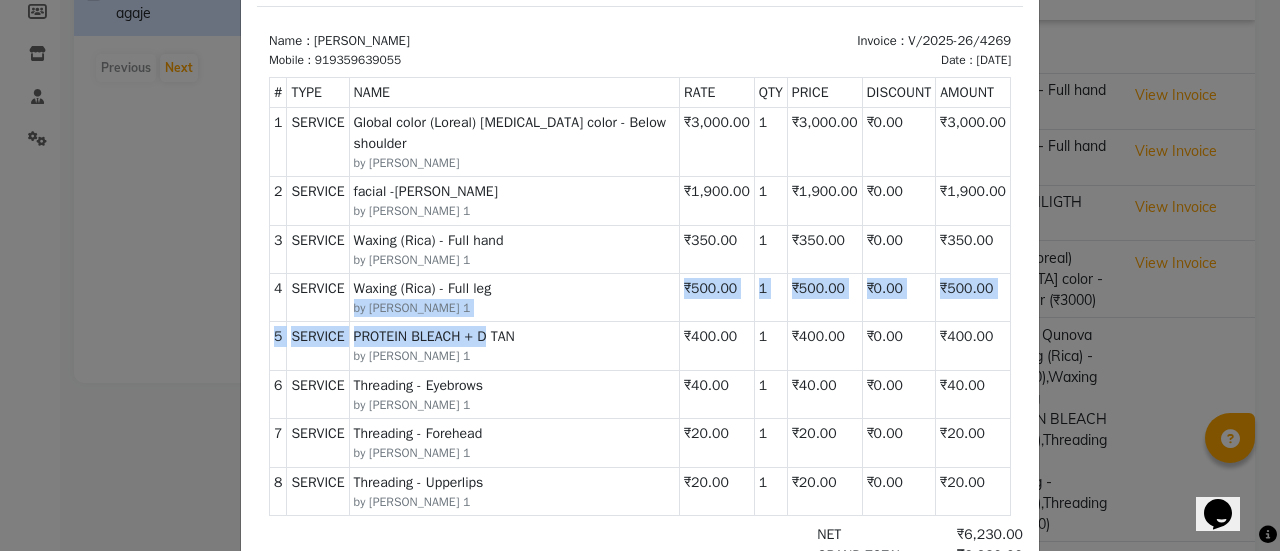 drag, startPoint x: 510, startPoint y: 271, endPoint x: 486, endPoint y: 325, distance: 59.093147 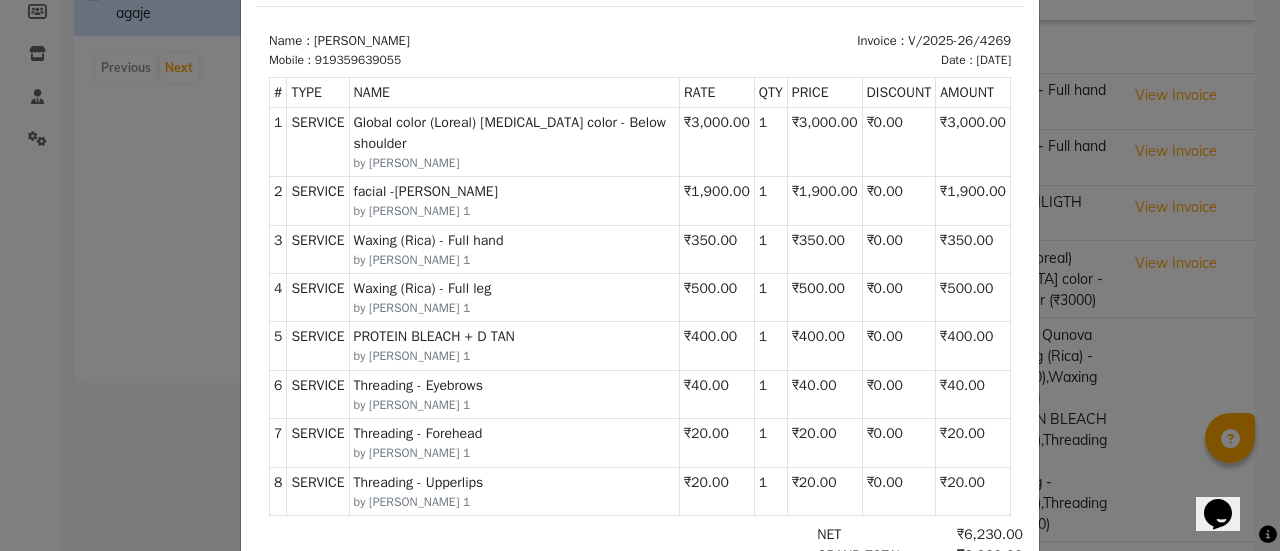 drag, startPoint x: 486, startPoint y: 325, endPoint x: 477, endPoint y: 385, distance: 60.671246 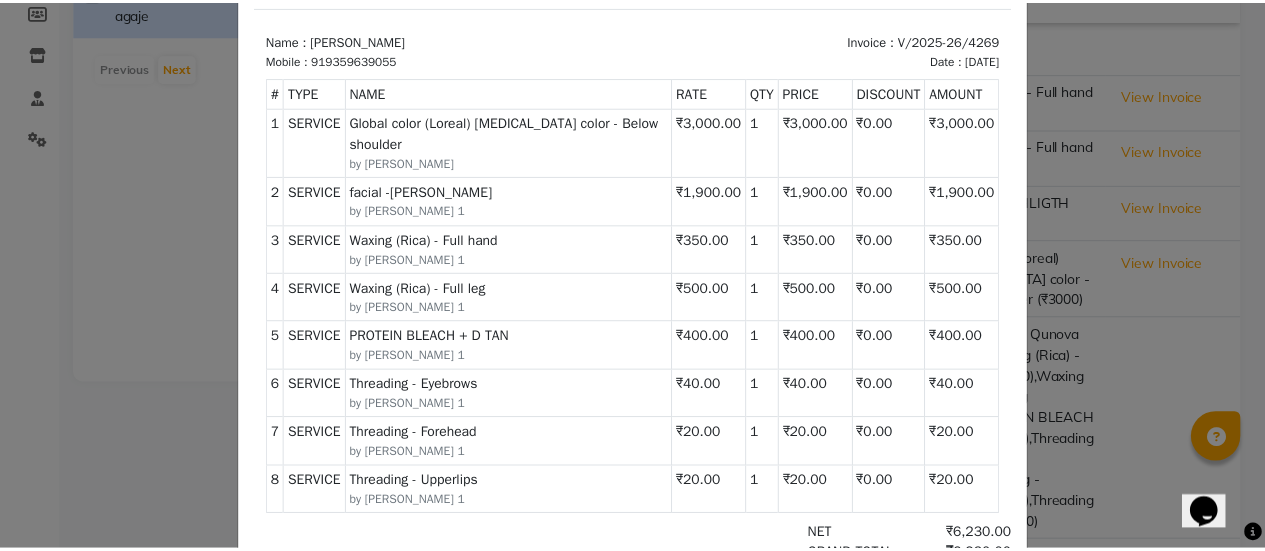 scroll, scrollTop: 0, scrollLeft: 0, axis: both 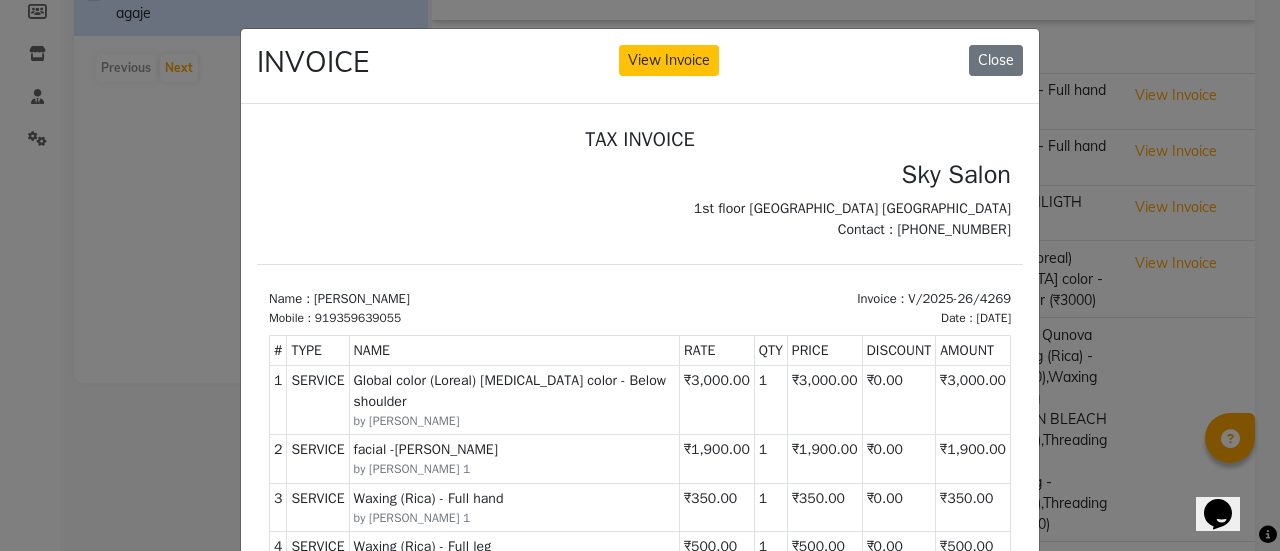 click on "INVOICE View Invoice Close" 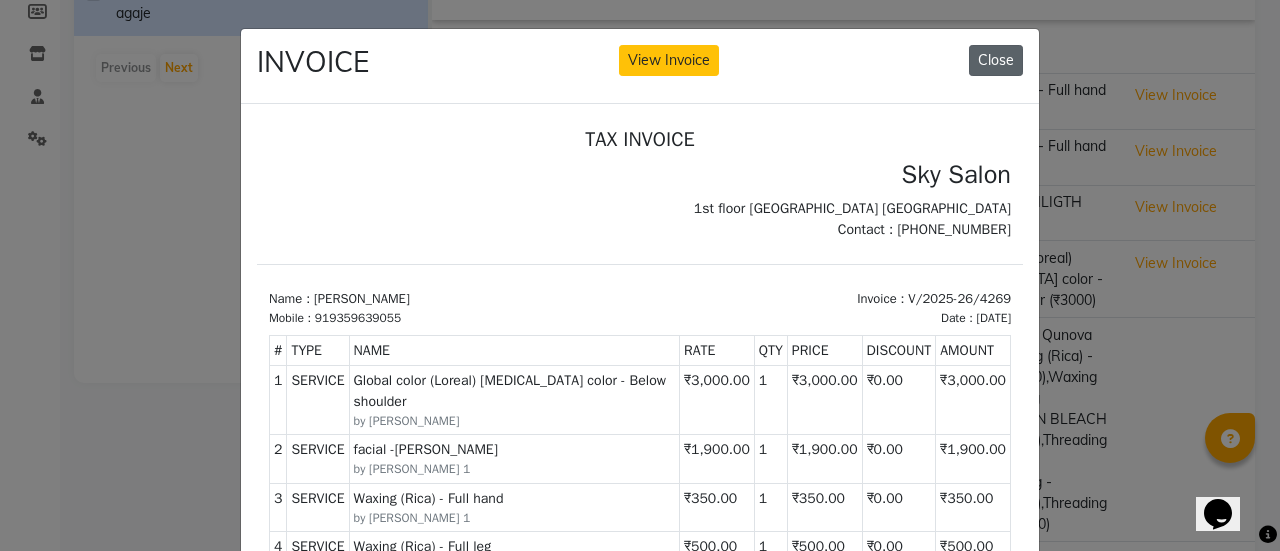 click on "Close" 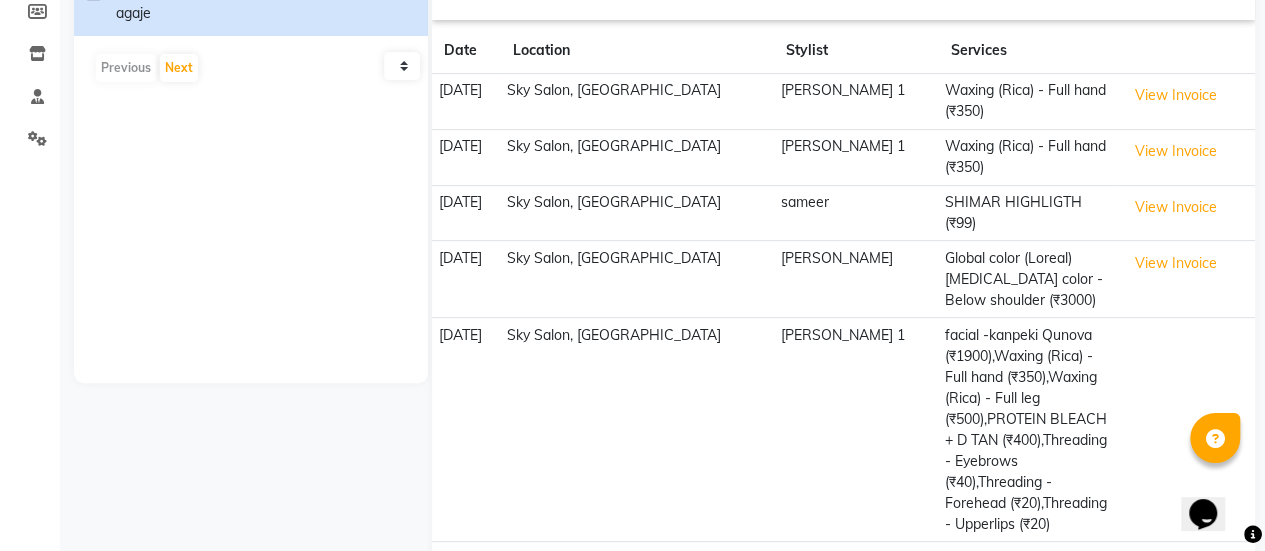 scroll, scrollTop: 324, scrollLeft: 0, axis: vertical 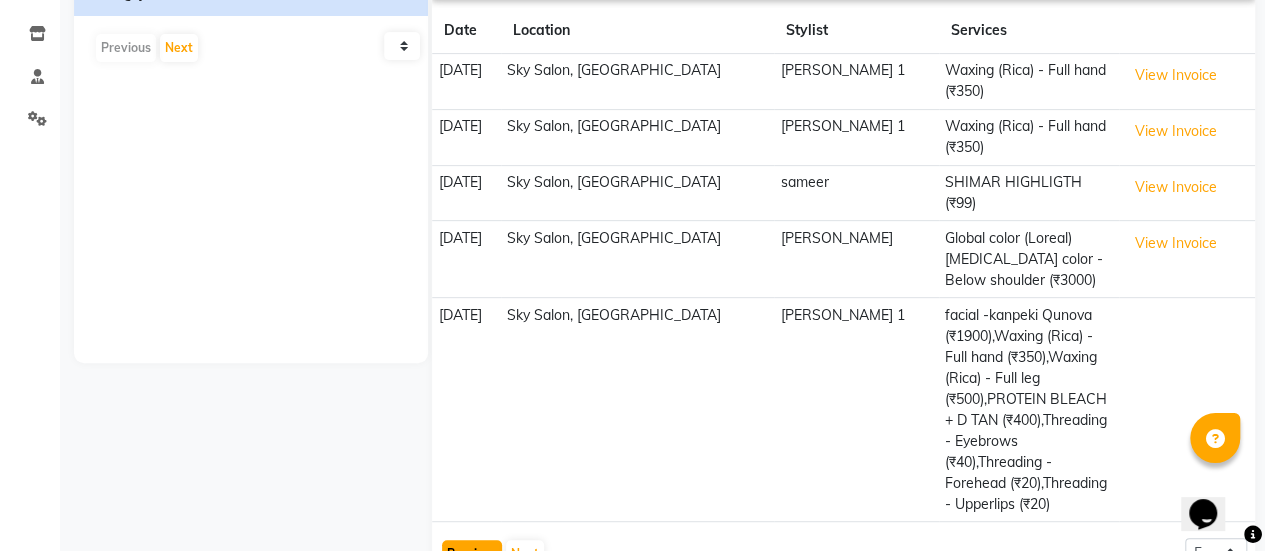 click on "Previous" 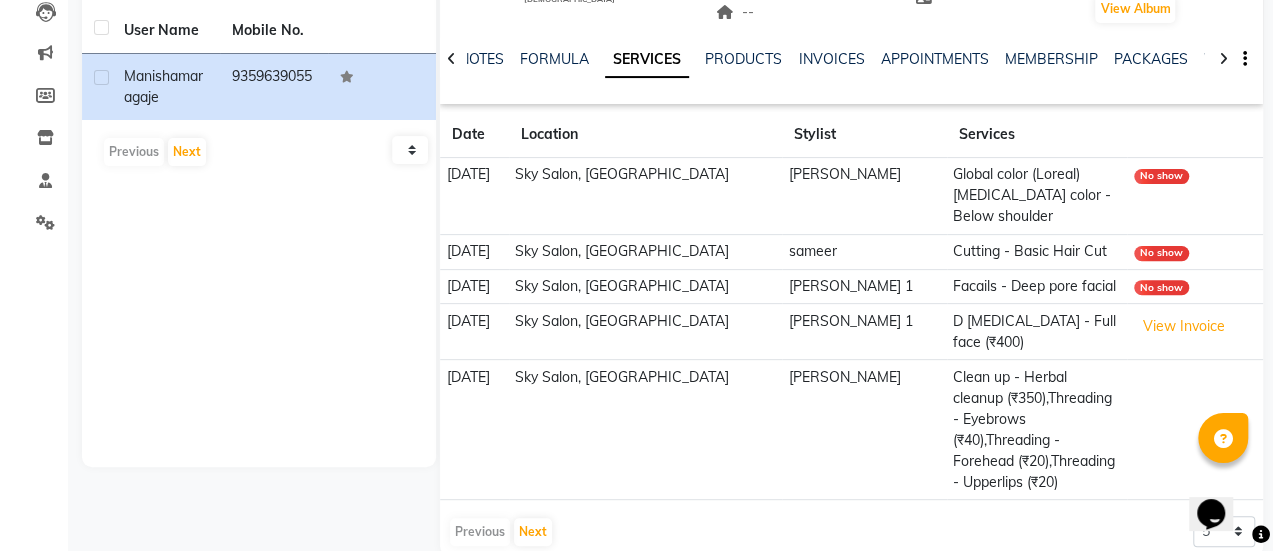 scroll, scrollTop: 0, scrollLeft: 0, axis: both 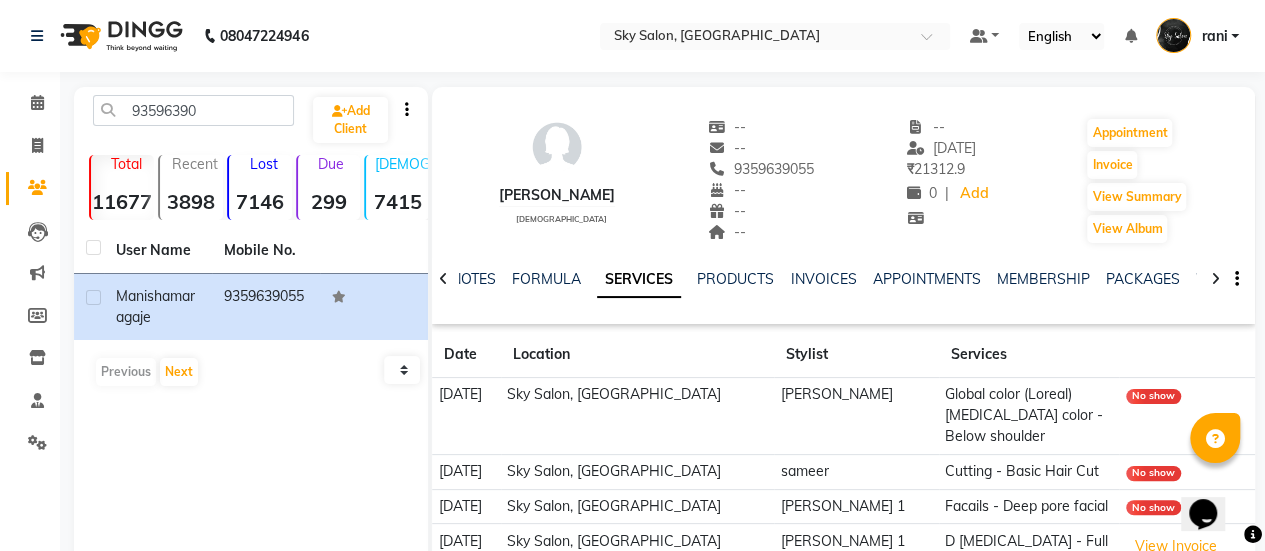 drag, startPoint x: 492, startPoint y: 194, endPoint x: 647, endPoint y: 203, distance: 155.26108 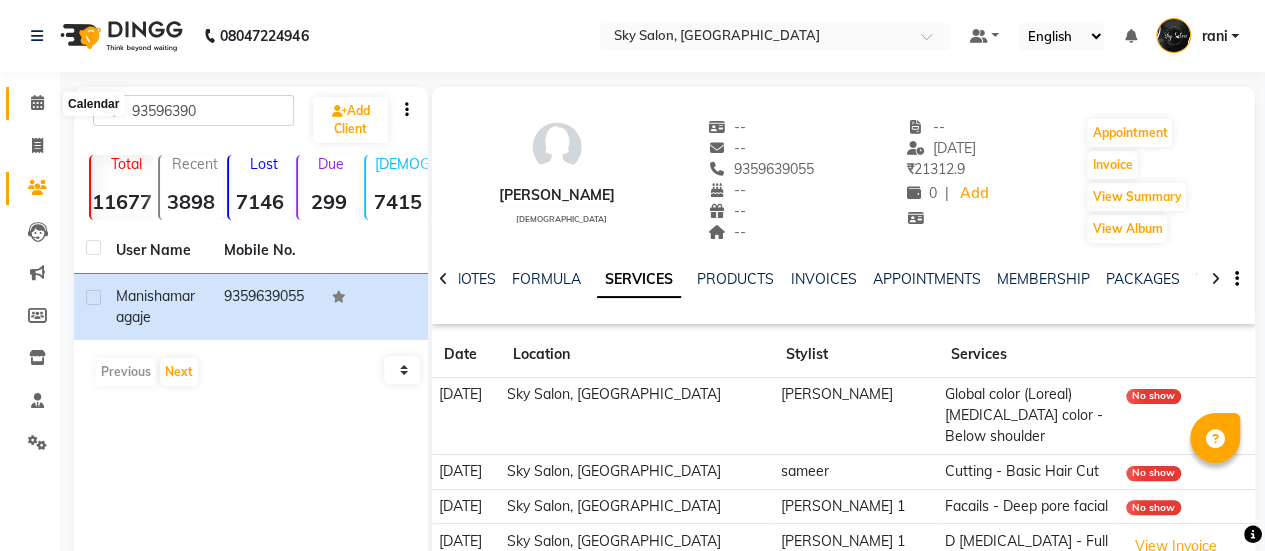 click 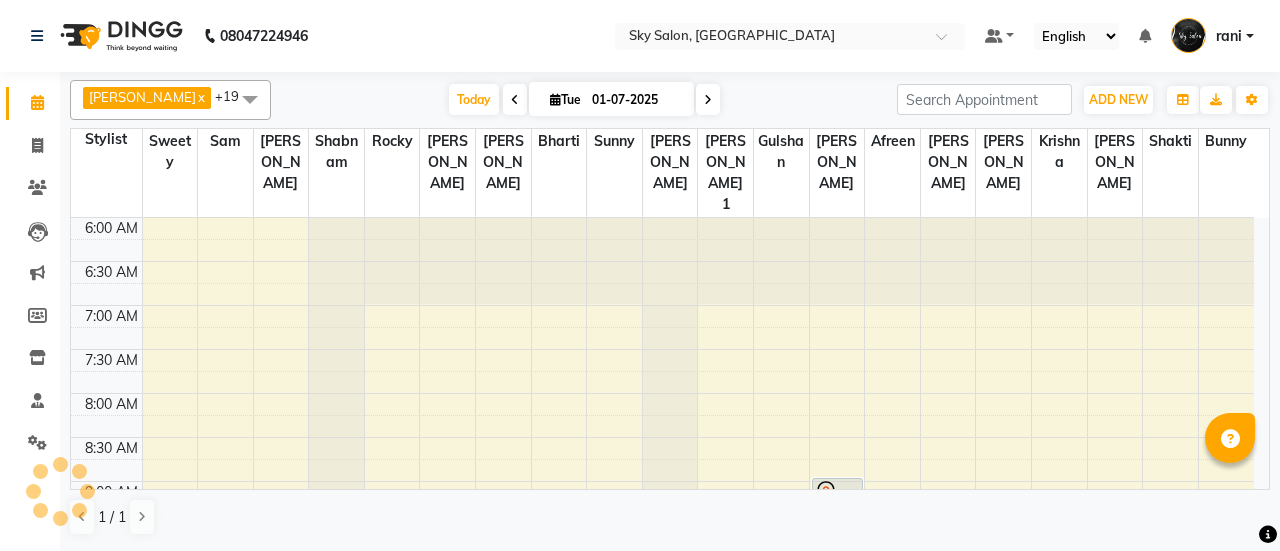 scroll, scrollTop: 0, scrollLeft: 0, axis: both 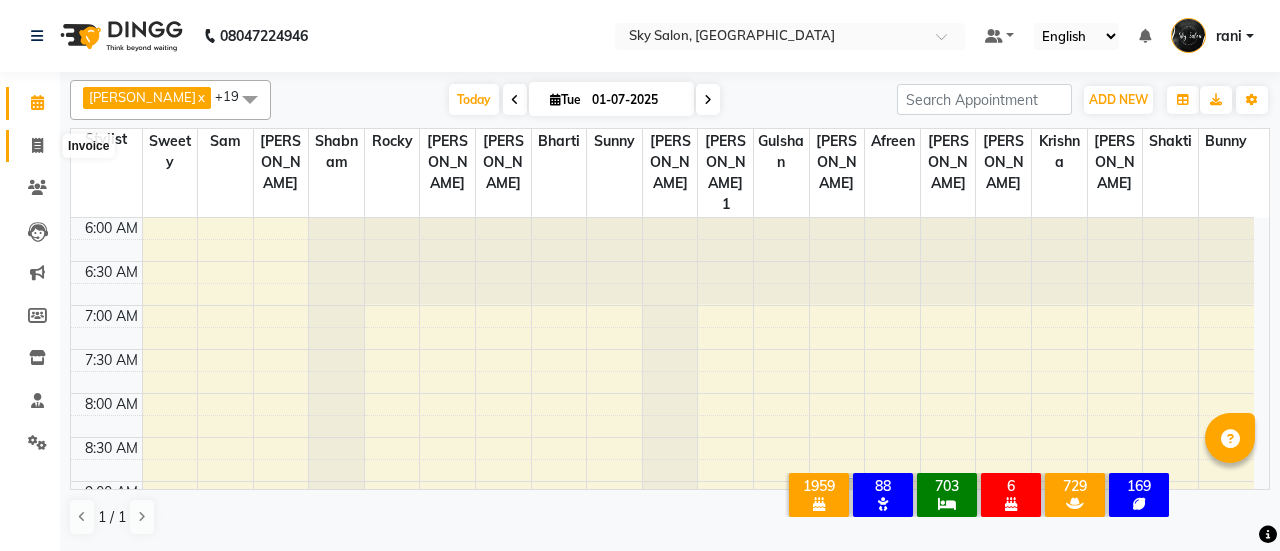 click 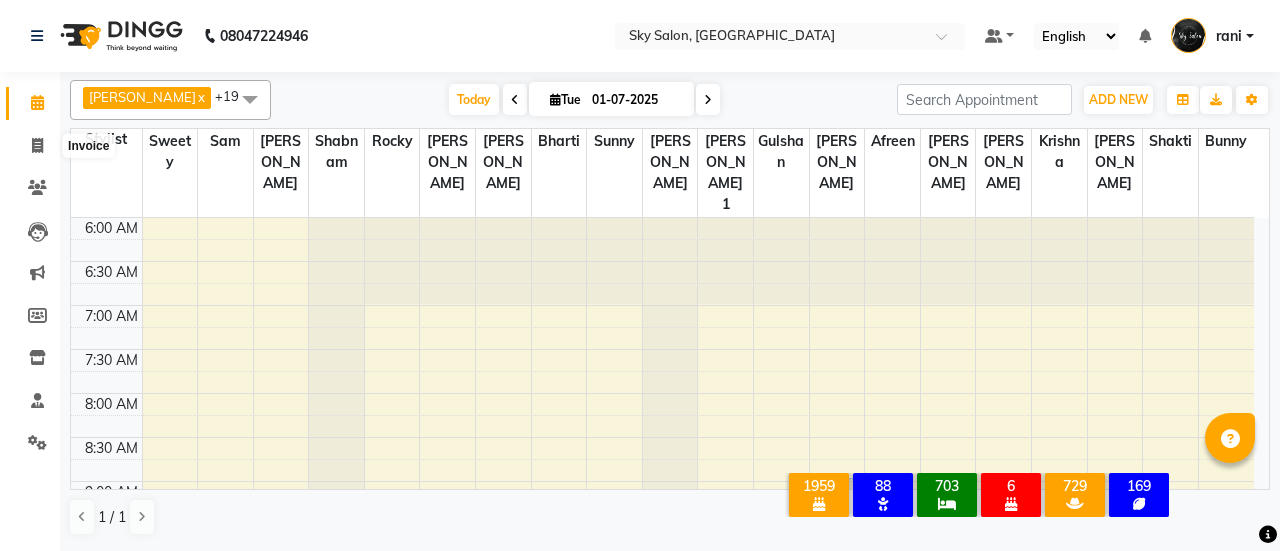 select on "service" 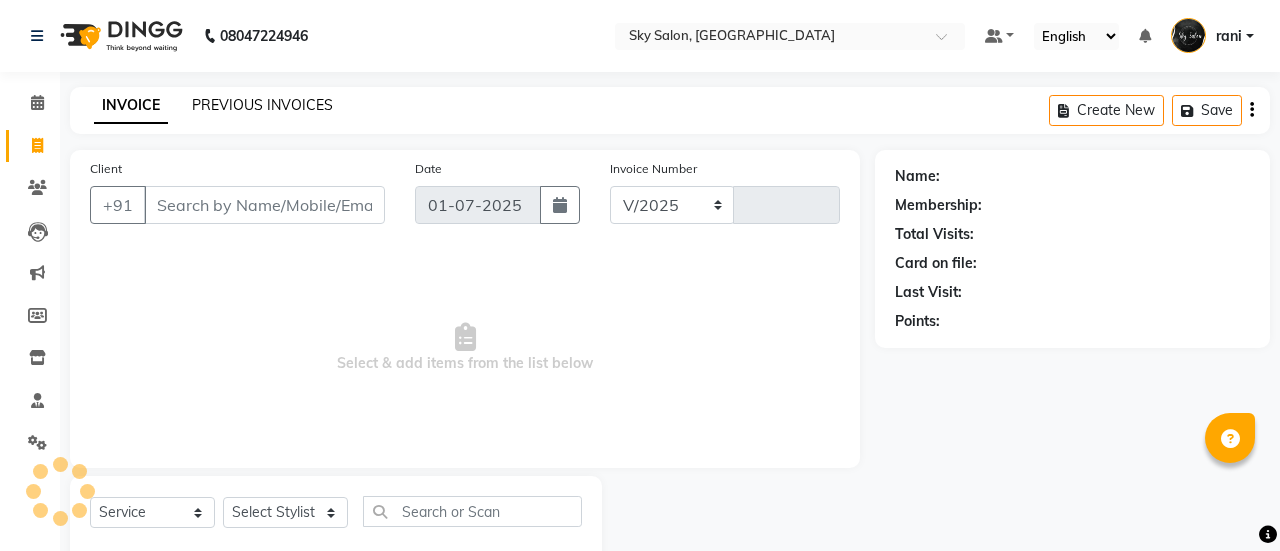 select on "3537" 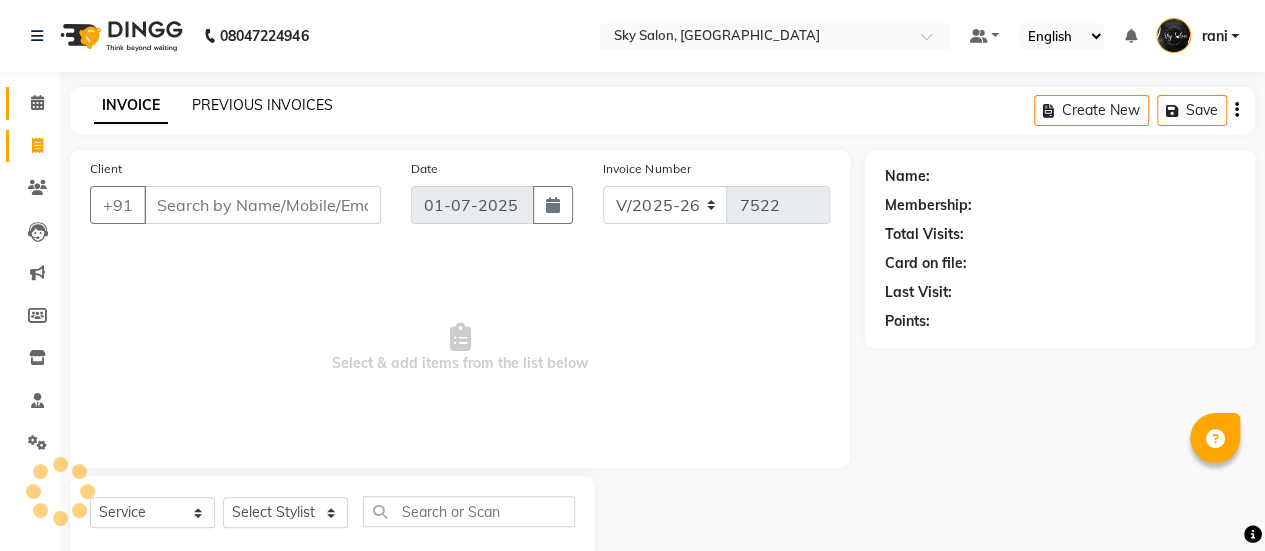 click on "PREVIOUS INVOICES" 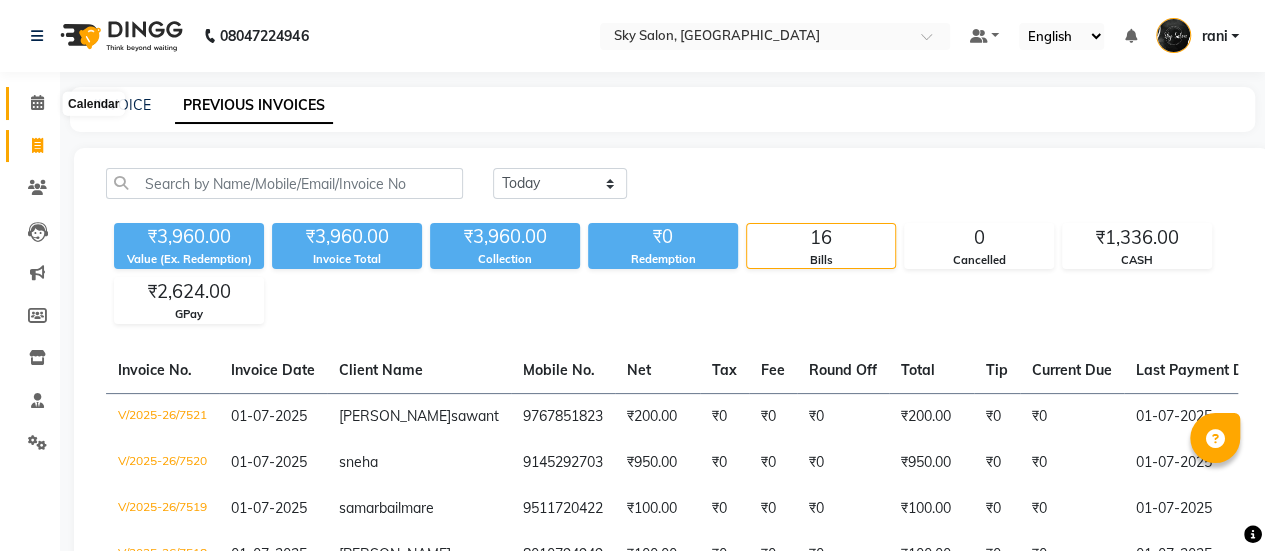 click 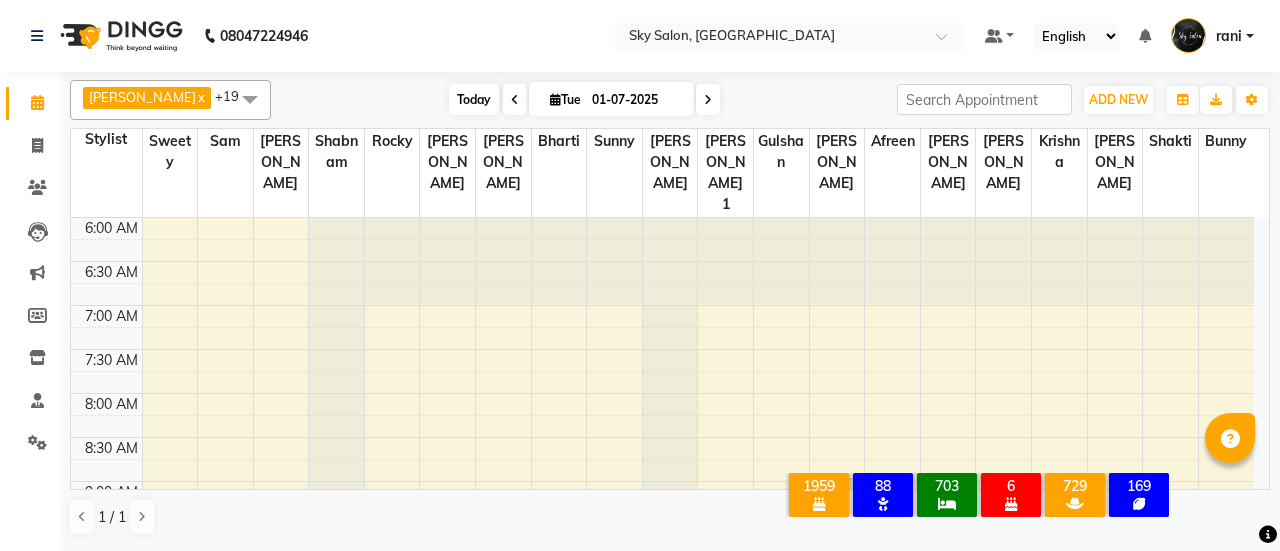 click on "Today" at bounding box center [474, 99] 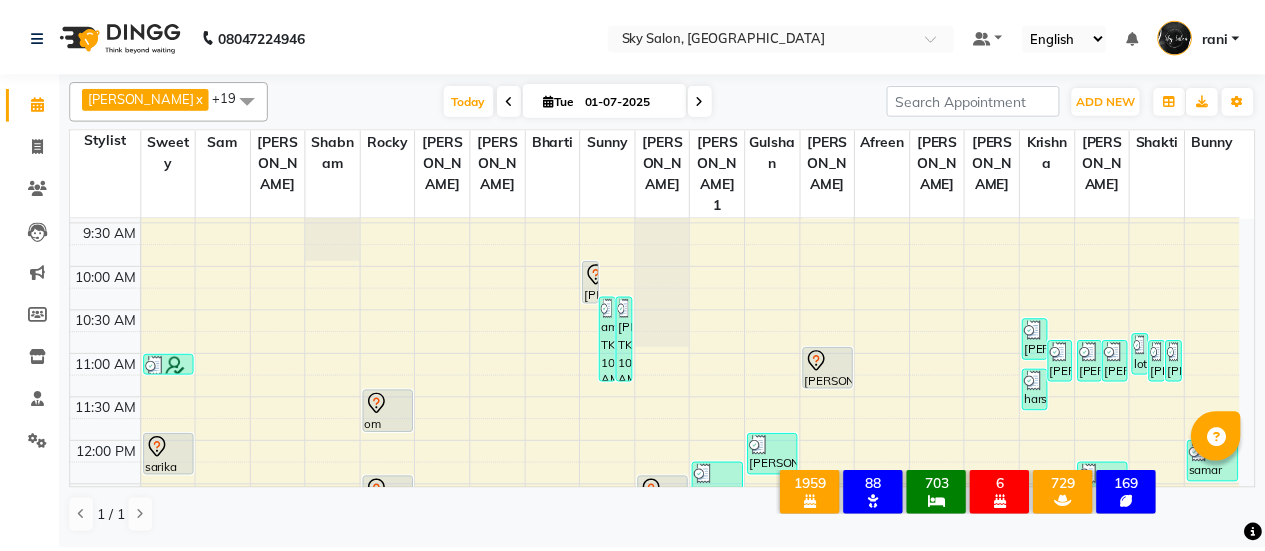 scroll, scrollTop: 355, scrollLeft: 0, axis: vertical 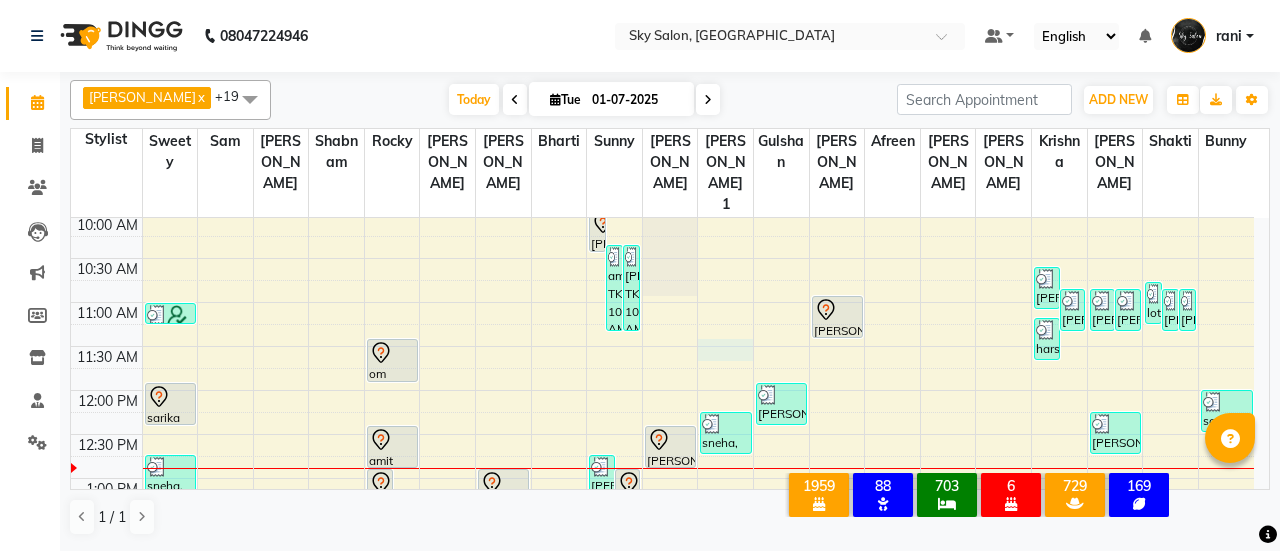 click on "6:00 AM 6:30 AM 7:00 AM 7:30 AM 8:00 AM 8:30 AM 9:00 AM 9:30 AM 10:00 AM 10:30 AM 11:00 AM 11:30 AM 12:00 PM 12:30 PM 1:00 PM 1:30 PM 2:00 PM 2:30 PM 3:00 PM 3:30 PM 4:00 PM 4:30 PM 5:00 PM 5:30 PM 6:00 PM 6:30 PM 7:00 PM 7:30 PM 8:00 PM 8:30 PM 9:00 PM 9:30 PM 10:00 PM 10:30 PM 11:00 PM 11:30 PM     RASHMI DESHPANDE no call, TK28, 11:05 AM-11:20 AM, Threading  - Eyebrows (₹40)             sarika innerwhile club, TK18, 12:00 PM-12:30 PM, Waxing (Rica) - Full hand     sneha, TK39, 12:50 PM-01:20 PM, Manicure  - Dry manicure (₹250)             shiteja, TK04, 01:30 PM-02:00 PM, D Tanning  - Underarms     ashwini shetty, TK01, 03:00 PM-03:30 PM, Waxing (Rica) - Full hand             RADHA TELAVANE, TK19, 02:00 PM-04:00 PM, Nanoplastia - (Below Shoulder)      shravni, TK02, 05:00 PM-06:00 PM, Global highlights - Shoulder  (S)             shruti pingale, TK23, 01:00 PM-01:40 PM, advance cut + hair wash             bhagyshree, TK24, 01:30 PM-02:00 PM, Regular cut + hair wash" at bounding box center (662, 654) 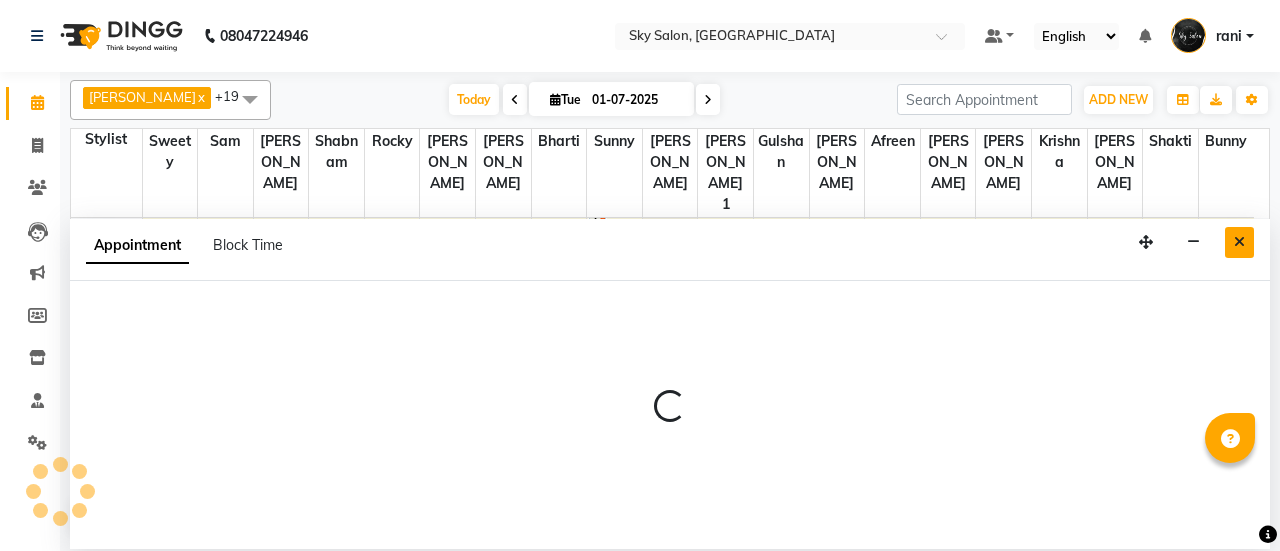click at bounding box center (1239, 242) 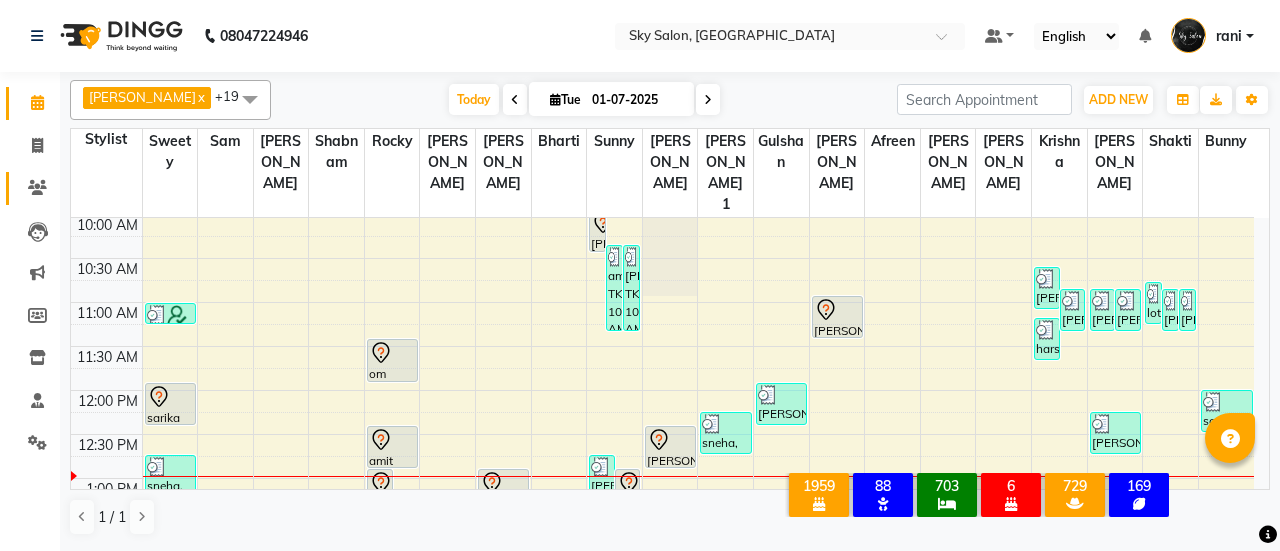click on "Clients" 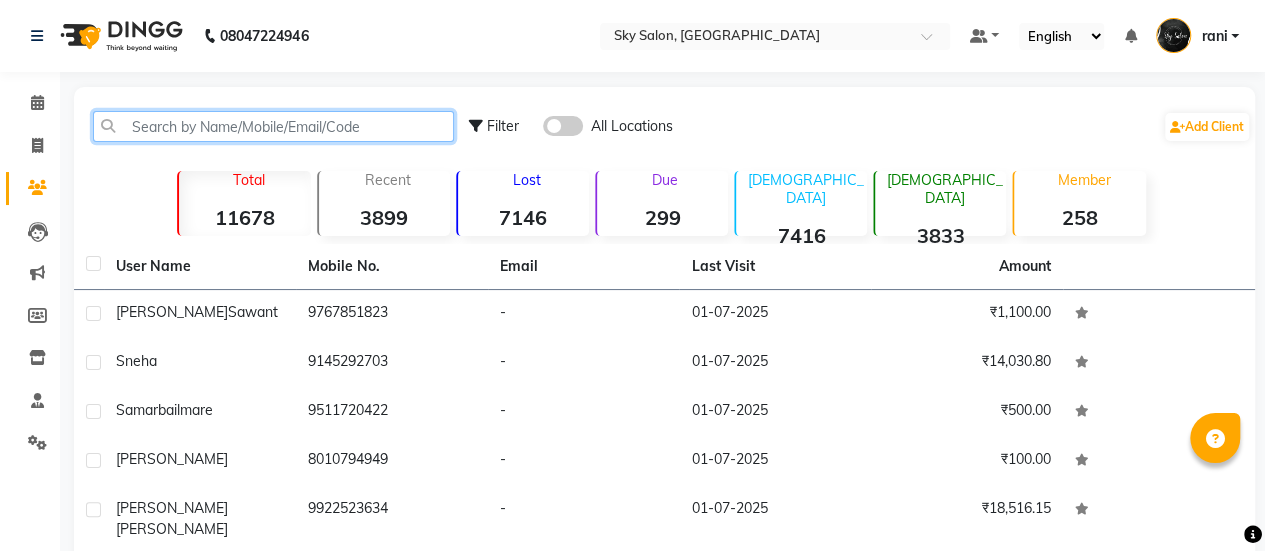 click 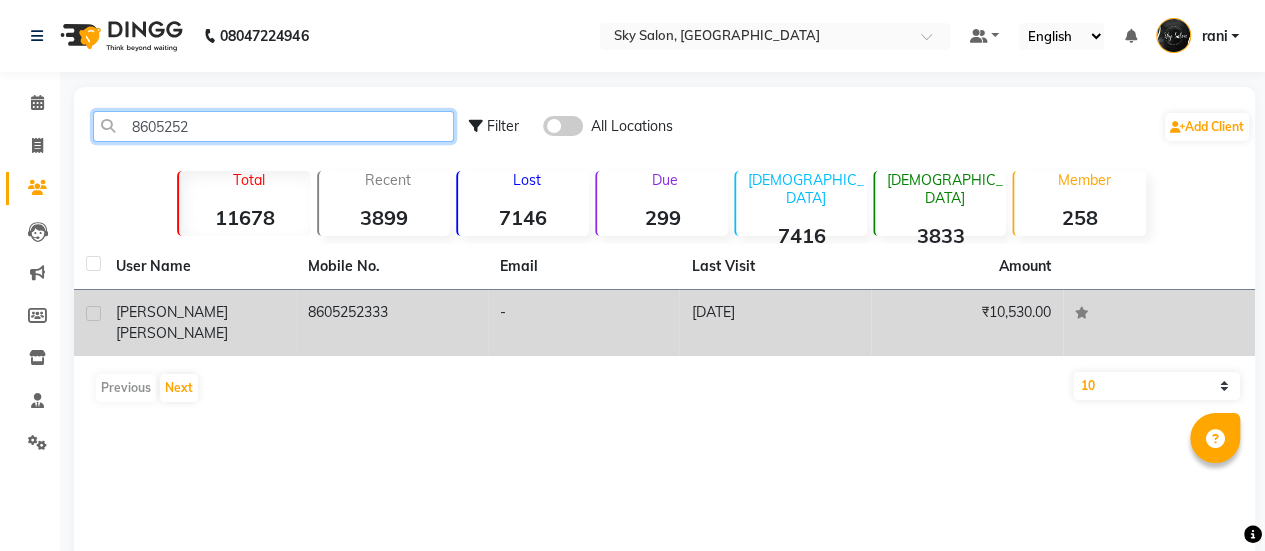 type on "8605252" 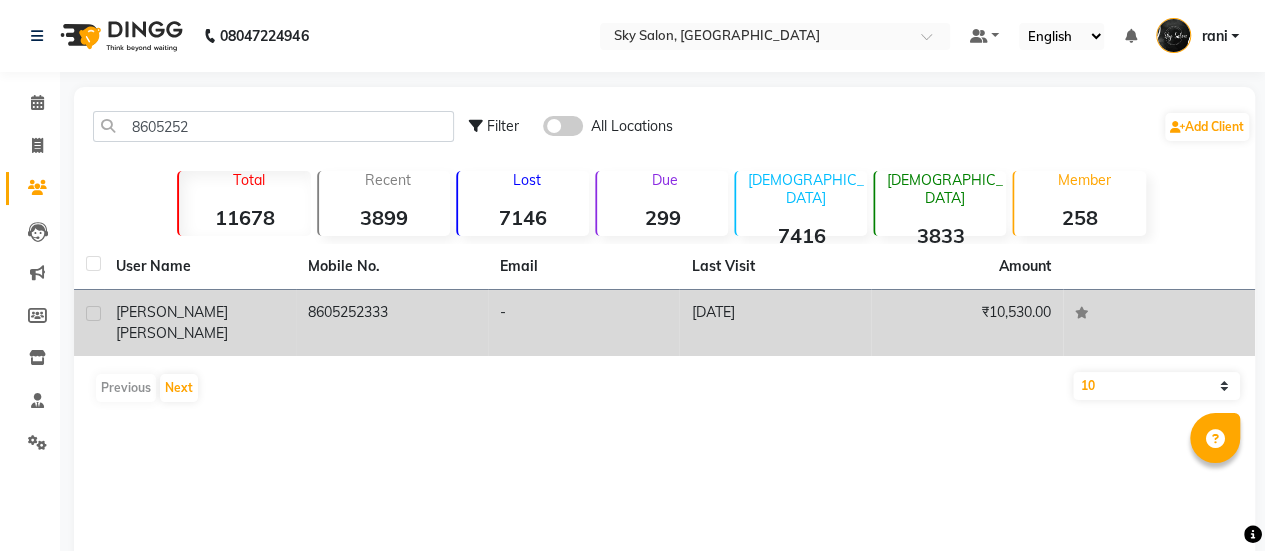 click on "8605252333" 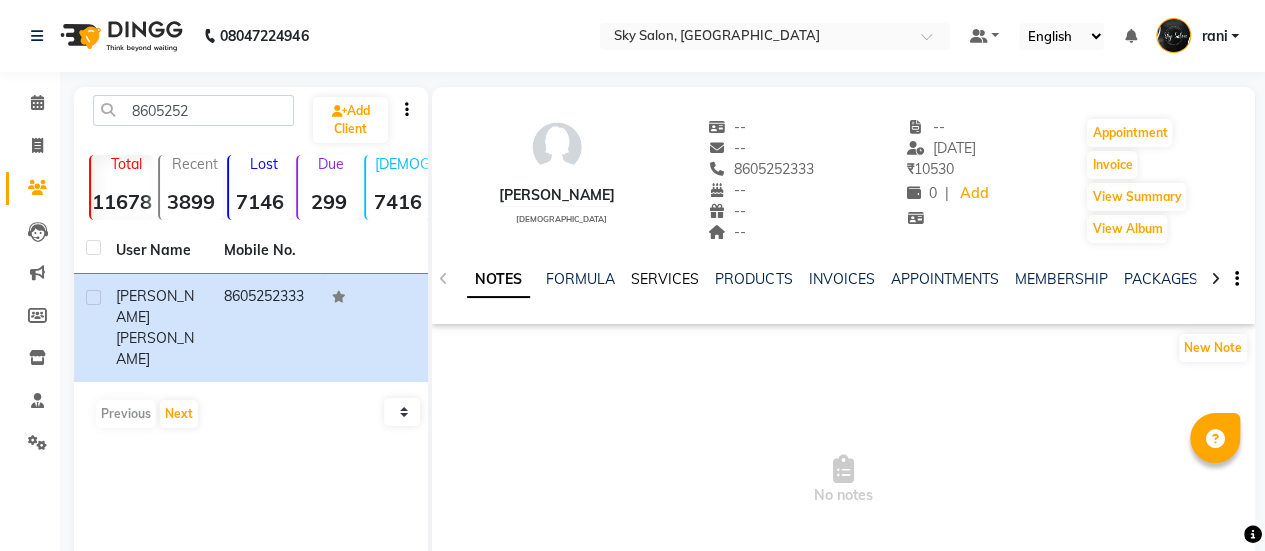 click on "SERVICES" 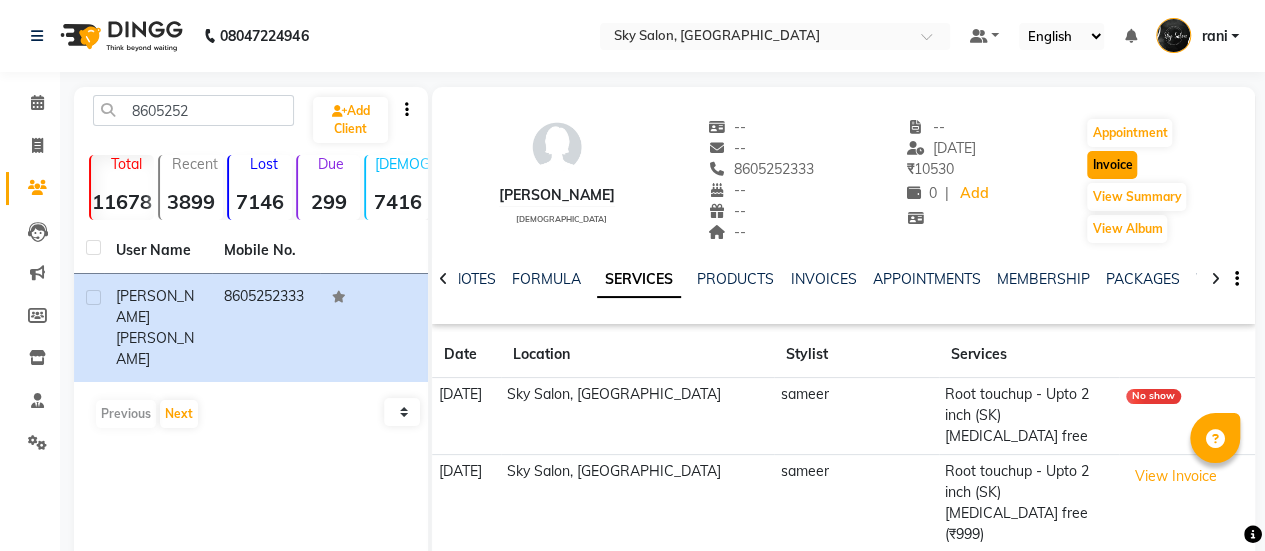 click on "Invoice" 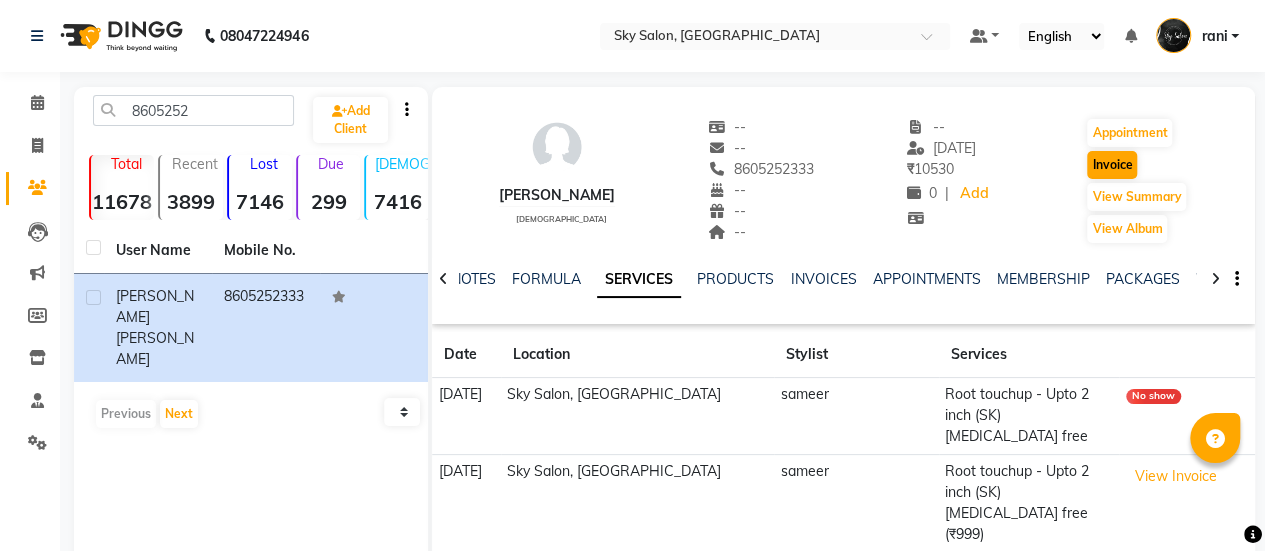 select on "service" 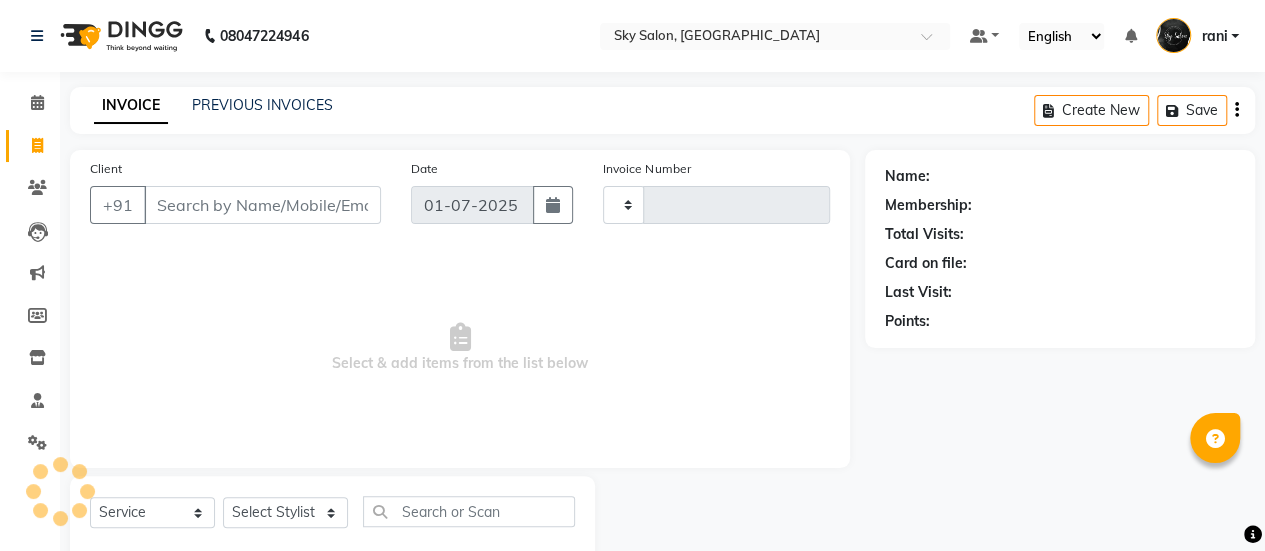 scroll, scrollTop: 49, scrollLeft: 0, axis: vertical 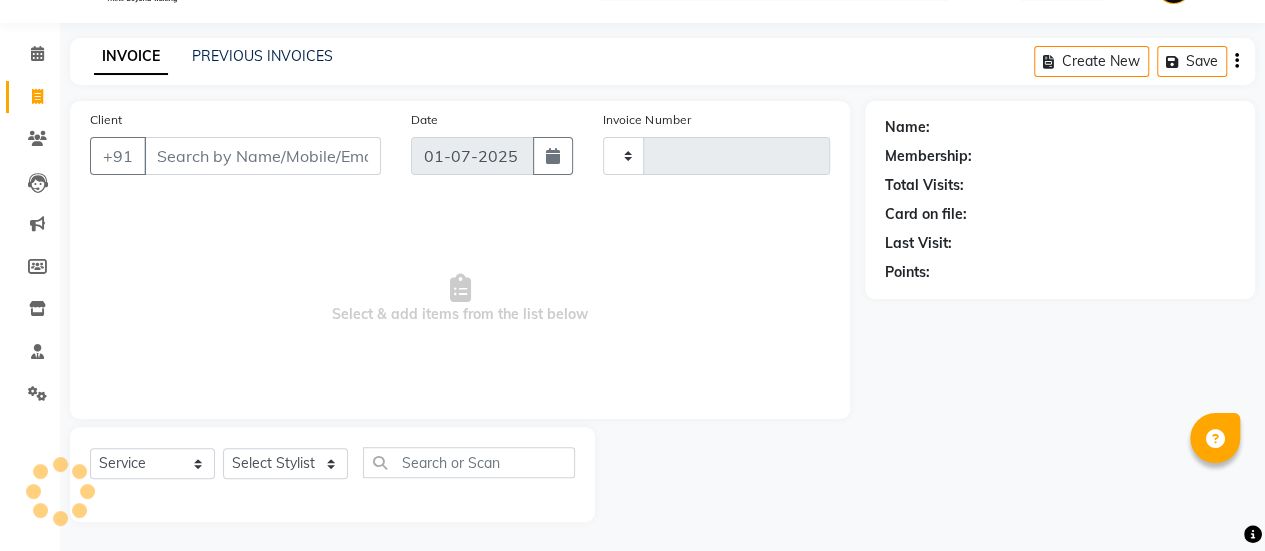 type on "7522" 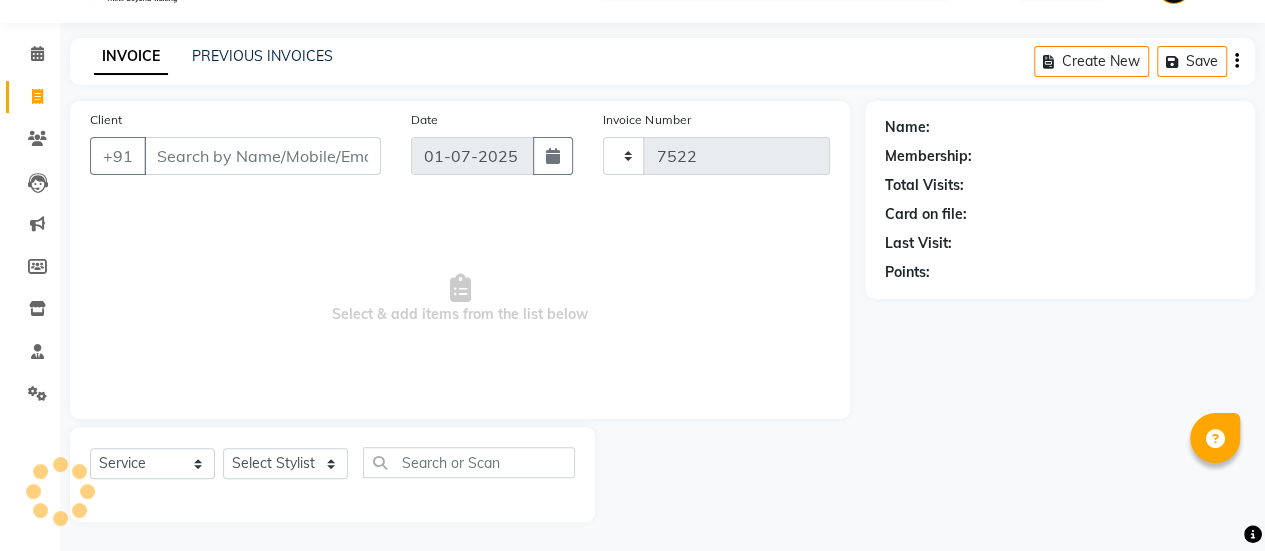 select on "3537" 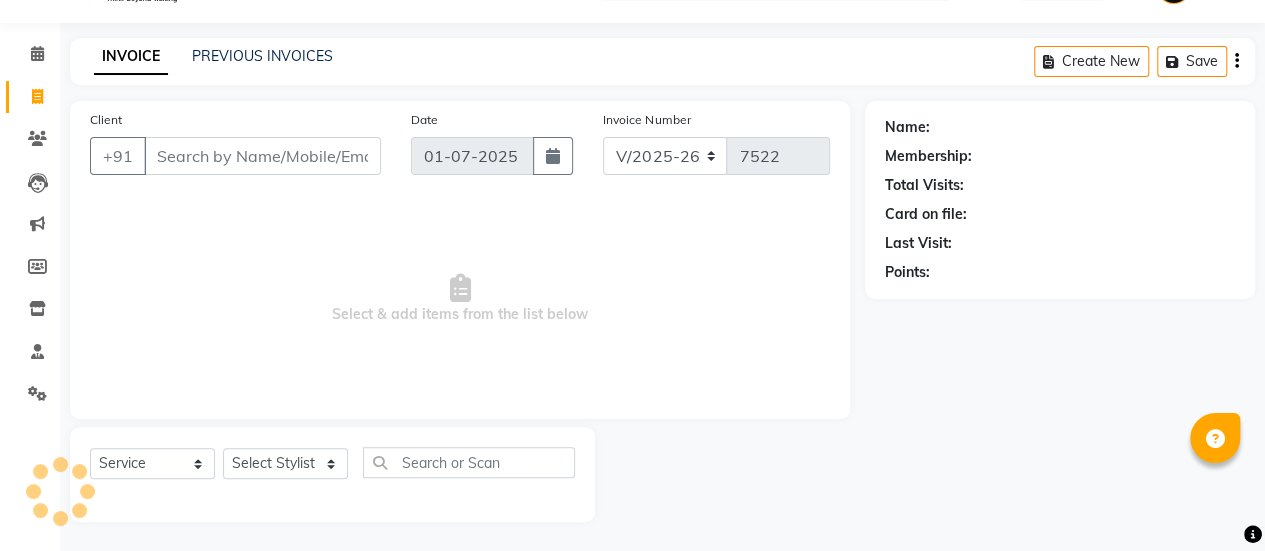 type on "8605252333" 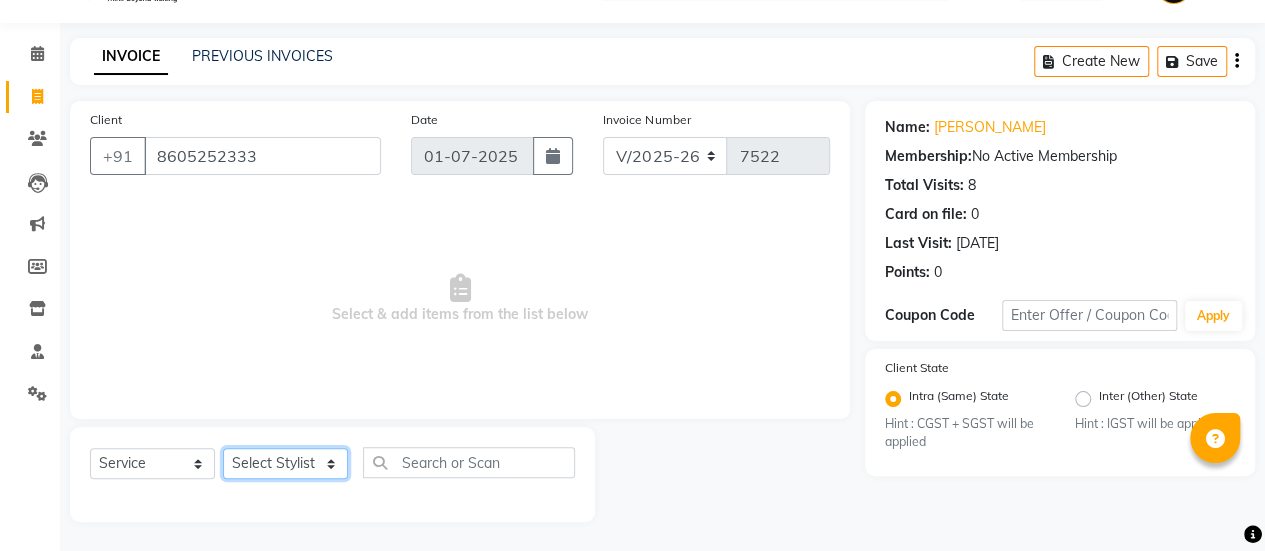 click on "Select Stylist afreen [PERSON_NAME] saha [PERSON_NAME] [PERSON_NAME] [PERSON_NAME] bharti Bunny Danish [PERSON_NAME] 1 [PERSON_NAME] [PERSON_NAME] gaurav Gulshan [PERSON_NAME] [PERSON_NAME] krishna [PERSON_NAME] [PERSON_NAME] rani [PERSON_NAME] [PERSON_NAME] sachin [PERSON_NAME] [PERSON_NAME] sameer 2 [PERSON_NAME] [PERSON_NAME] [PERSON_NAME]" 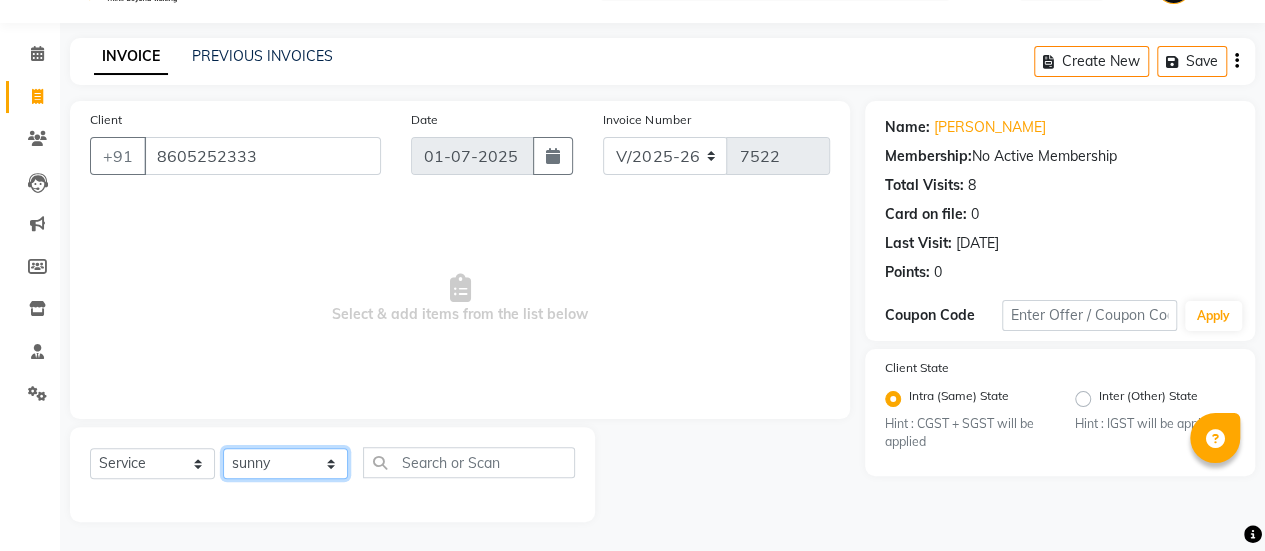 click on "Select Stylist afreen [PERSON_NAME] saha [PERSON_NAME] [PERSON_NAME] [PERSON_NAME] bharti Bunny Danish [PERSON_NAME] 1 [PERSON_NAME] [PERSON_NAME] gaurav Gulshan [PERSON_NAME] [PERSON_NAME] krishna [PERSON_NAME] [PERSON_NAME] rani [PERSON_NAME] [PERSON_NAME] sachin [PERSON_NAME] [PERSON_NAME] sameer 2 [PERSON_NAME] [PERSON_NAME] [PERSON_NAME]" 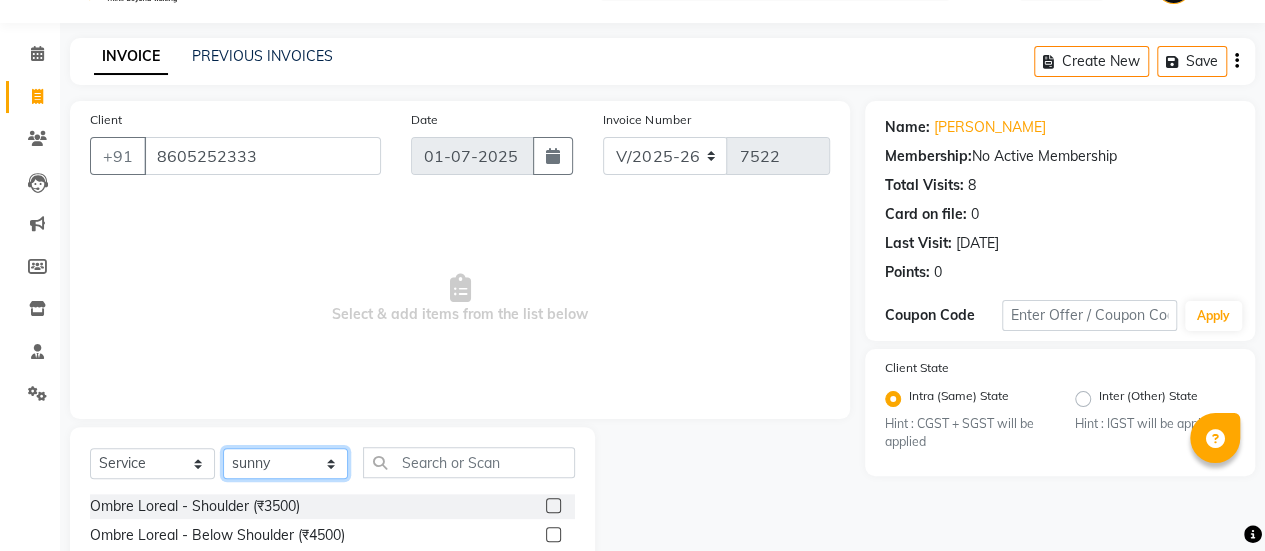 click on "Select Stylist afreen [PERSON_NAME] saha [PERSON_NAME] [PERSON_NAME] [PERSON_NAME] bharti Bunny Danish [PERSON_NAME] 1 [PERSON_NAME] [PERSON_NAME] gaurav Gulshan [PERSON_NAME] [PERSON_NAME] krishna [PERSON_NAME] [PERSON_NAME] rani [PERSON_NAME] [PERSON_NAME] sachin [PERSON_NAME] [PERSON_NAME] sameer 2 [PERSON_NAME] [PERSON_NAME] [PERSON_NAME]" 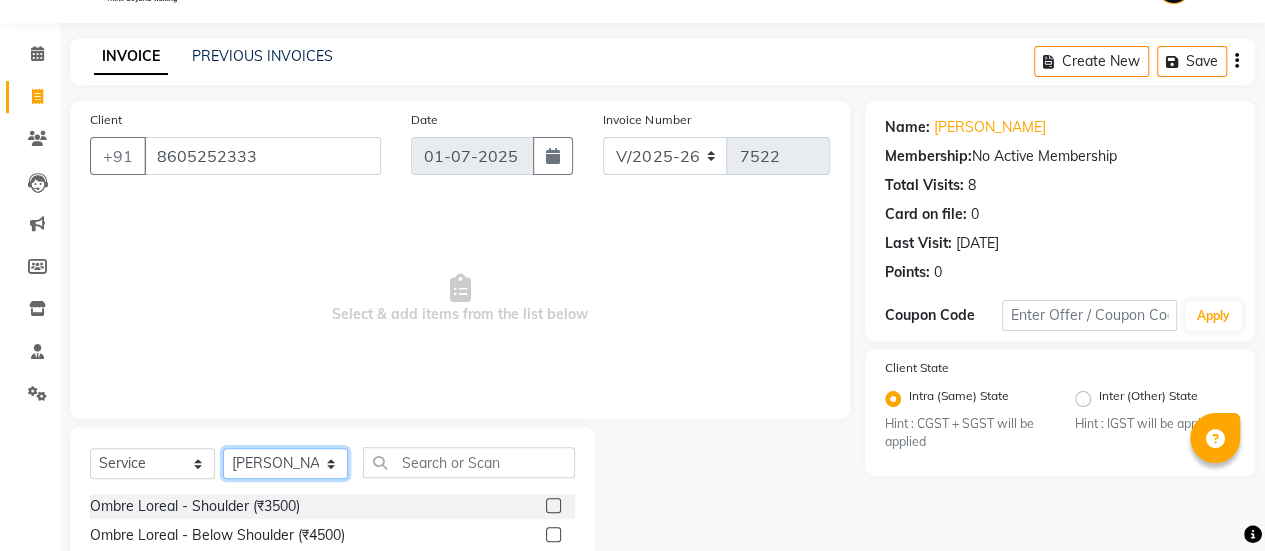 click on "Select Stylist afreen [PERSON_NAME] saha [PERSON_NAME] [PERSON_NAME] [PERSON_NAME] bharti Bunny Danish [PERSON_NAME] 1 [PERSON_NAME] [PERSON_NAME] gaurav Gulshan [PERSON_NAME] [PERSON_NAME] krishna [PERSON_NAME] [PERSON_NAME] rani [PERSON_NAME] [PERSON_NAME] sachin [PERSON_NAME] [PERSON_NAME] sameer 2 [PERSON_NAME] [PERSON_NAME] [PERSON_NAME]" 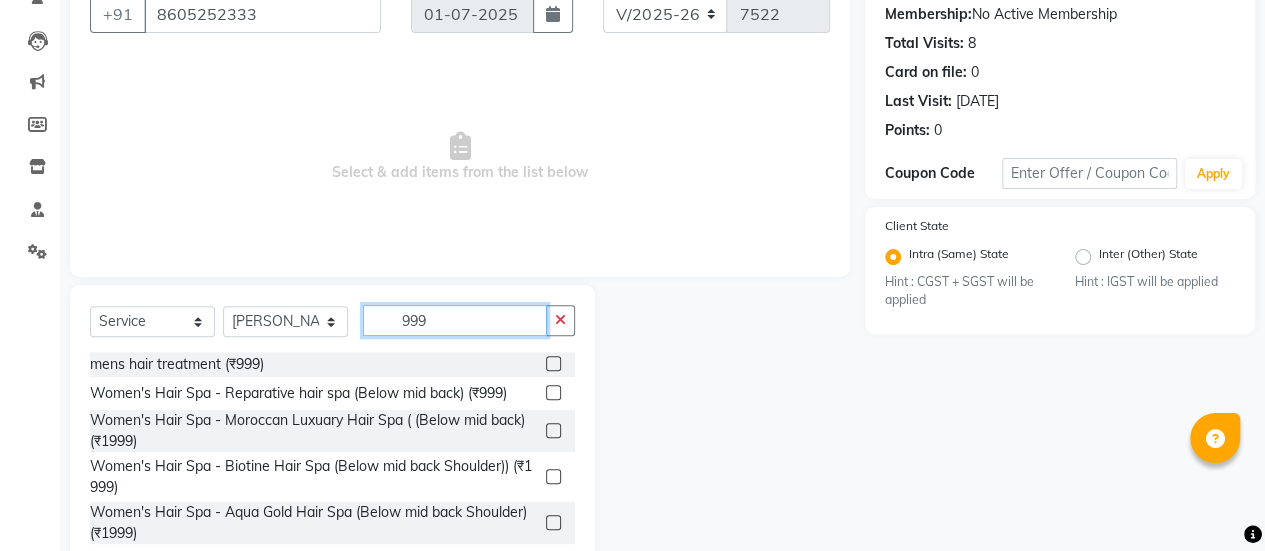scroll, scrollTop: 210, scrollLeft: 0, axis: vertical 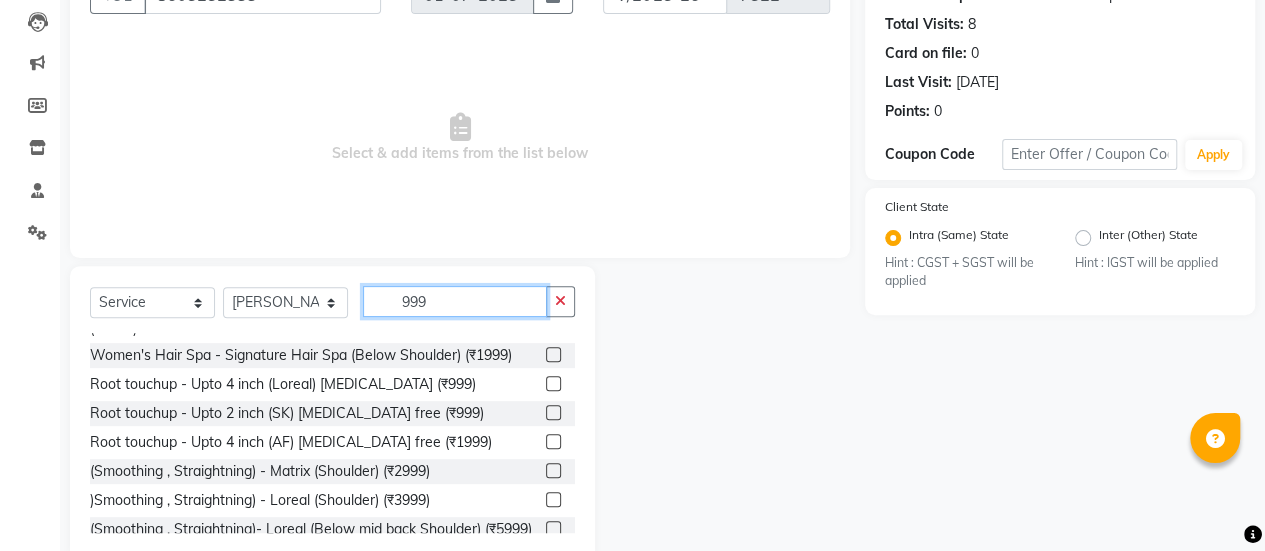 type on "999" 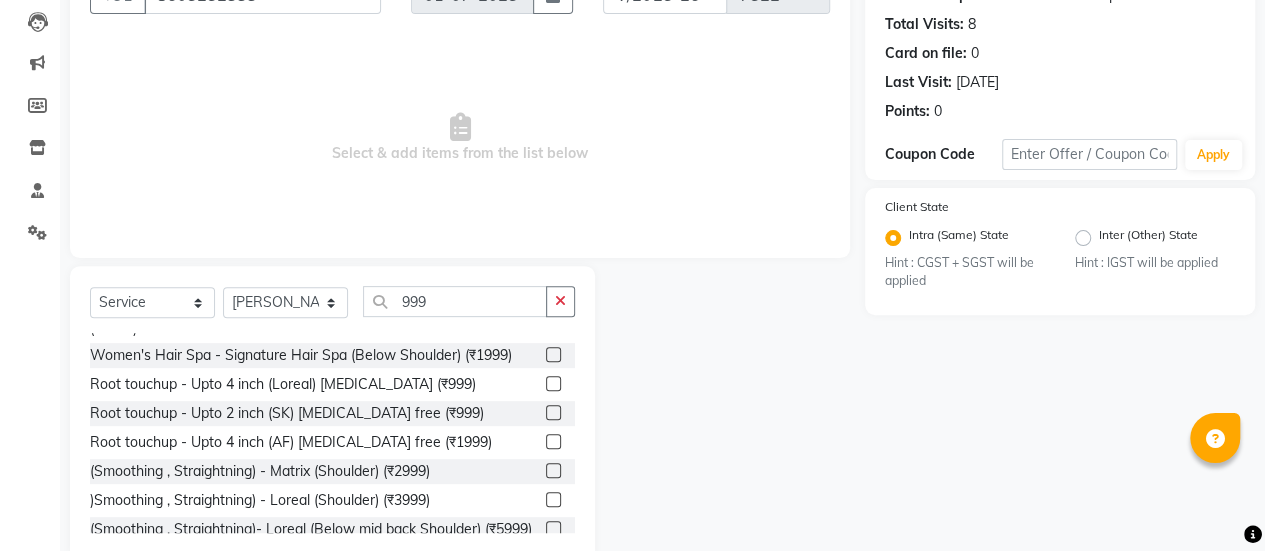 click 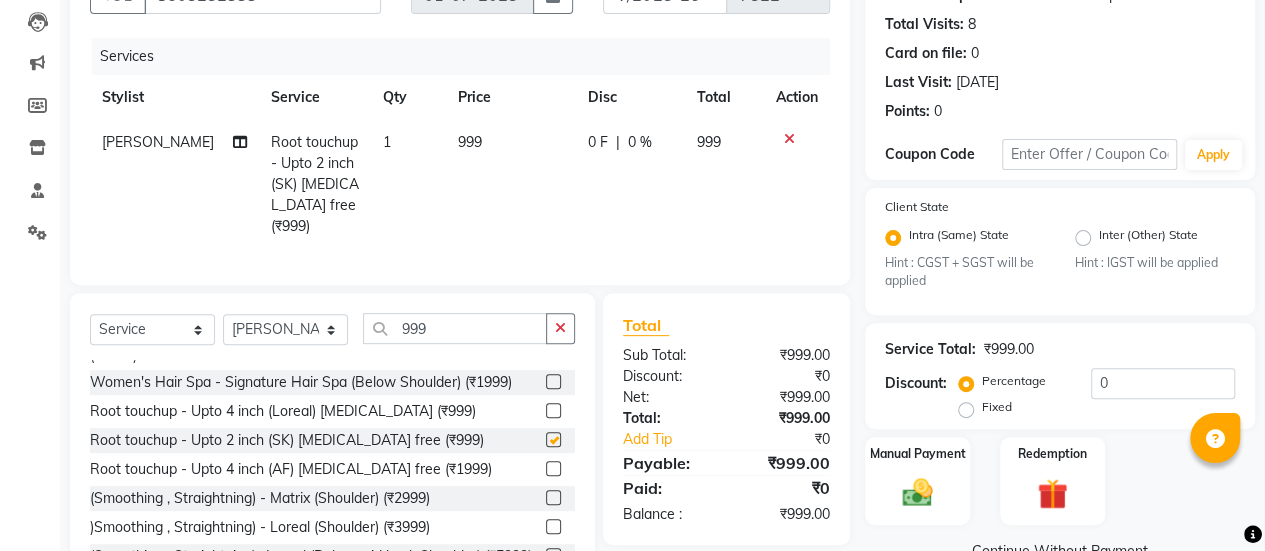 checkbox on "false" 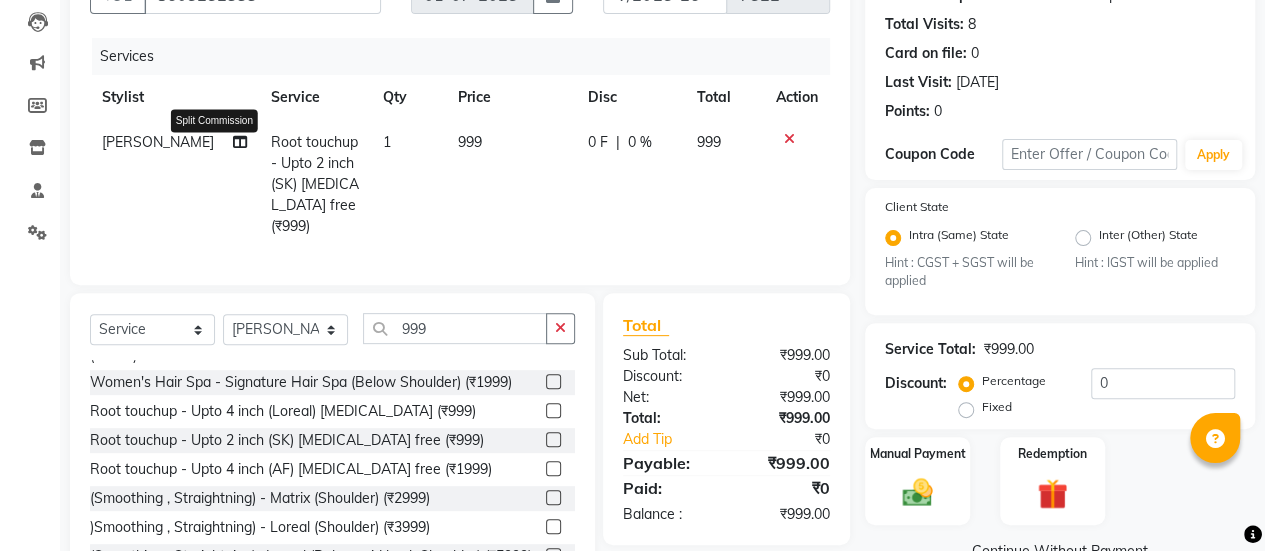click 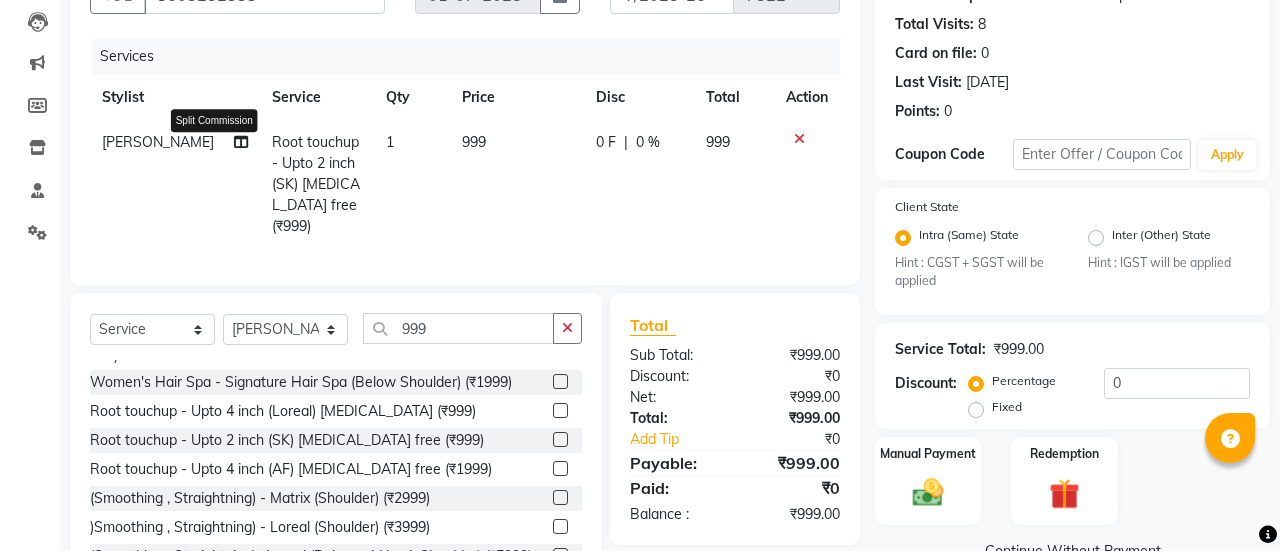 select on "27779" 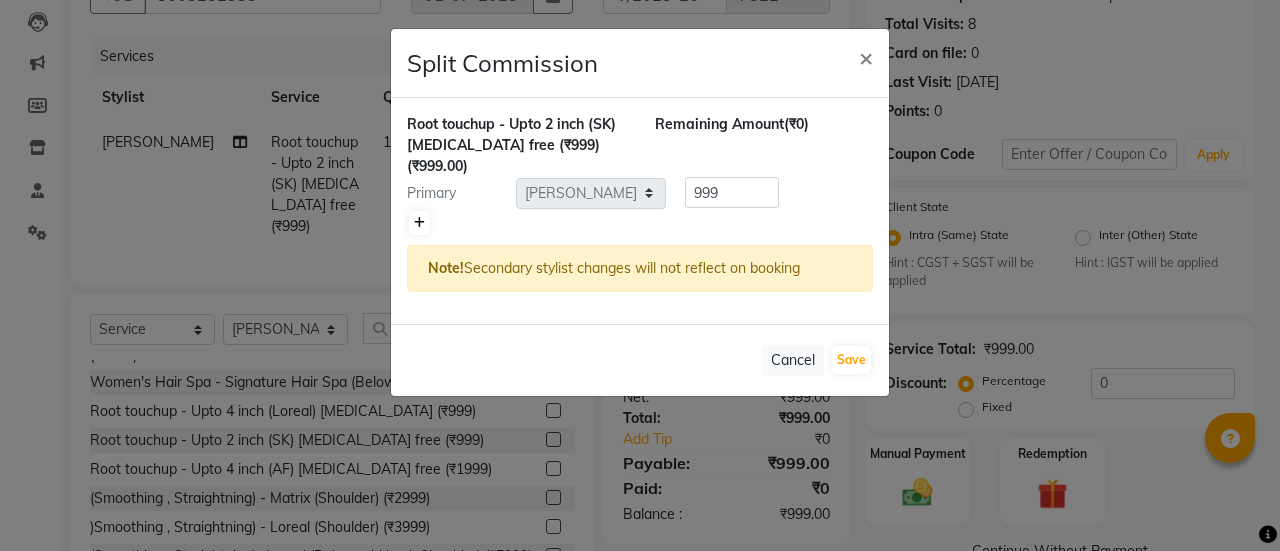 click 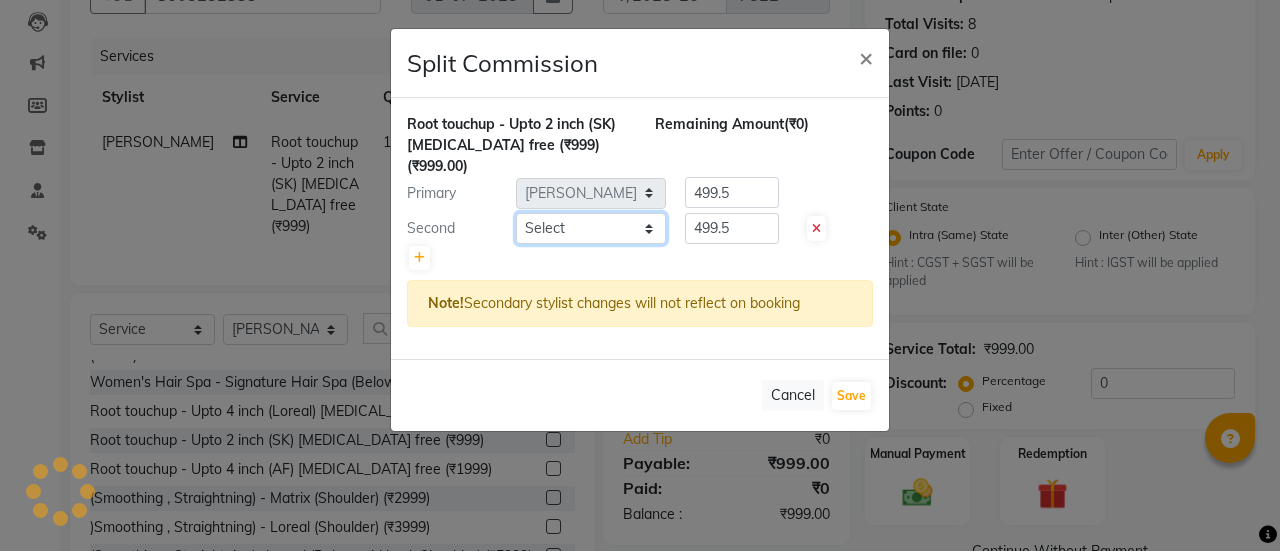 click on "Select  afreen   akshata   aman saha   ameer   Anagha   anisa   arbaj   bharti   Bunny   Danish   Darshana 1   devyani   dilshad   gaurav   Gulshan   gurmeet   javed   jishan   krishna   mayuri gaikwad   muskan   rani   rinku   rocky   Ronak   sachin   sahil   sam   sameer   sameer 2   sandhya   shabnam   shakti   sunny   sweety   vivek" 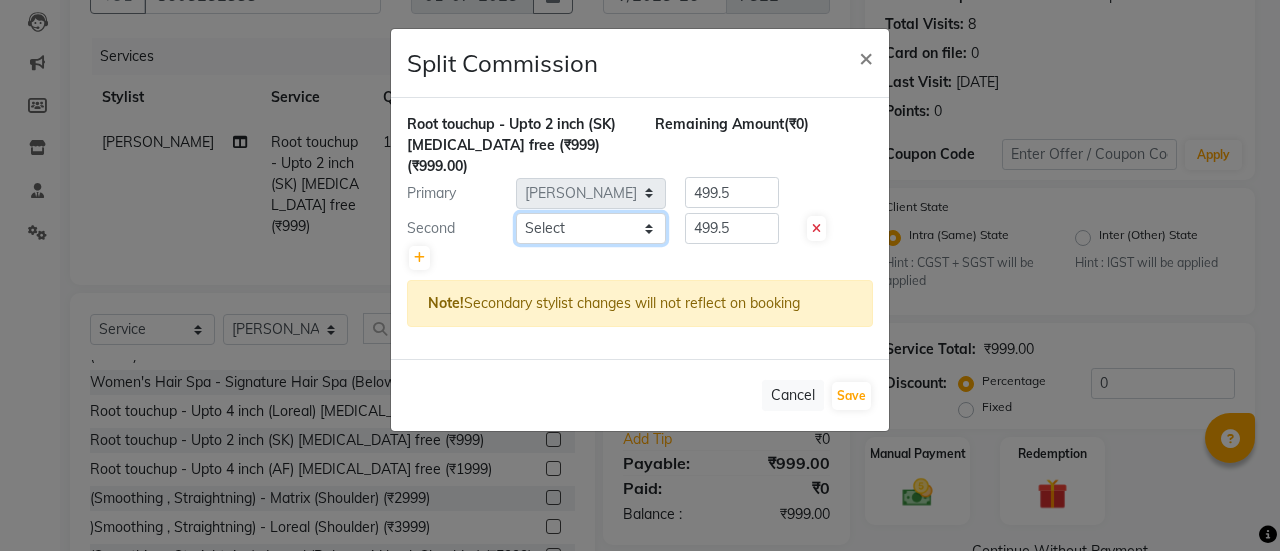 select on "43486" 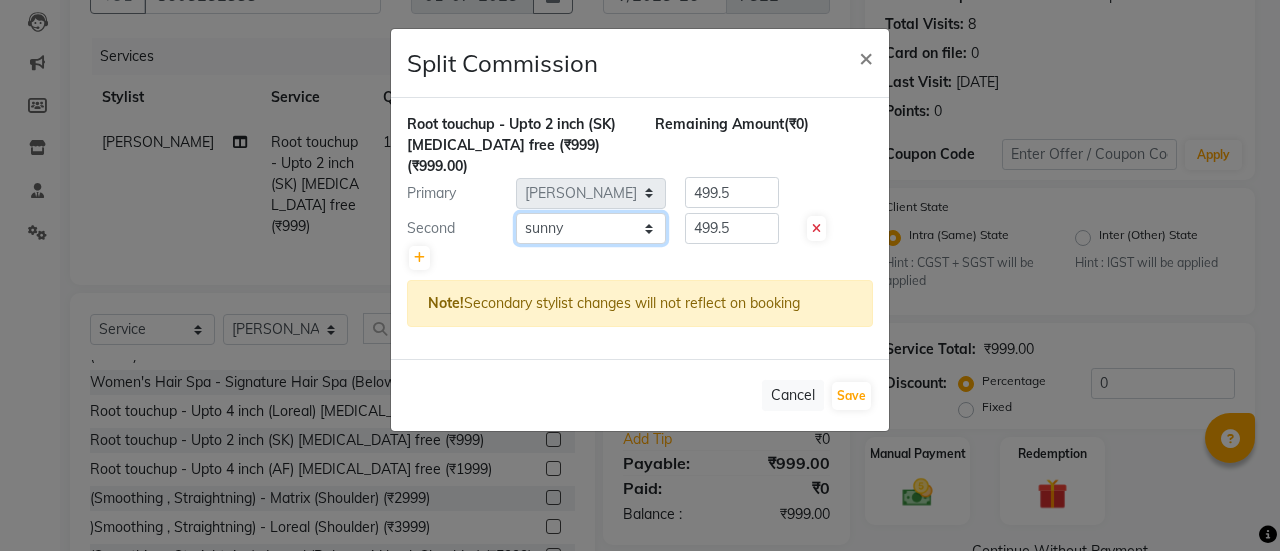 click on "Select  afreen   akshata   aman saha   ameer   Anagha   anisa   arbaj   bharti   Bunny   Danish   Darshana 1   devyani   dilshad   gaurav   Gulshan   gurmeet   javed   jishan   krishna   mayuri gaikwad   muskan   rani   rinku   rocky   Ronak   sachin   sahil   sam   sameer   sameer 2   sandhya   shabnam   shakti   sunny   sweety   vivek" 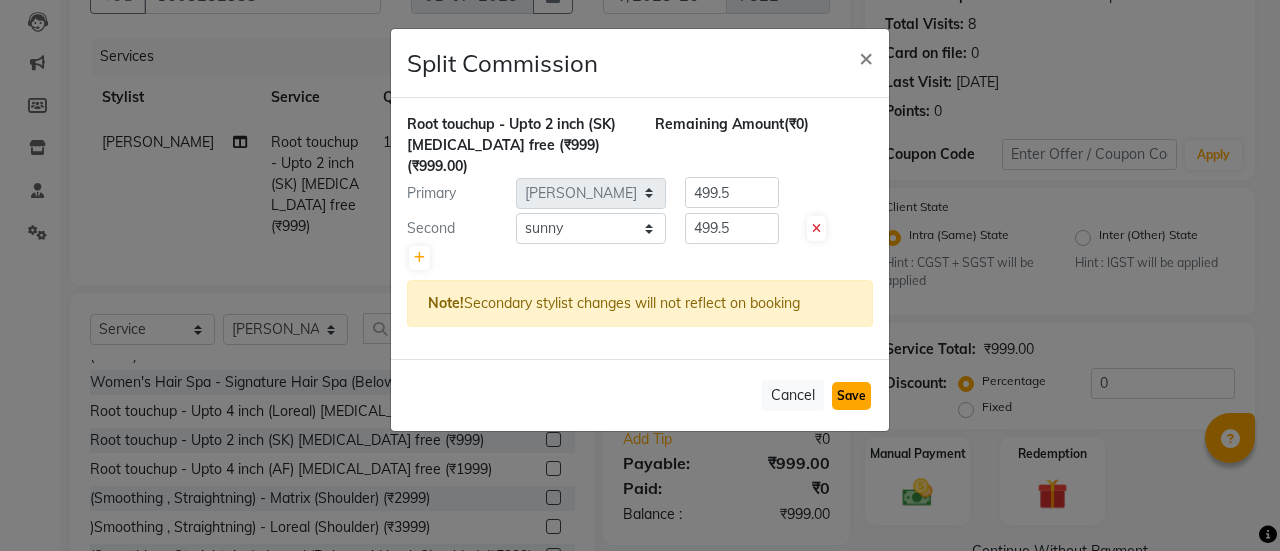 click on "Save" 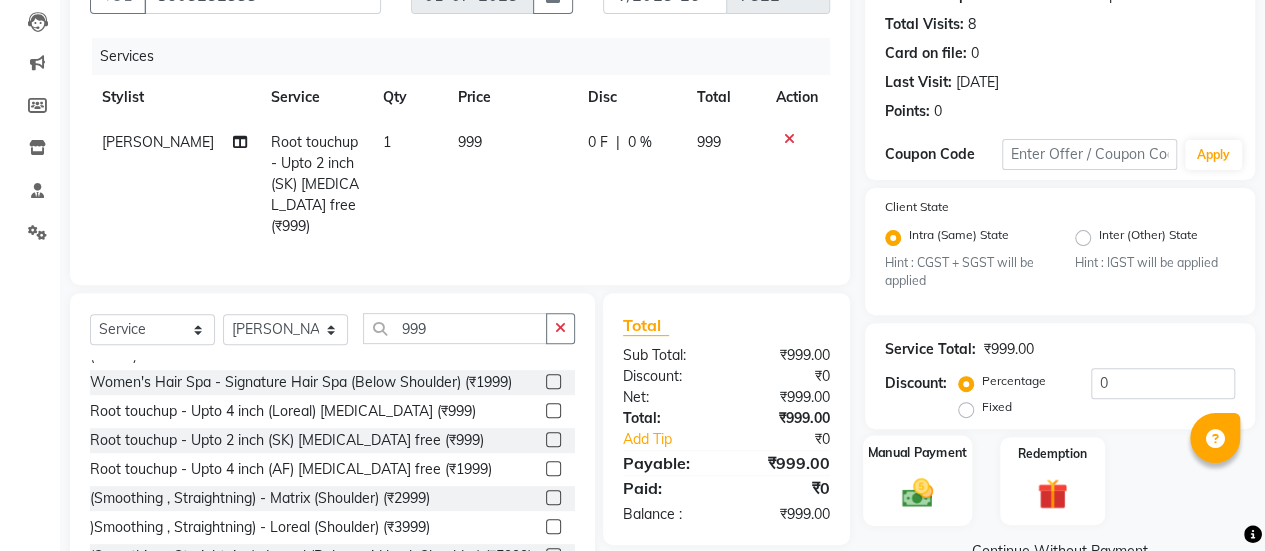 click on "Manual Payment" 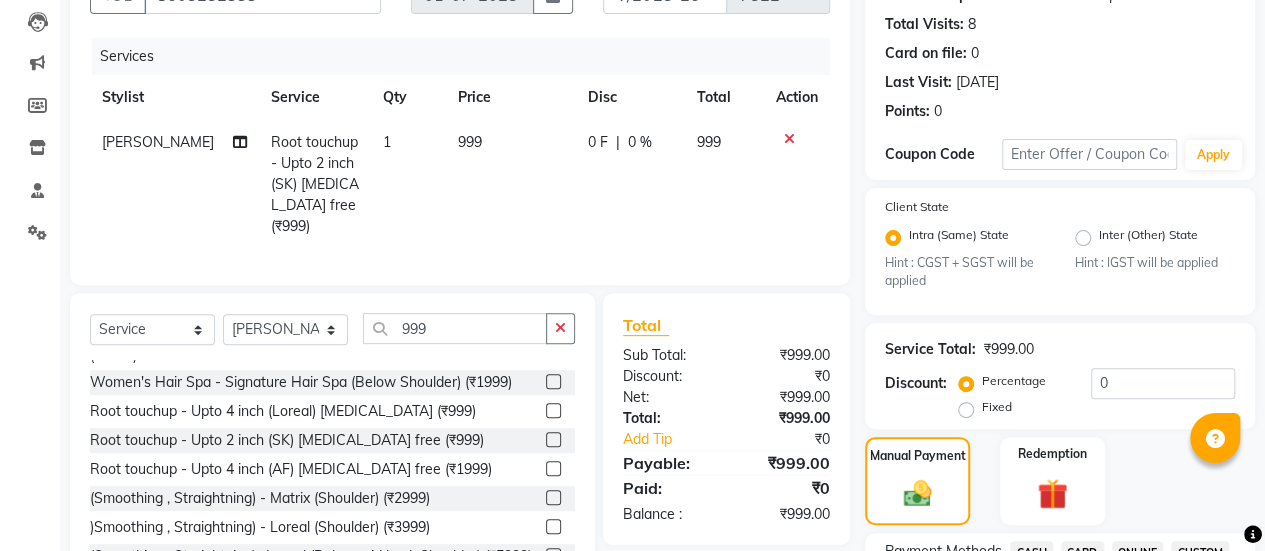 scroll, scrollTop: 462, scrollLeft: 0, axis: vertical 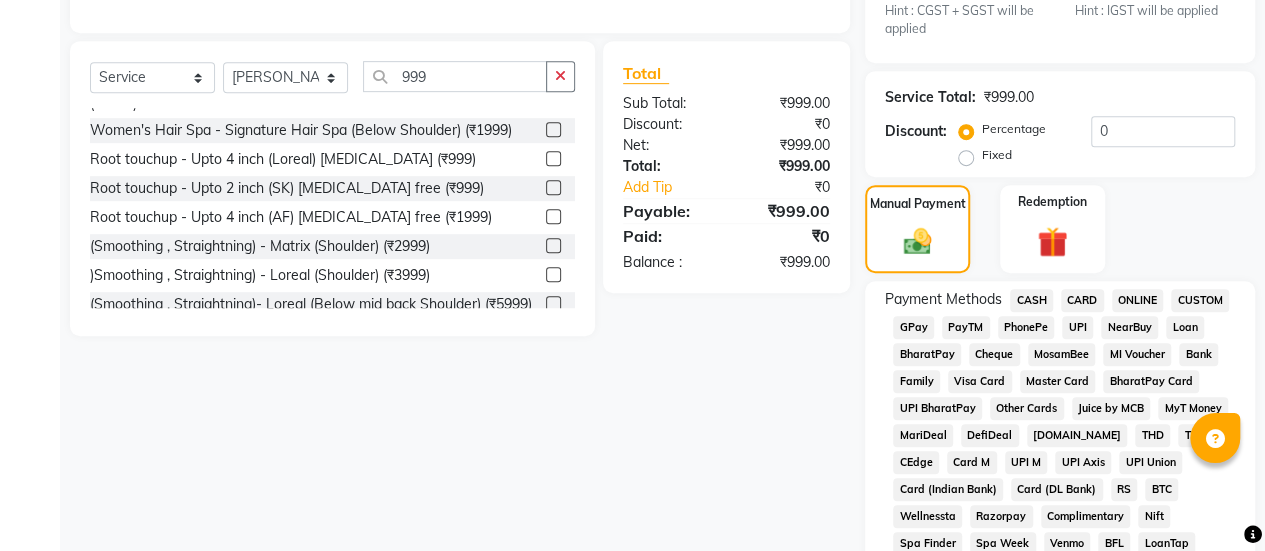click on "GPay" 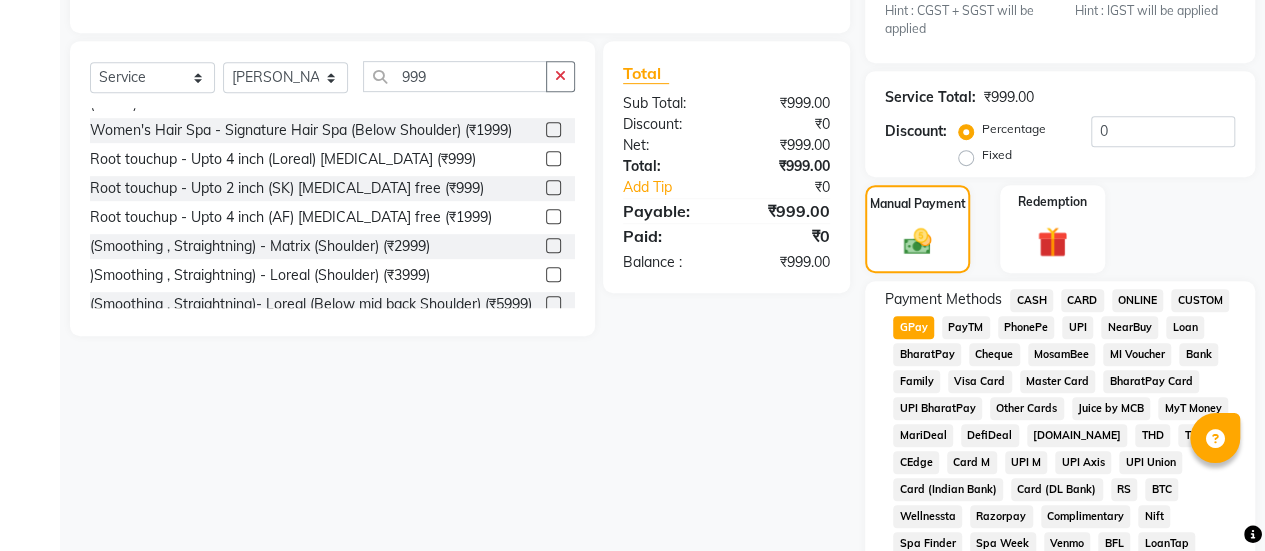 click on "GPay" 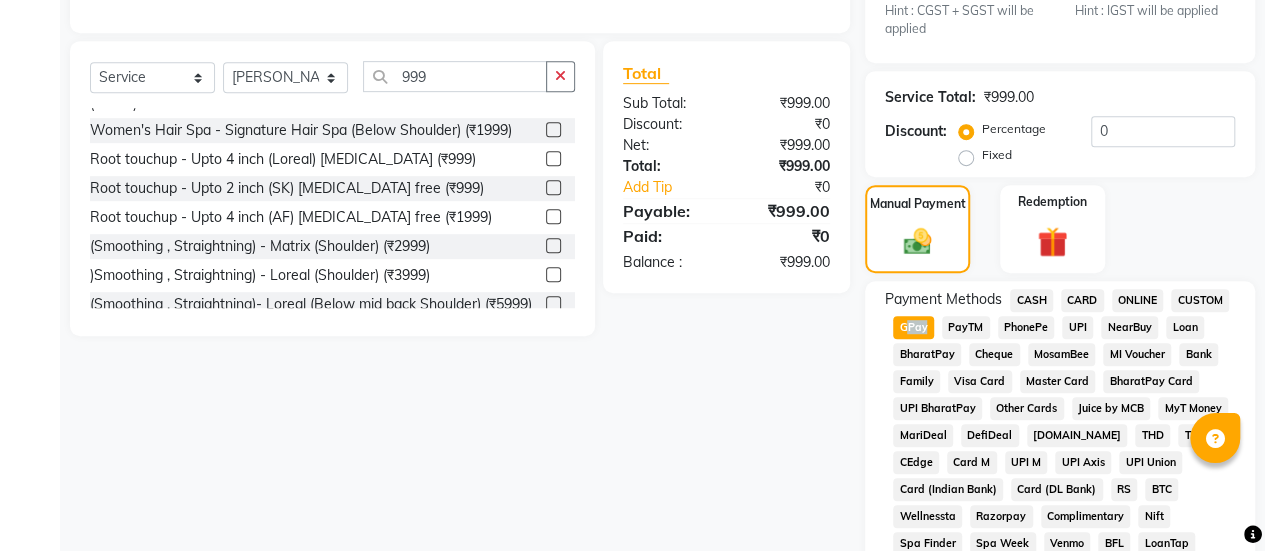 click on "GPay" 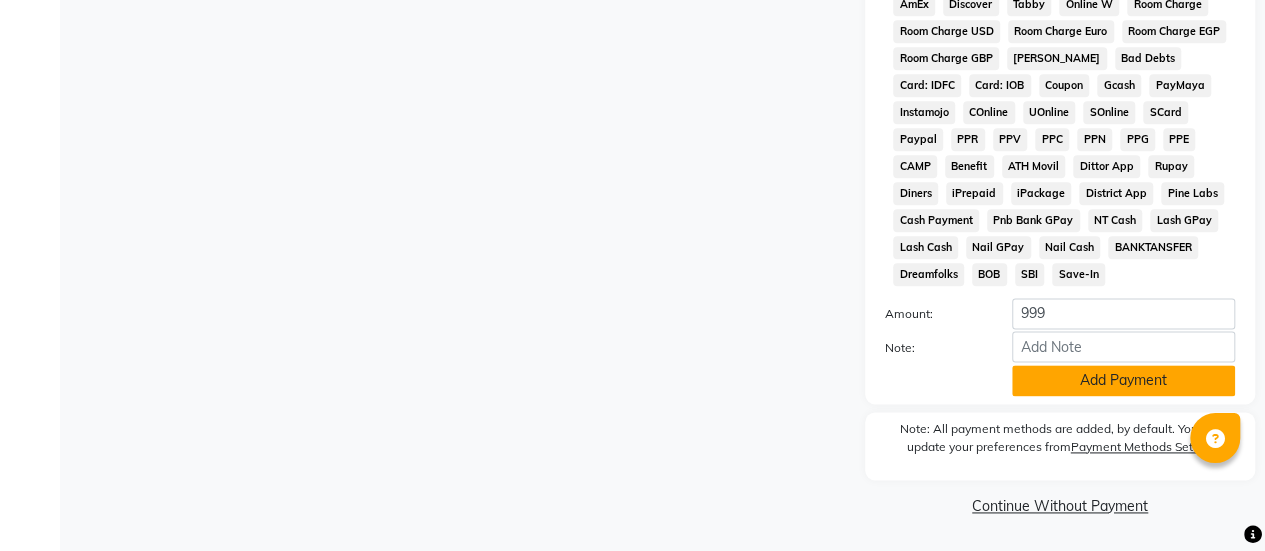 drag, startPoint x: 1063, startPoint y: 407, endPoint x: 1070, endPoint y: 389, distance: 19.313208 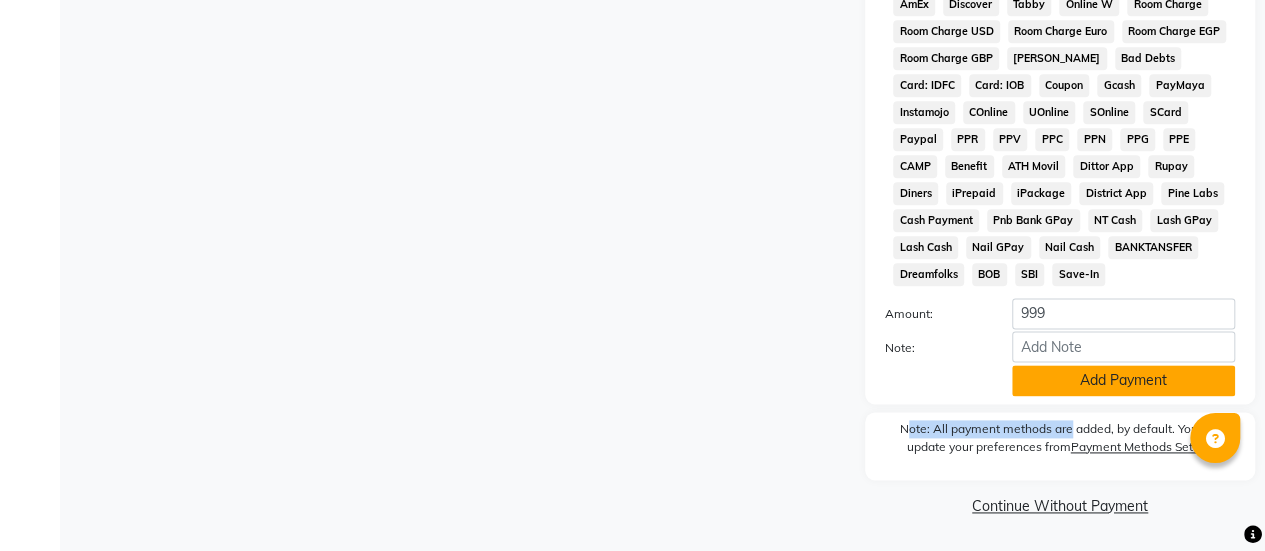 click on "Add Payment" 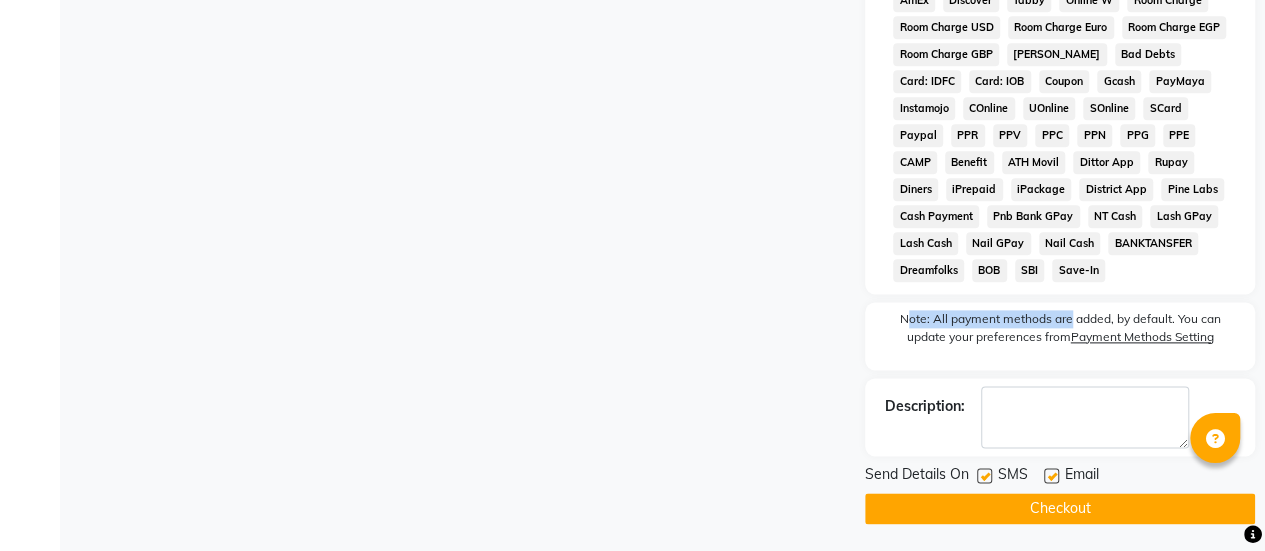 click on "Checkout" 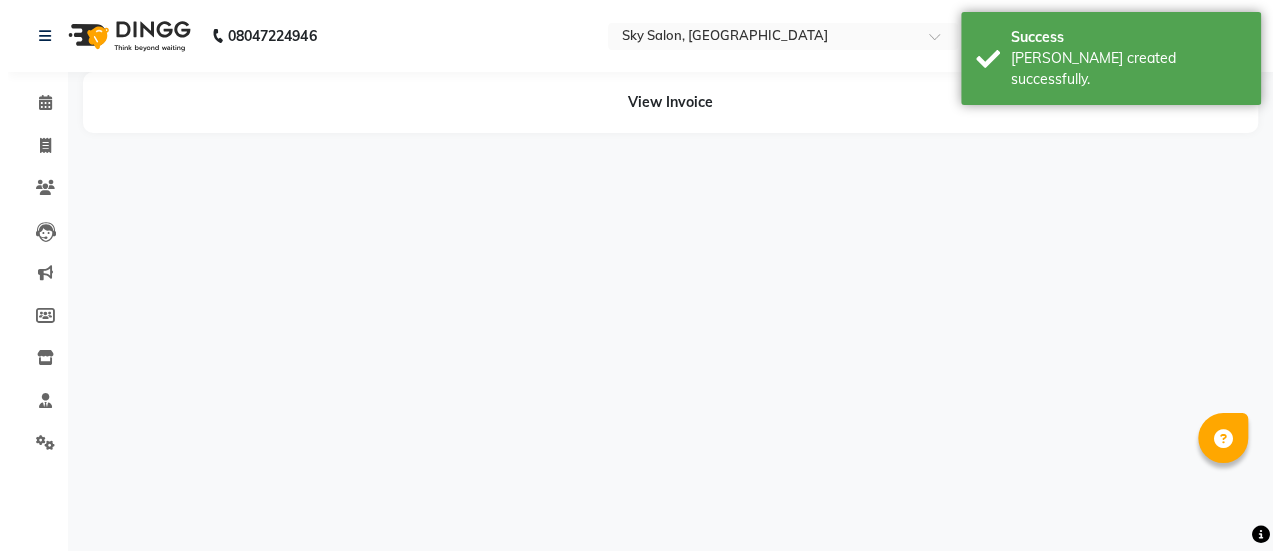scroll, scrollTop: 0, scrollLeft: 0, axis: both 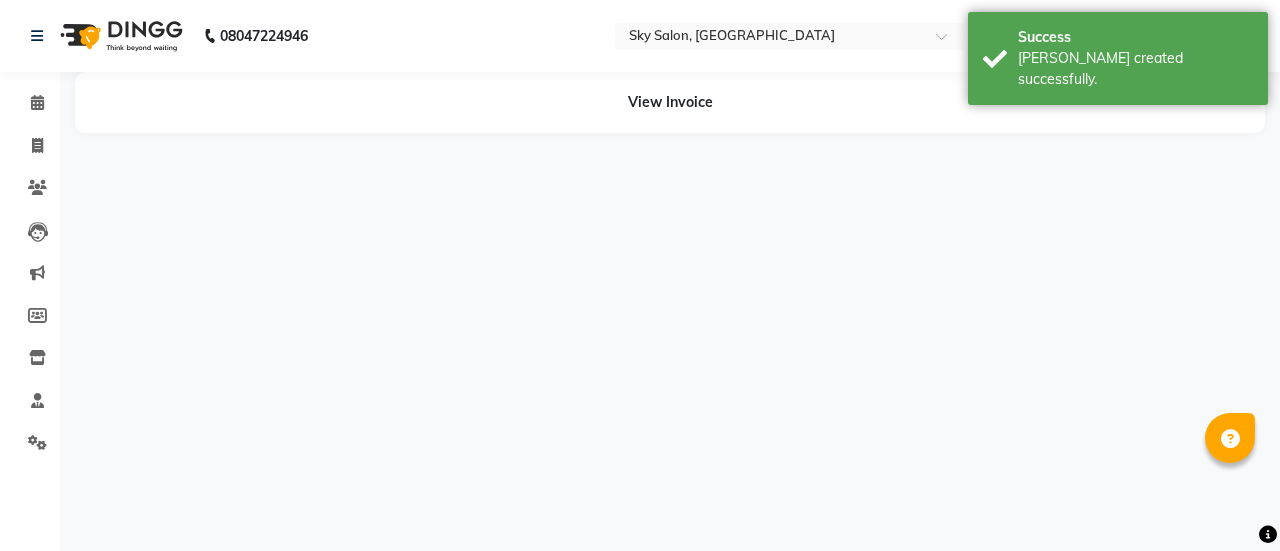 select on "27779" 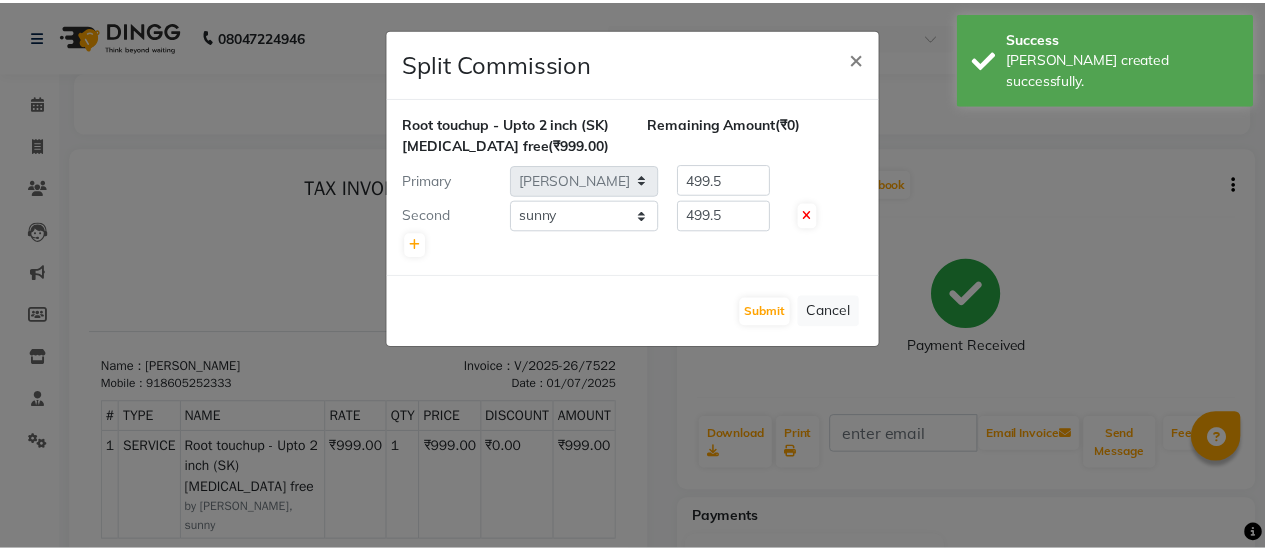 scroll, scrollTop: 0, scrollLeft: 0, axis: both 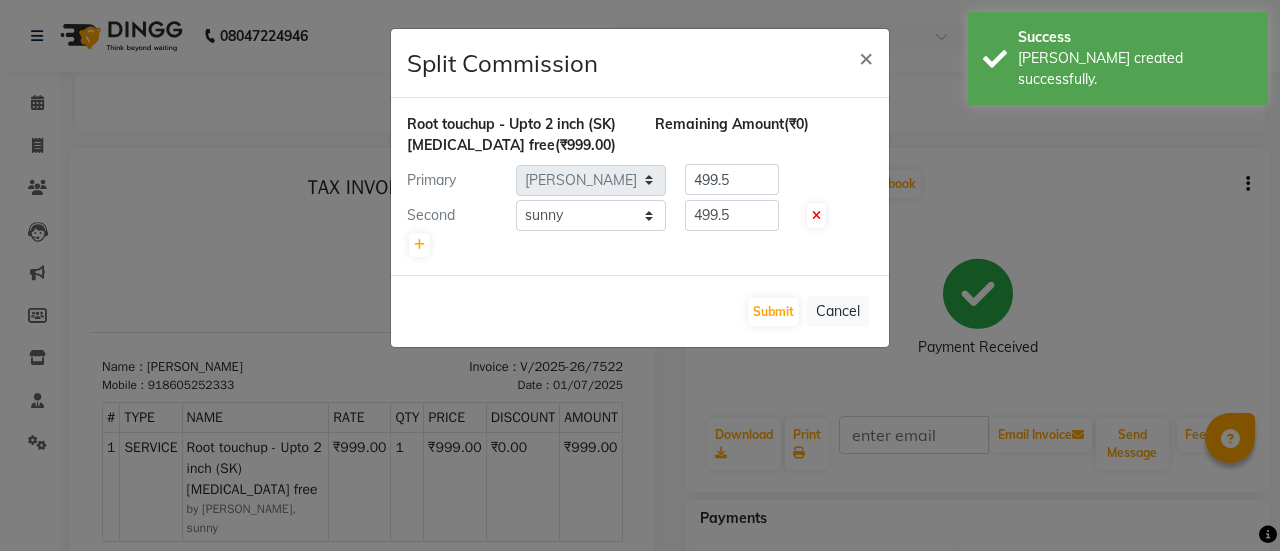 click on "Submit   Cancel" 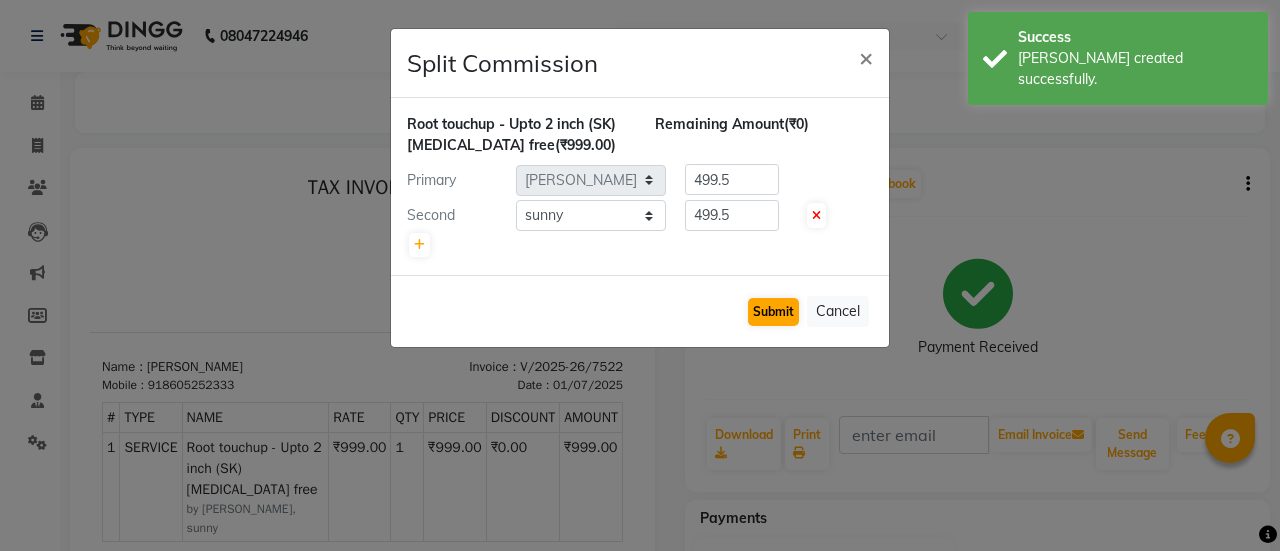 click on "Submit   Cancel" 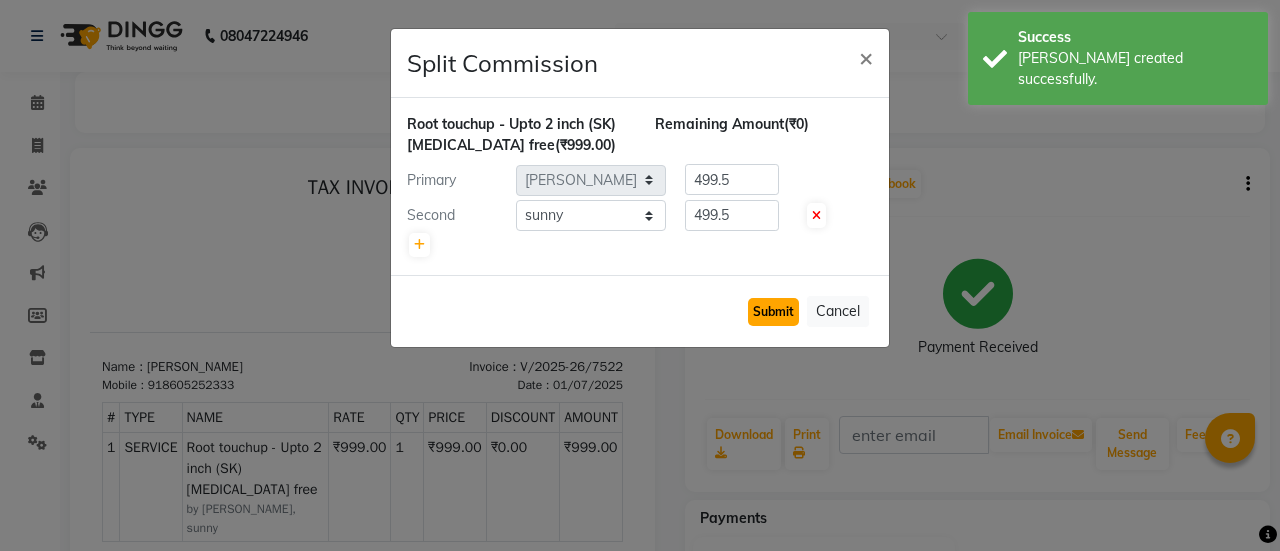 click on "Submit" 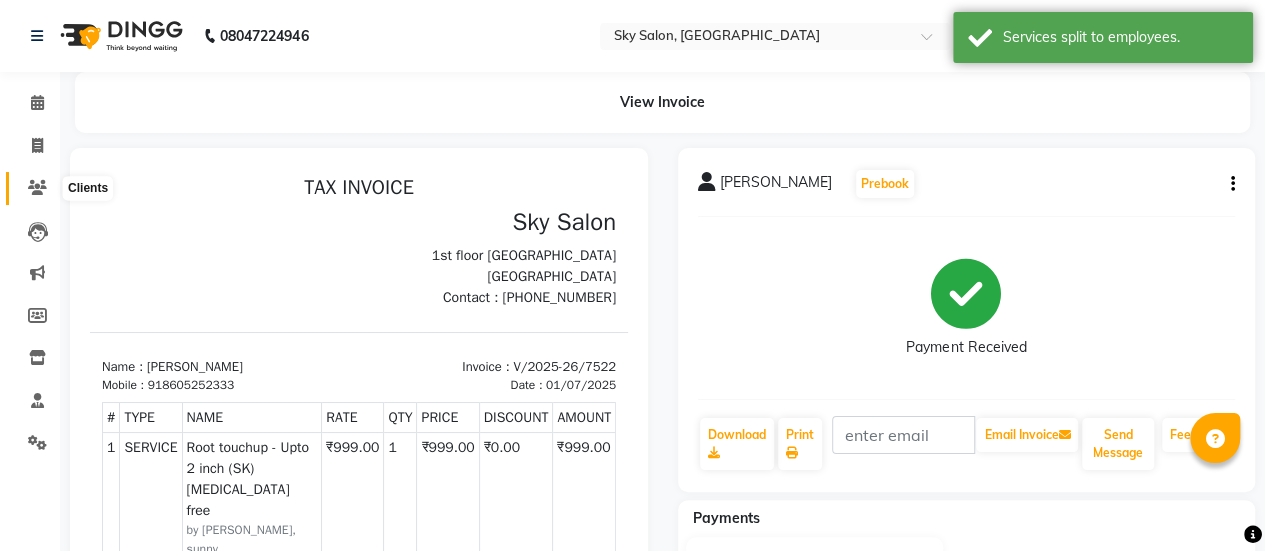 click 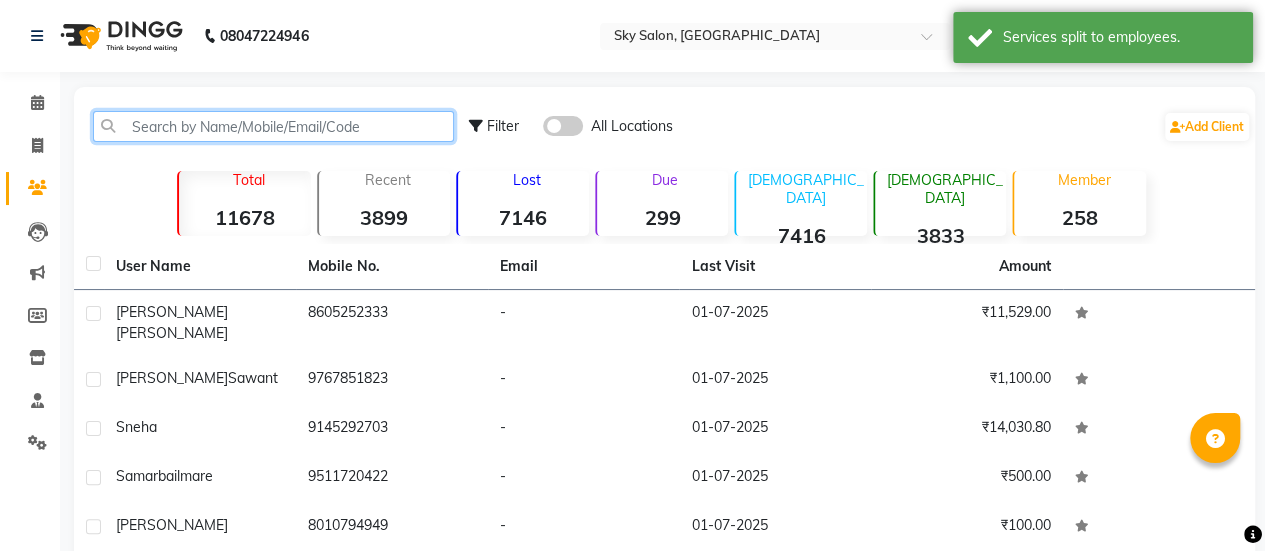 click 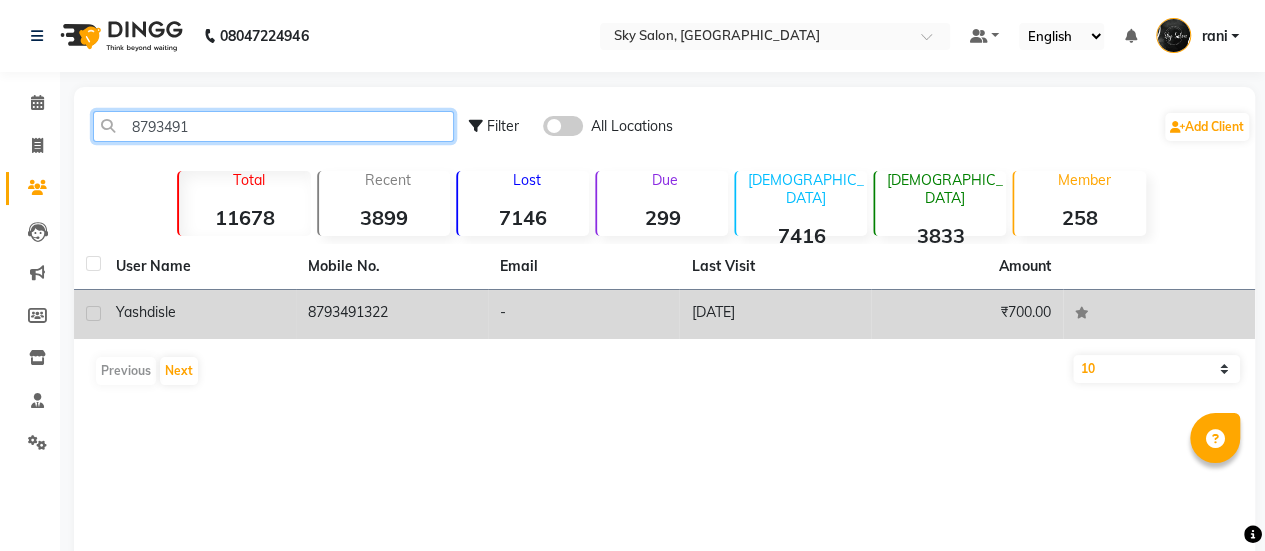 type on "8793491" 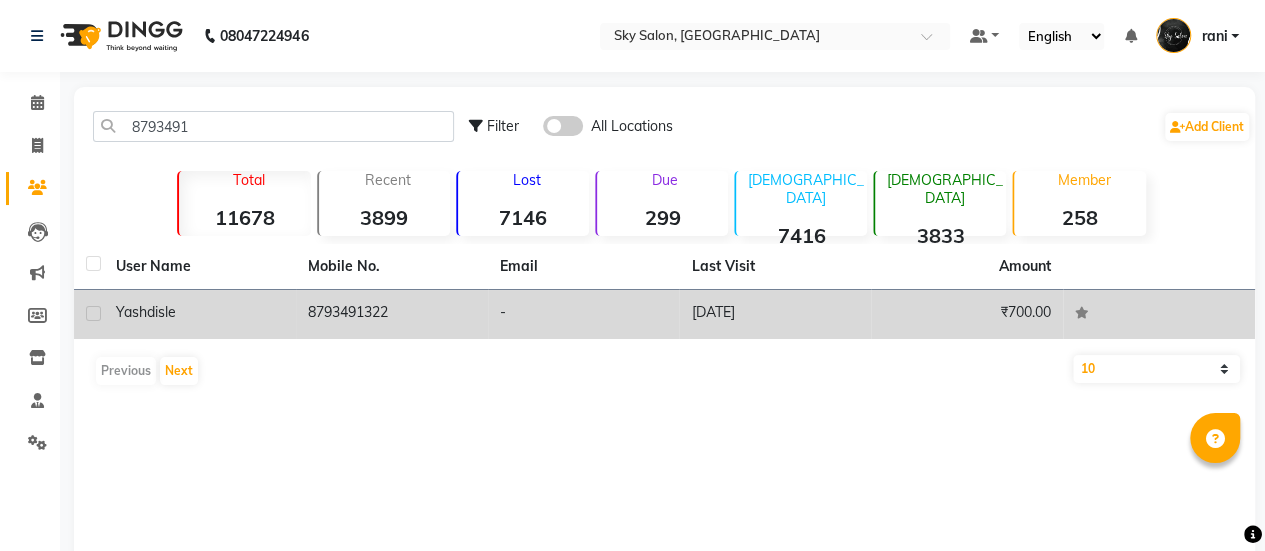 click on "8793491322" 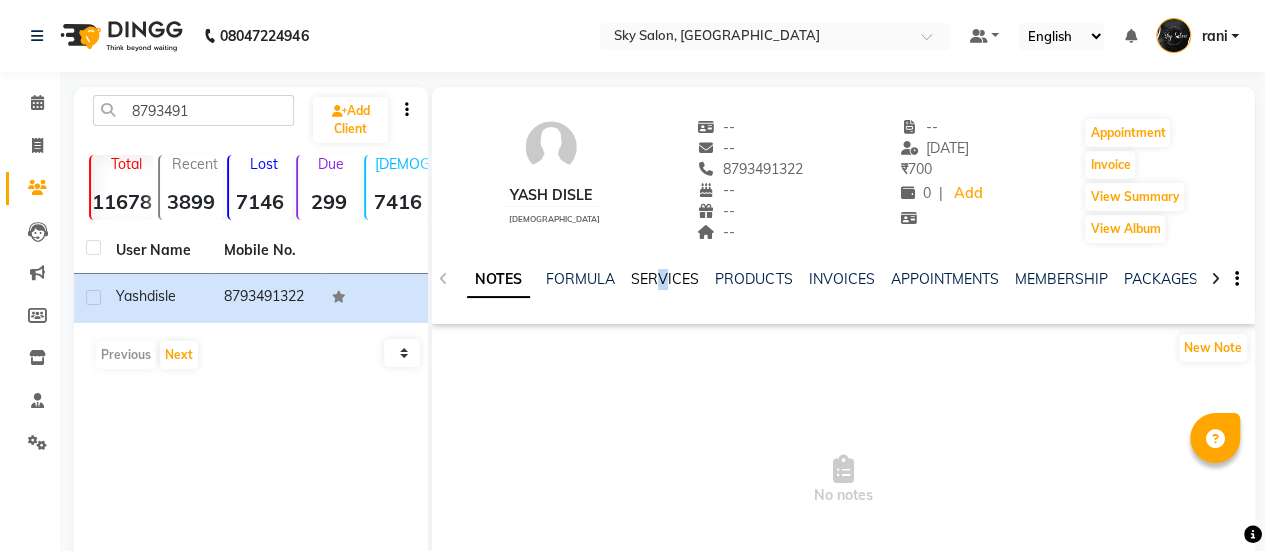 drag, startPoint x: 662, startPoint y: 295, endPoint x: 656, endPoint y: 279, distance: 17.088007 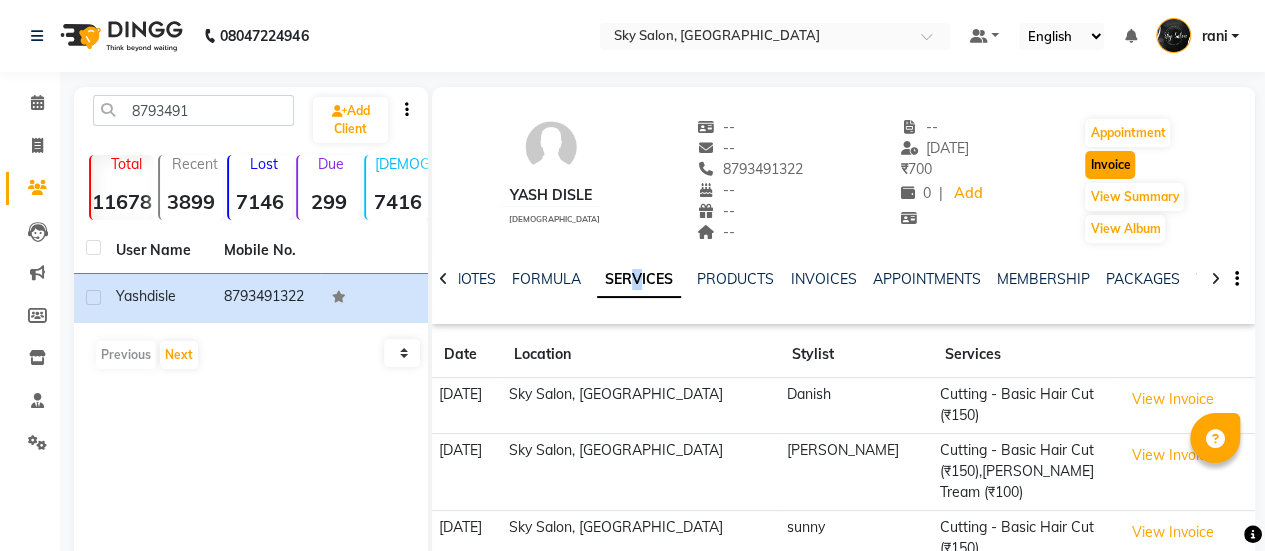 click on "Invoice" 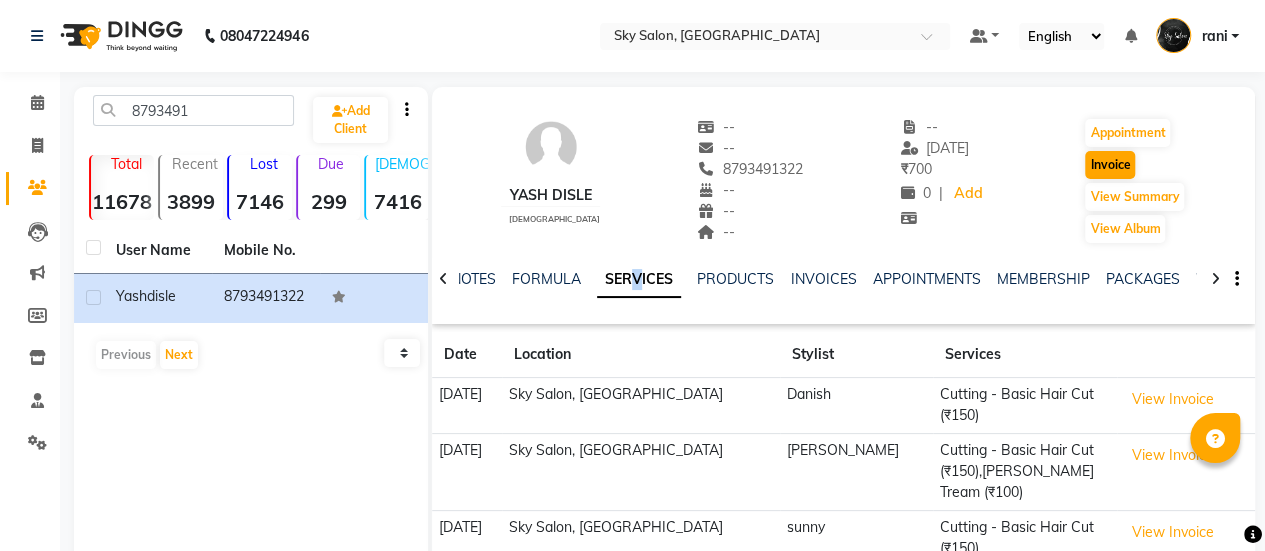 select on "service" 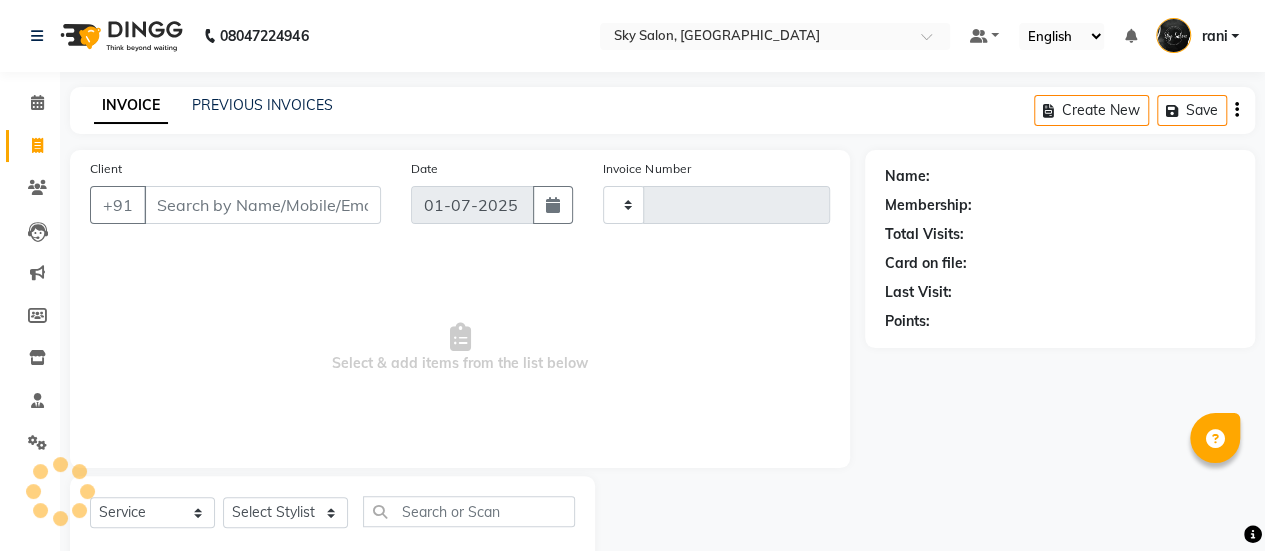 type on "7523" 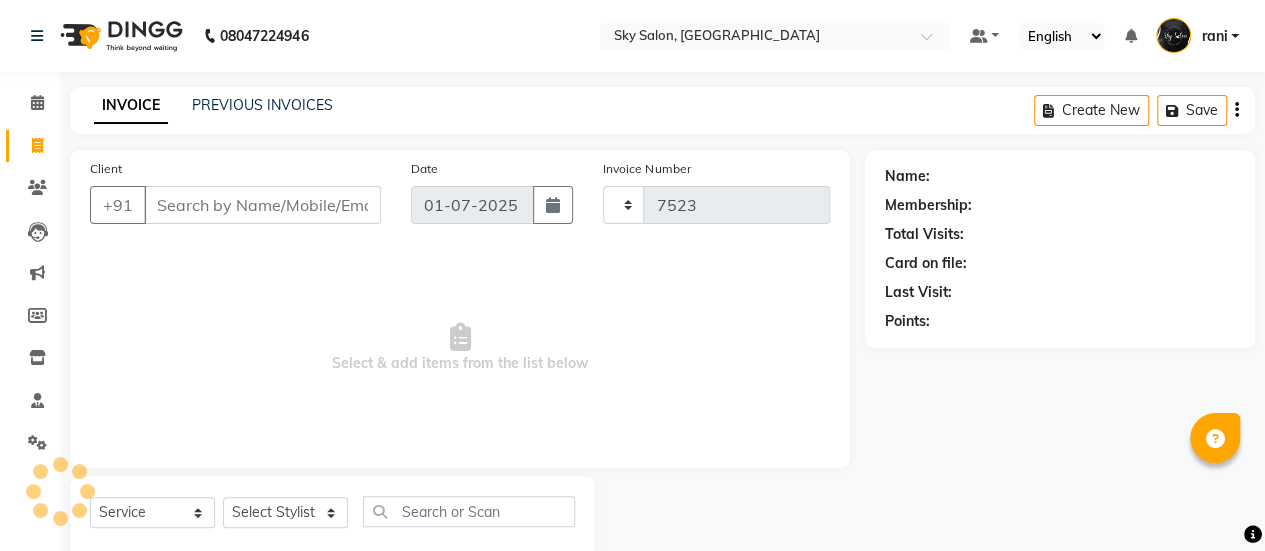 scroll, scrollTop: 49, scrollLeft: 0, axis: vertical 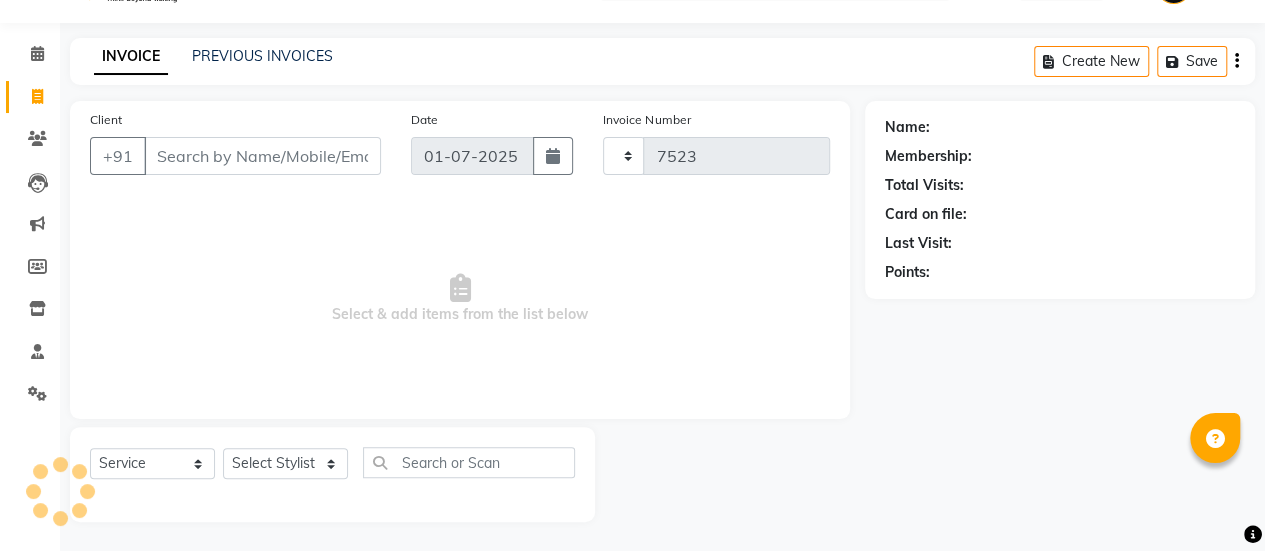 select on "3537" 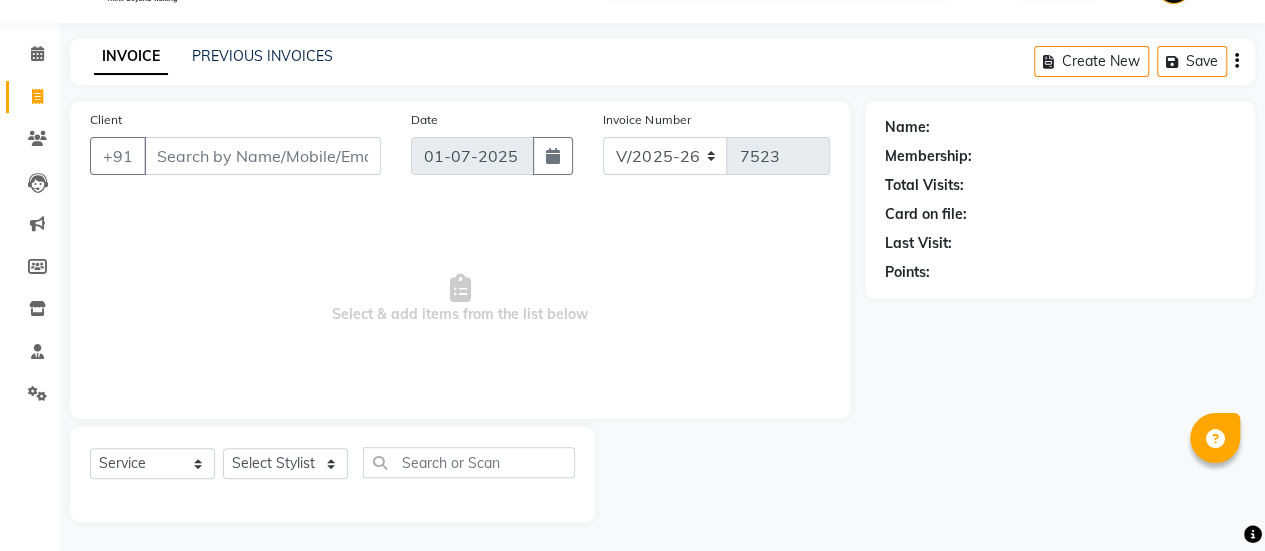 type on "8793491322" 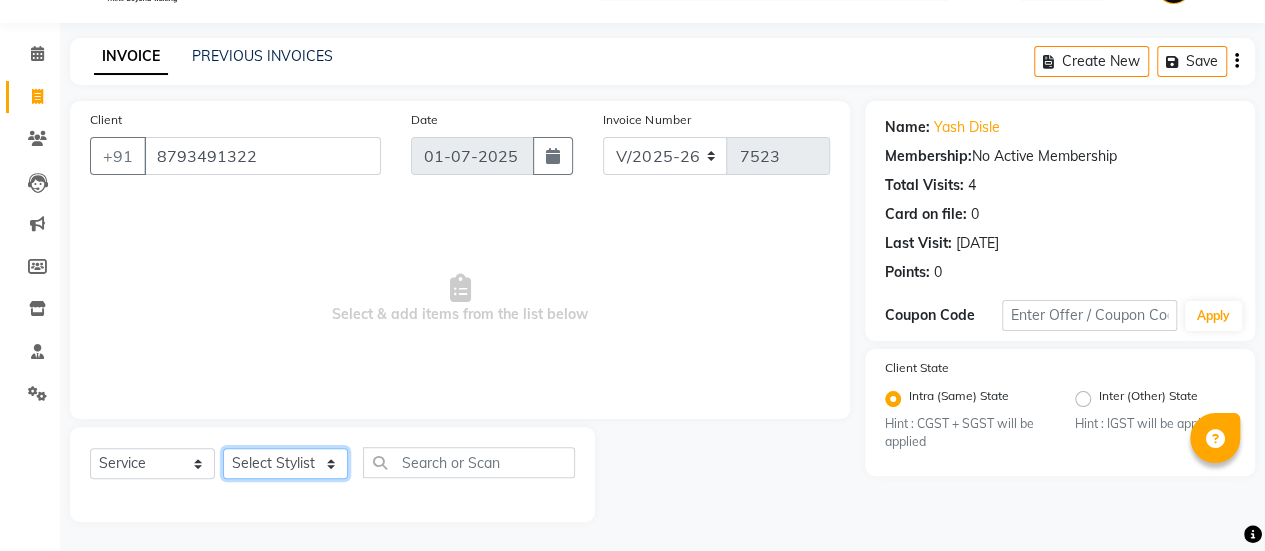 click on "Select Stylist afreen [PERSON_NAME] saha [PERSON_NAME] [PERSON_NAME] [PERSON_NAME] bharti Bunny Danish [PERSON_NAME] 1 [PERSON_NAME] [PERSON_NAME] gaurav Gulshan [PERSON_NAME] [PERSON_NAME] krishna [PERSON_NAME] [PERSON_NAME] rani [PERSON_NAME] [PERSON_NAME] sachin [PERSON_NAME] [PERSON_NAME] sameer 2 [PERSON_NAME] [PERSON_NAME] [PERSON_NAME]" 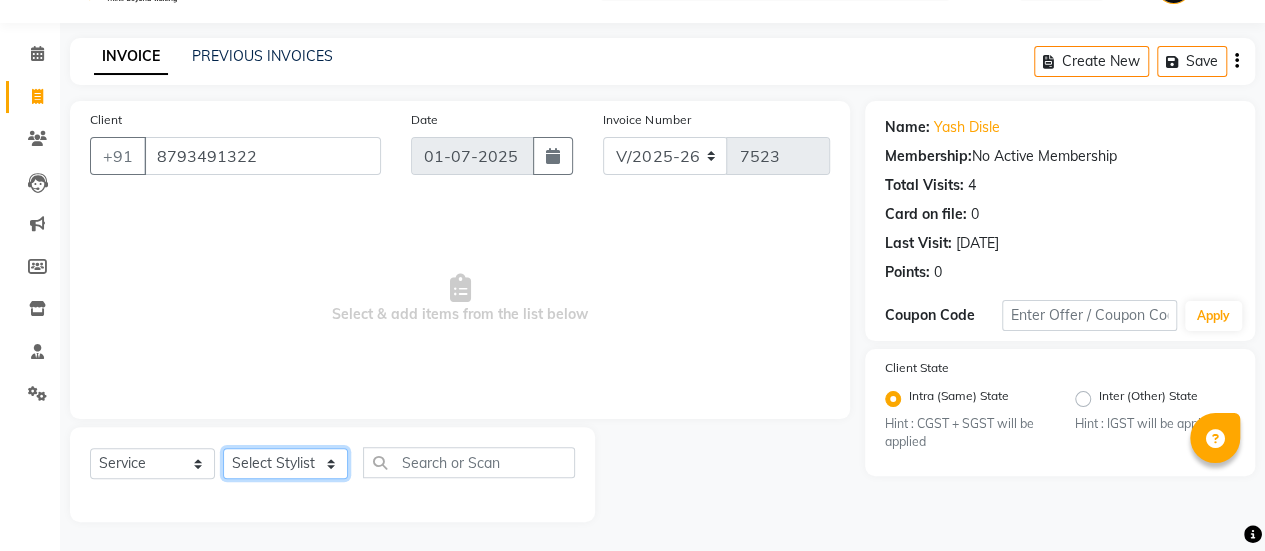 select on "84346" 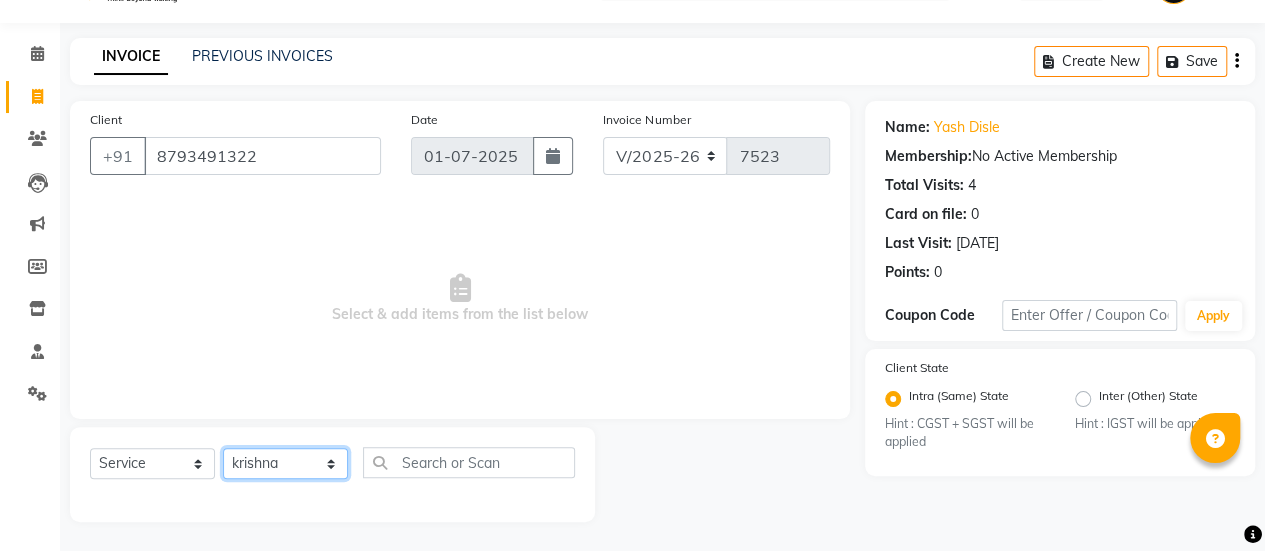 click on "Select Stylist afreen [PERSON_NAME] saha [PERSON_NAME] [PERSON_NAME] [PERSON_NAME] bharti Bunny Danish [PERSON_NAME] 1 [PERSON_NAME] [PERSON_NAME] gaurav Gulshan [PERSON_NAME] [PERSON_NAME] krishna [PERSON_NAME] [PERSON_NAME] rani [PERSON_NAME] [PERSON_NAME] sachin [PERSON_NAME] [PERSON_NAME] sameer 2 [PERSON_NAME] [PERSON_NAME] [PERSON_NAME]" 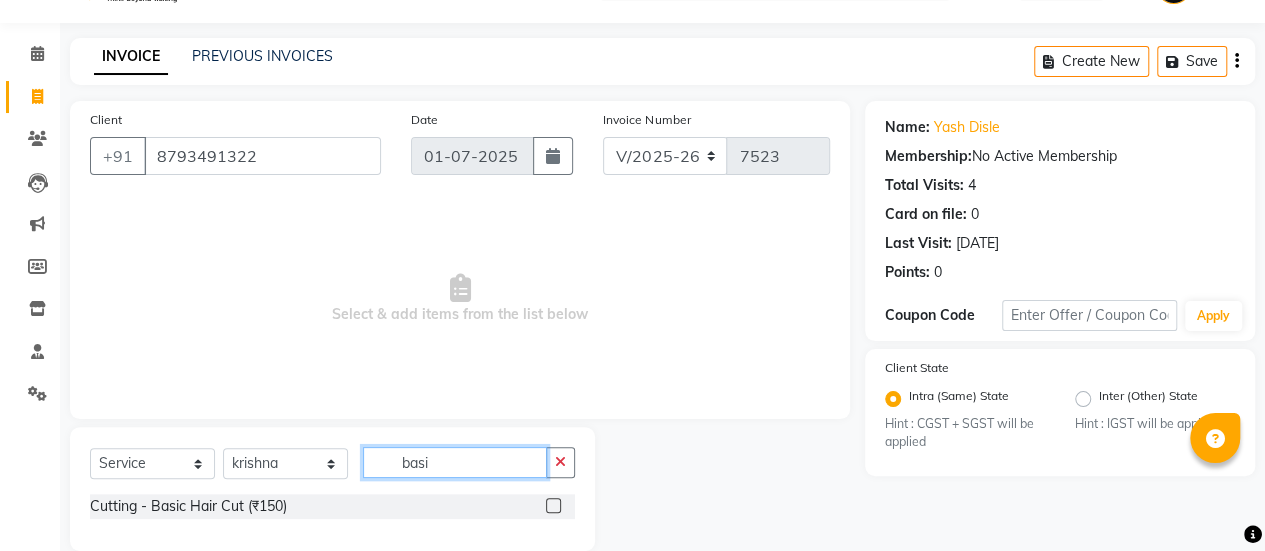 scroll, scrollTop: 78, scrollLeft: 0, axis: vertical 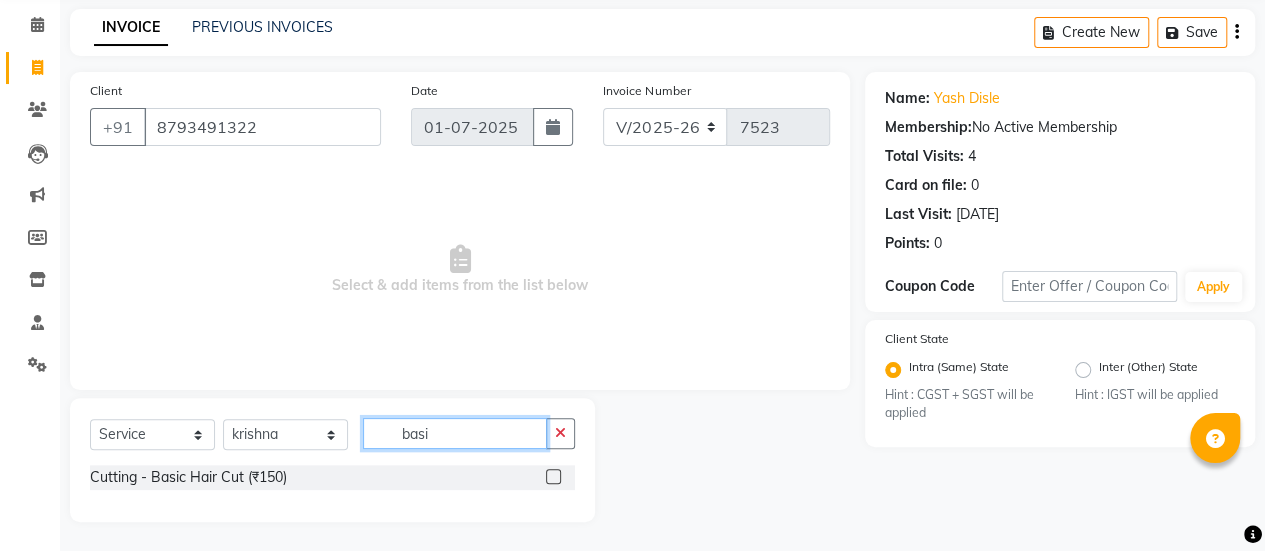 type on "basi" 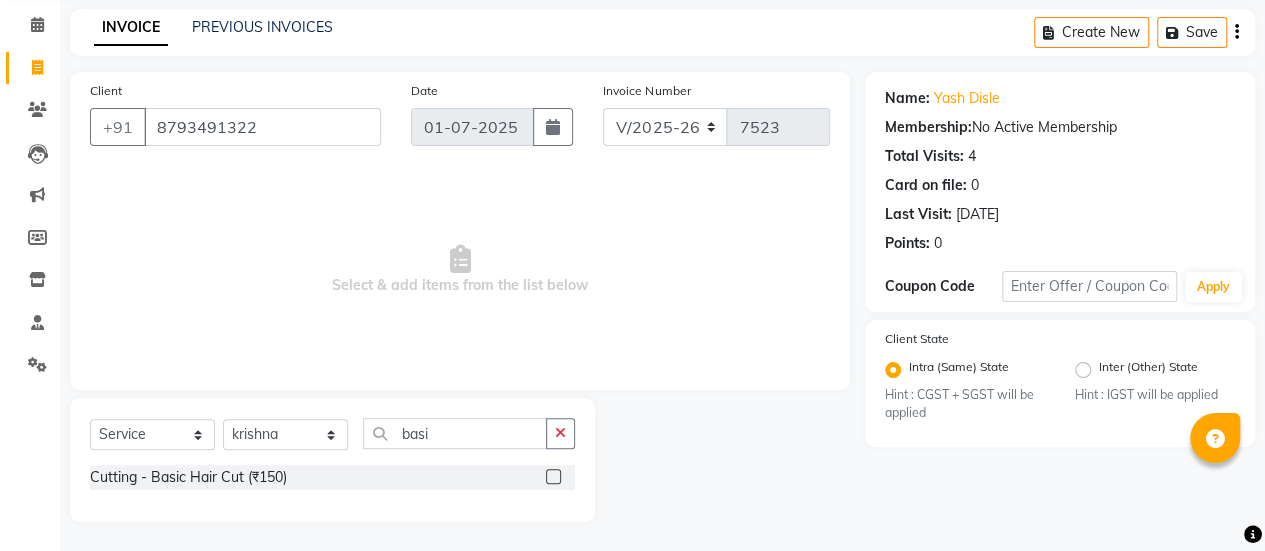 click 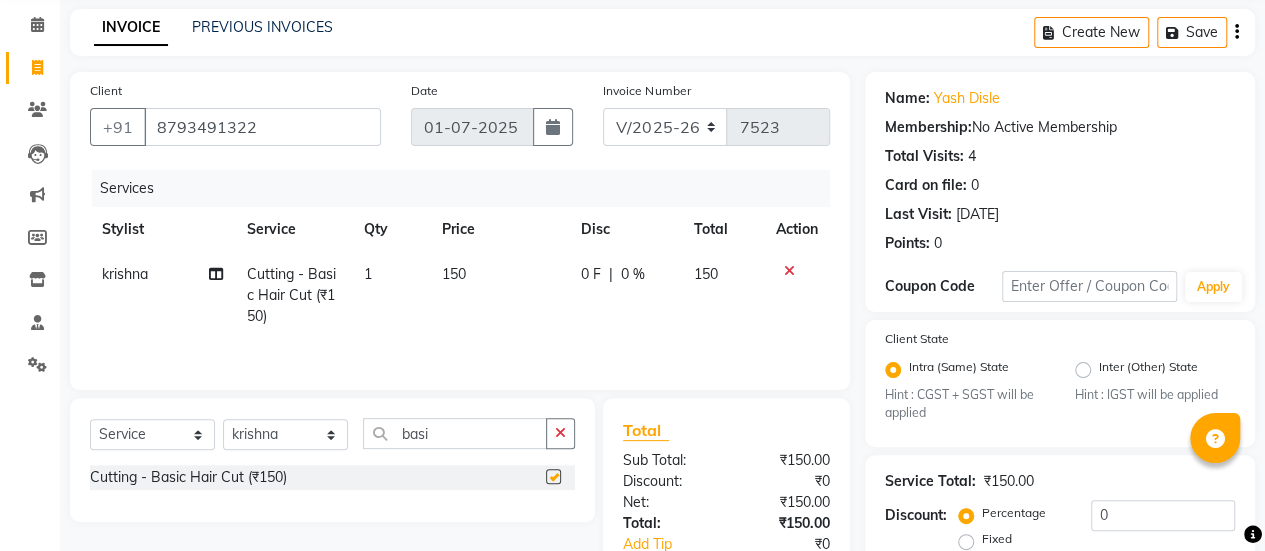 checkbox on "false" 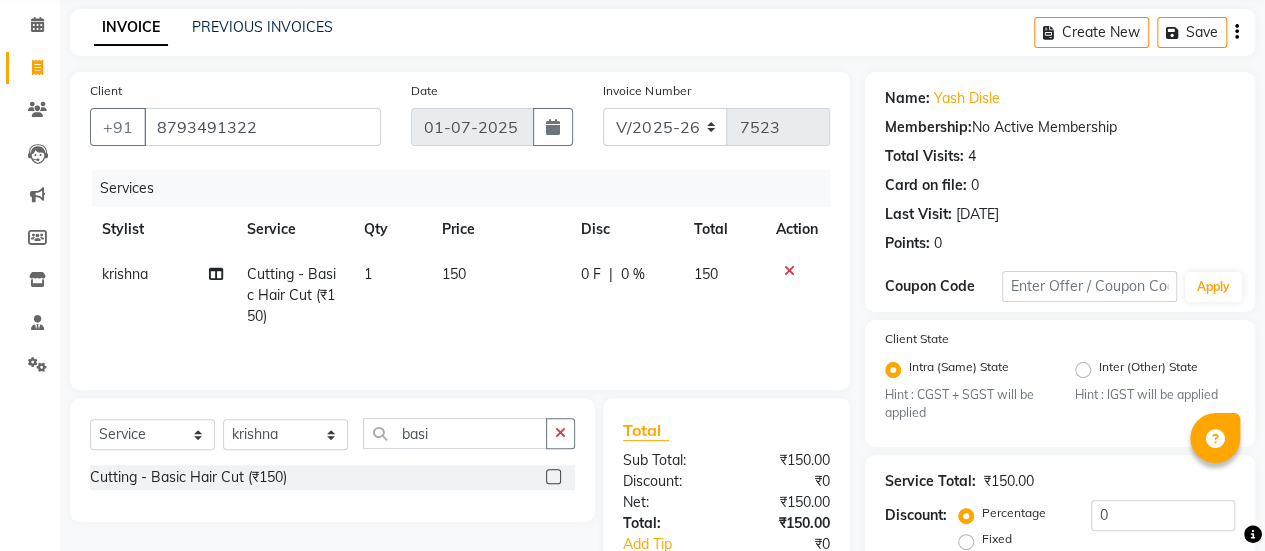 scroll, scrollTop: 254, scrollLeft: 0, axis: vertical 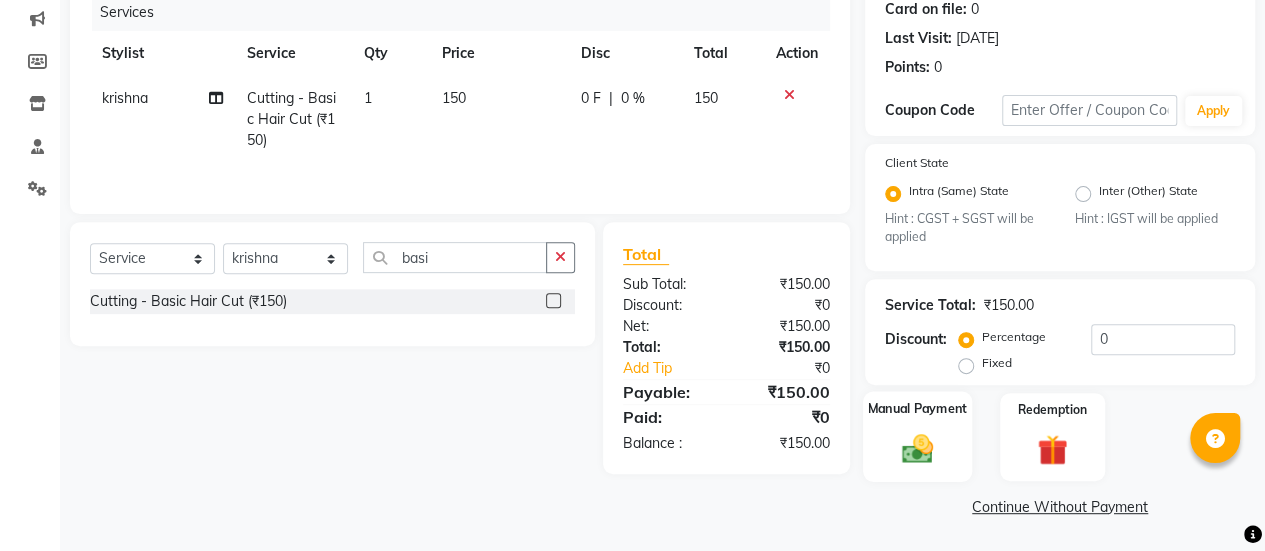 click 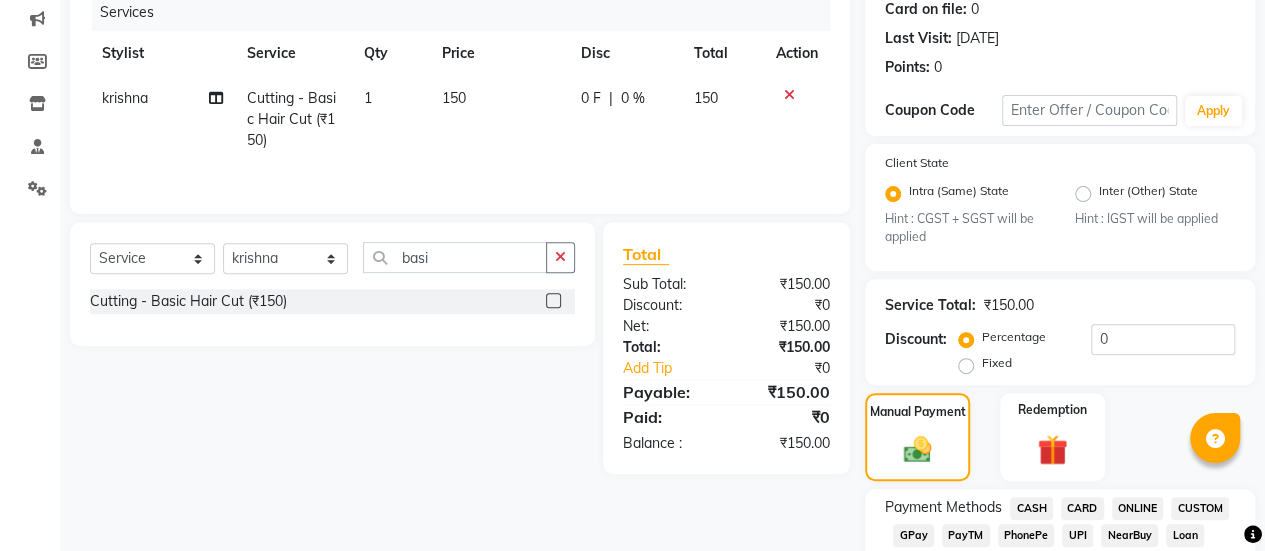 scroll, scrollTop: 475, scrollLeft: 0, axis: vertical 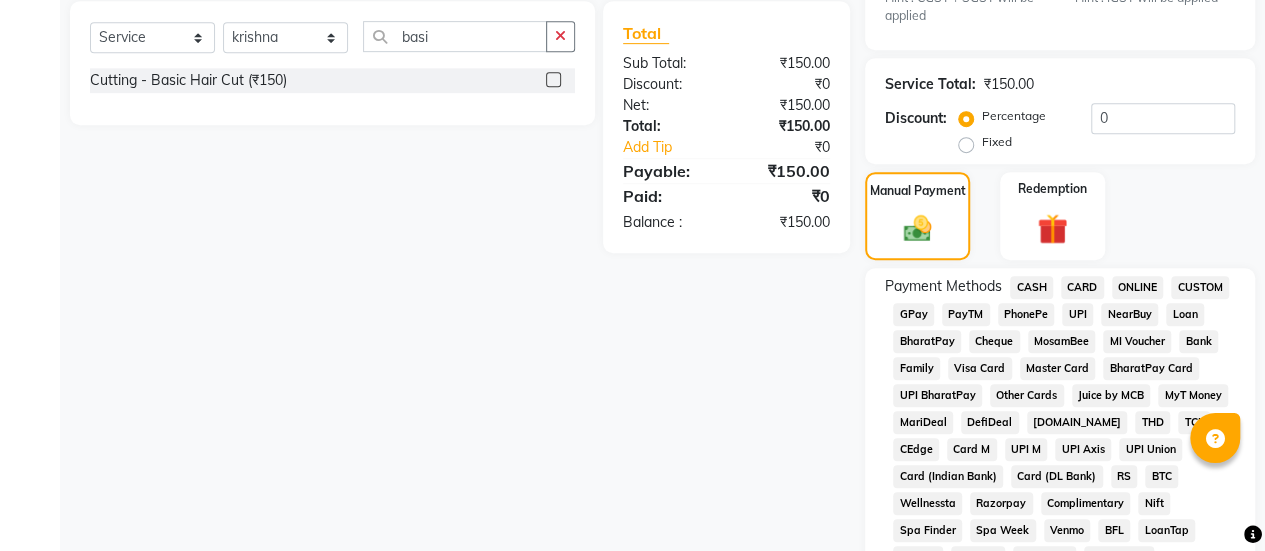 click on "CASH" 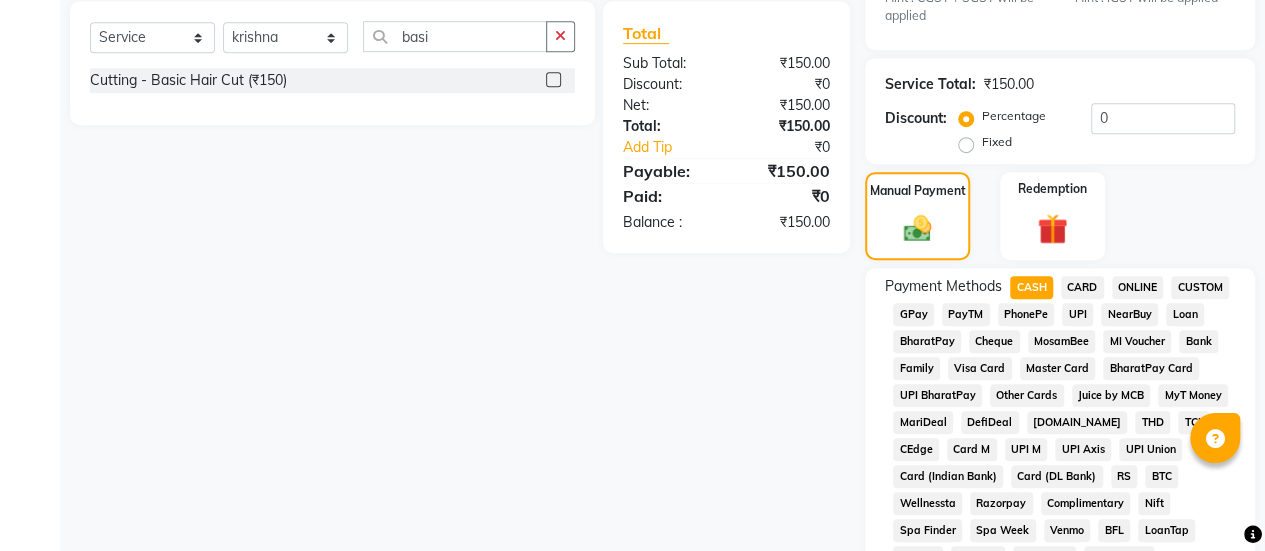 click on "CASH" 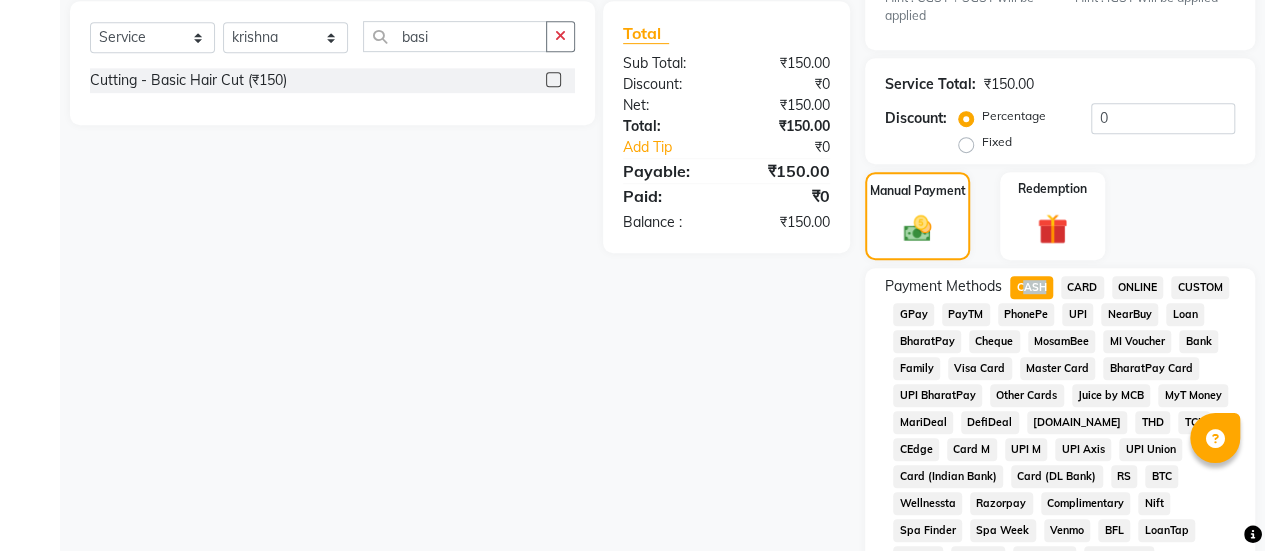 click on "CASH" 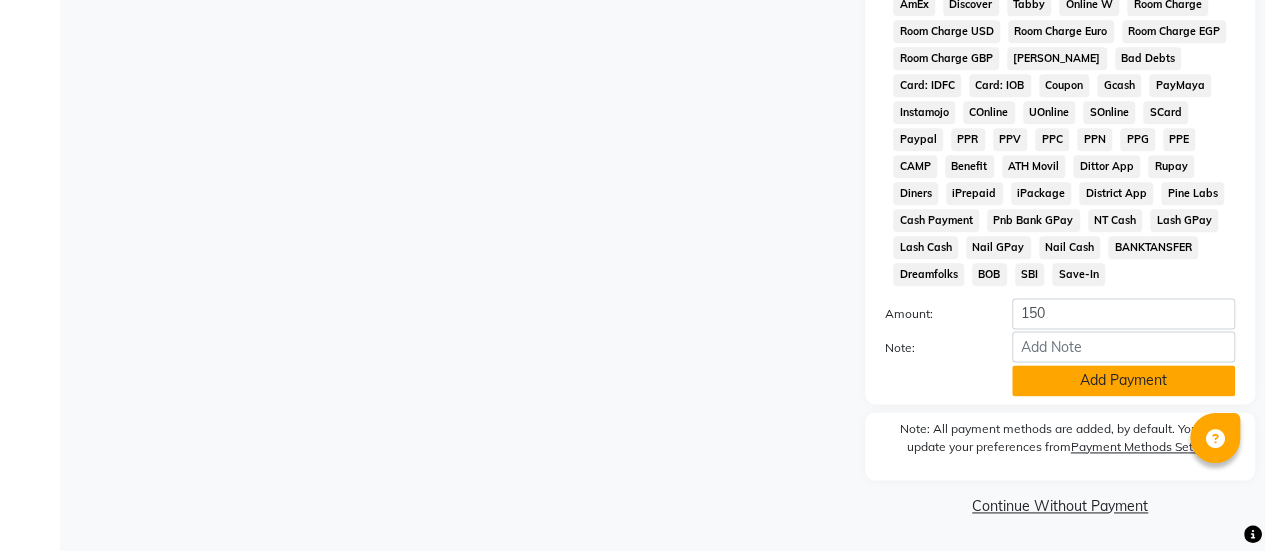 click on "Add Payment" 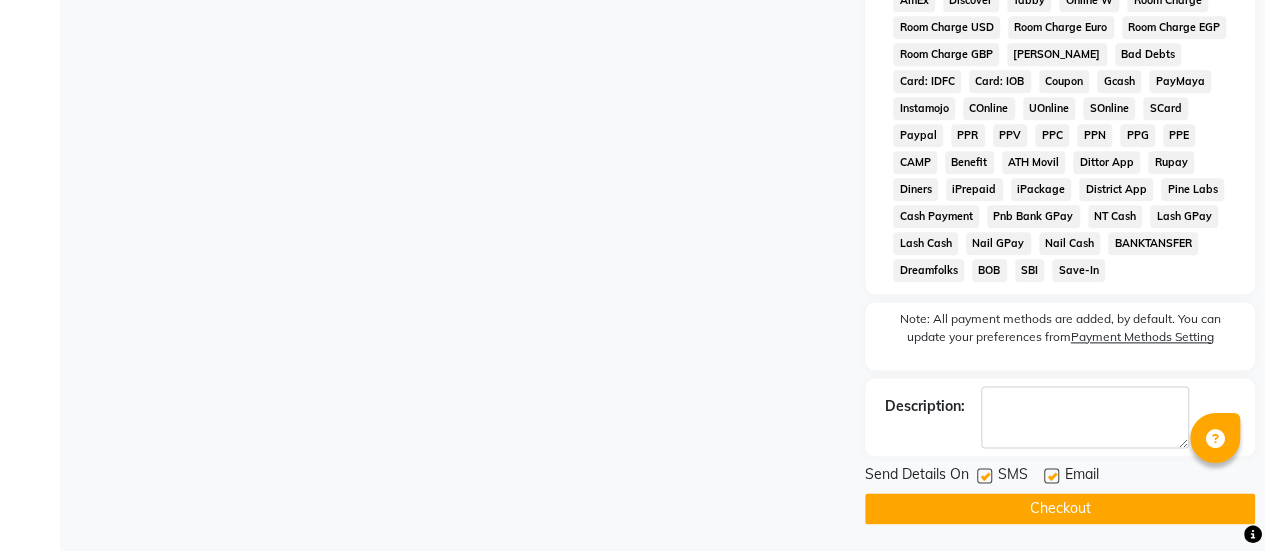 click 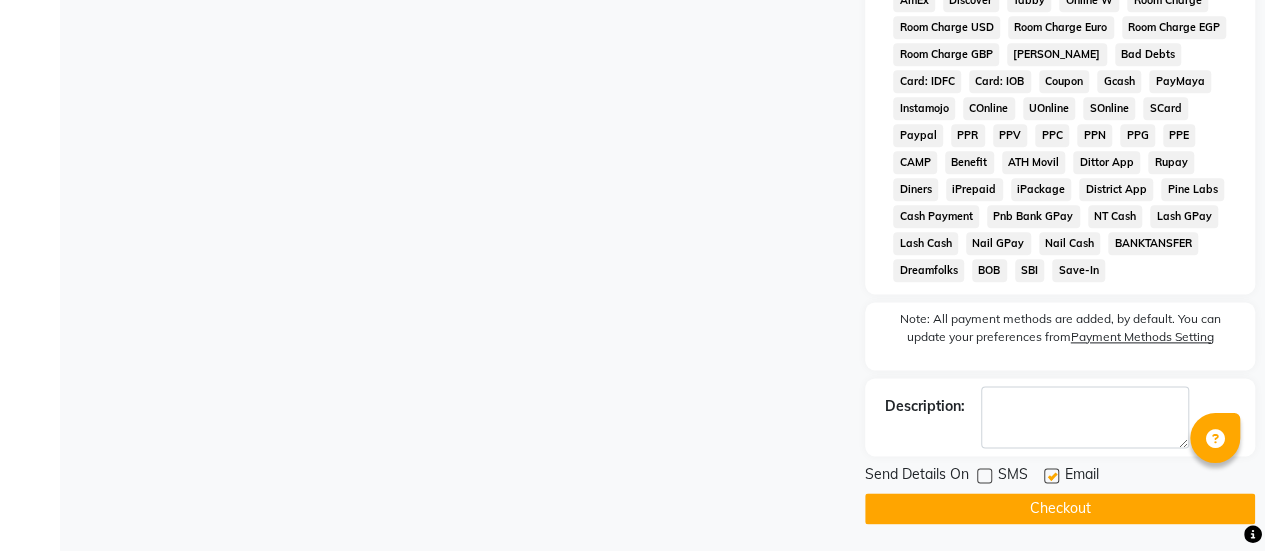 click on "Checkout" 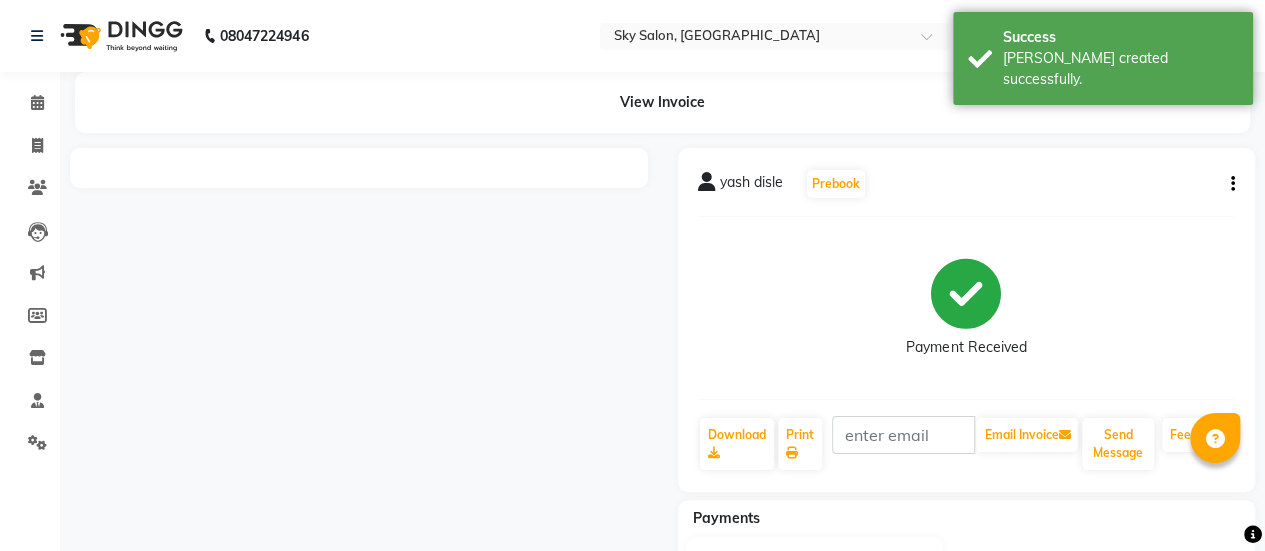 scroll, scrollTop: 126, scrollLeft: 0, axis: vertical 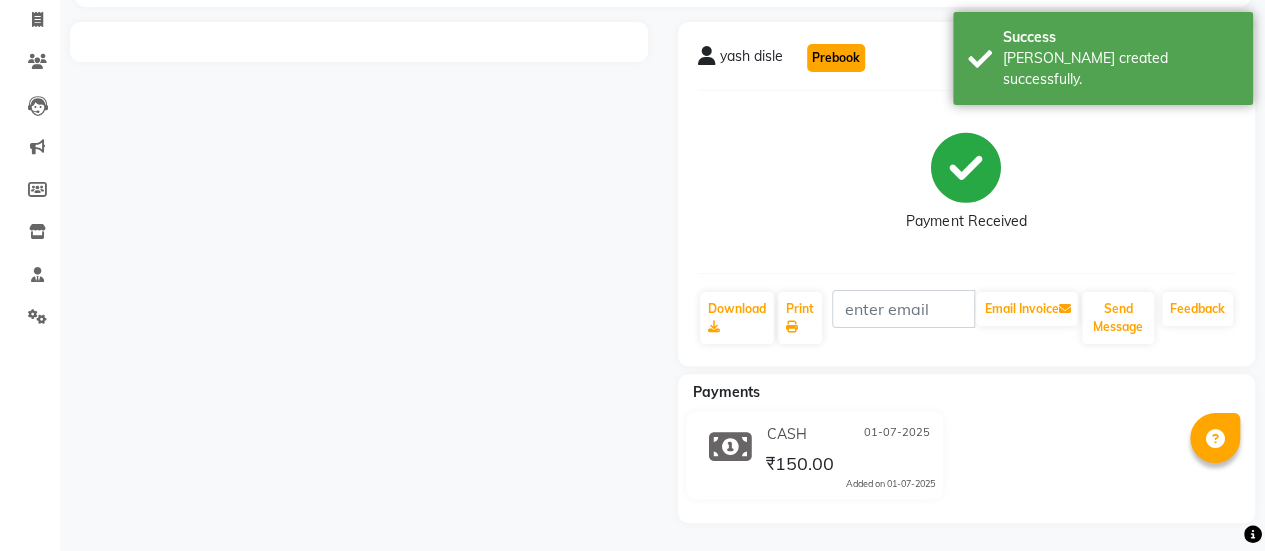 click on "Prebook" 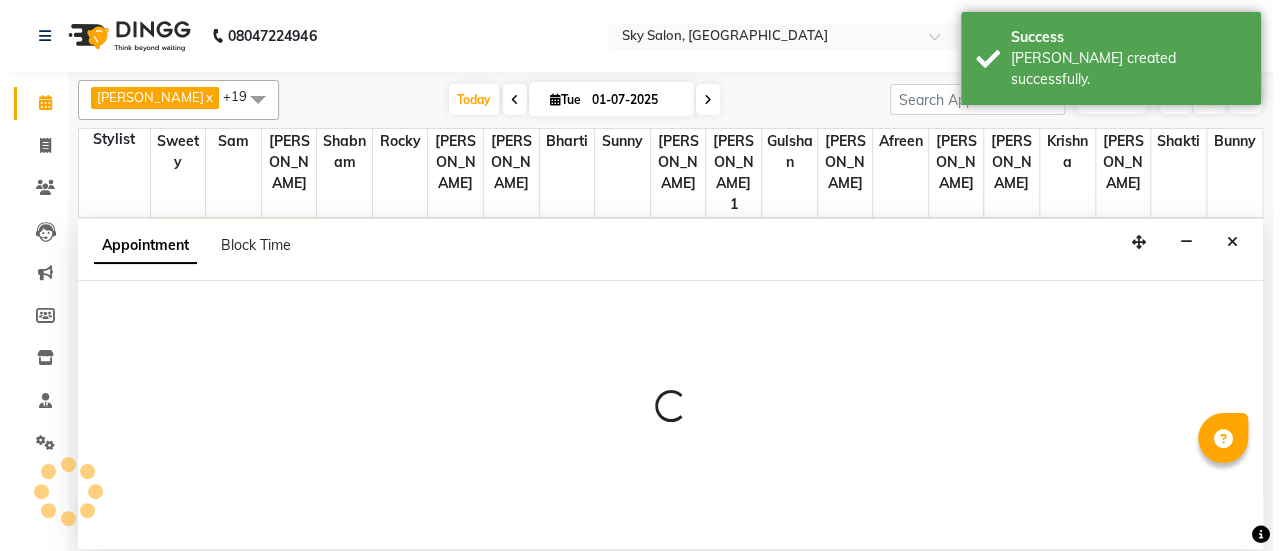 scroll, scrollTop: 0, scrollLeft: 0, axis: both 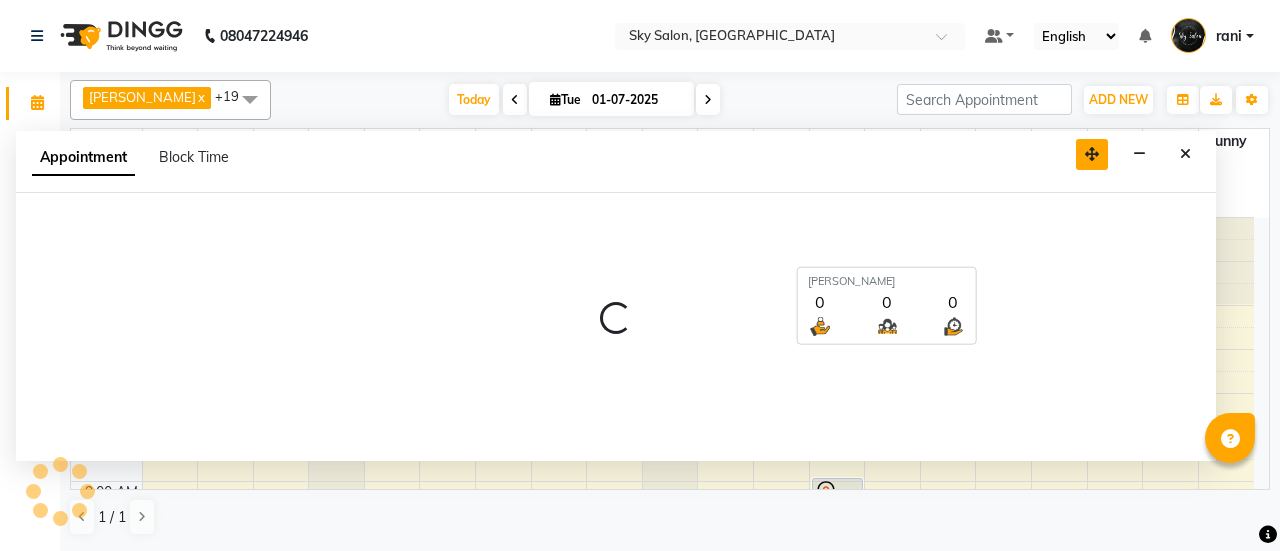 drag, startPoint x: 1145, startPoint y: 236, endPoint x: 1092, endPoint y: 77, distance: 167.60072 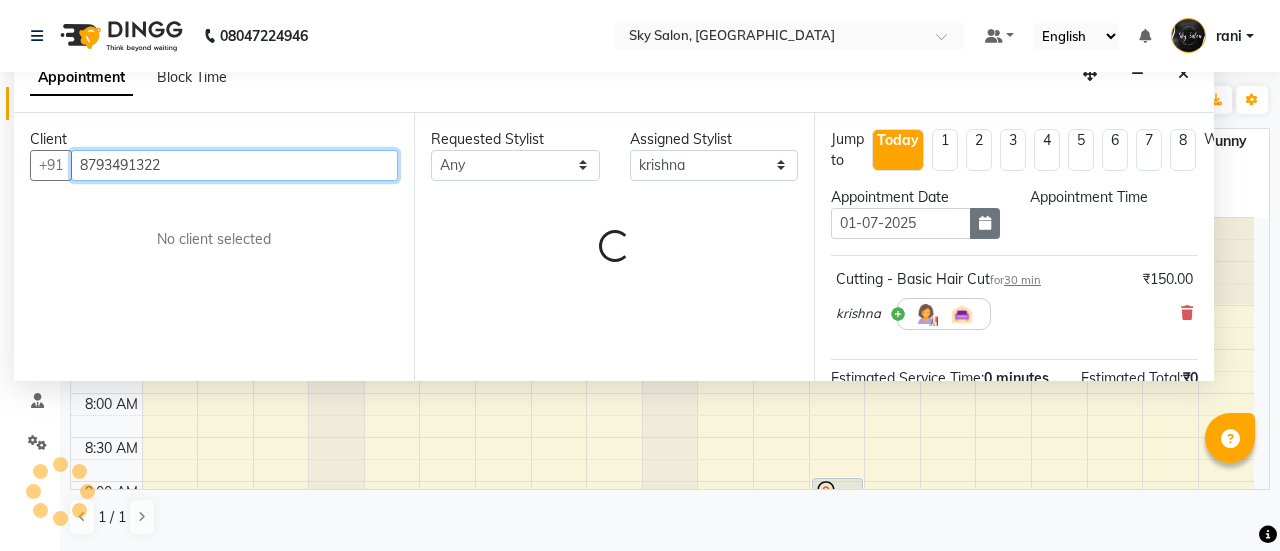select on "420" 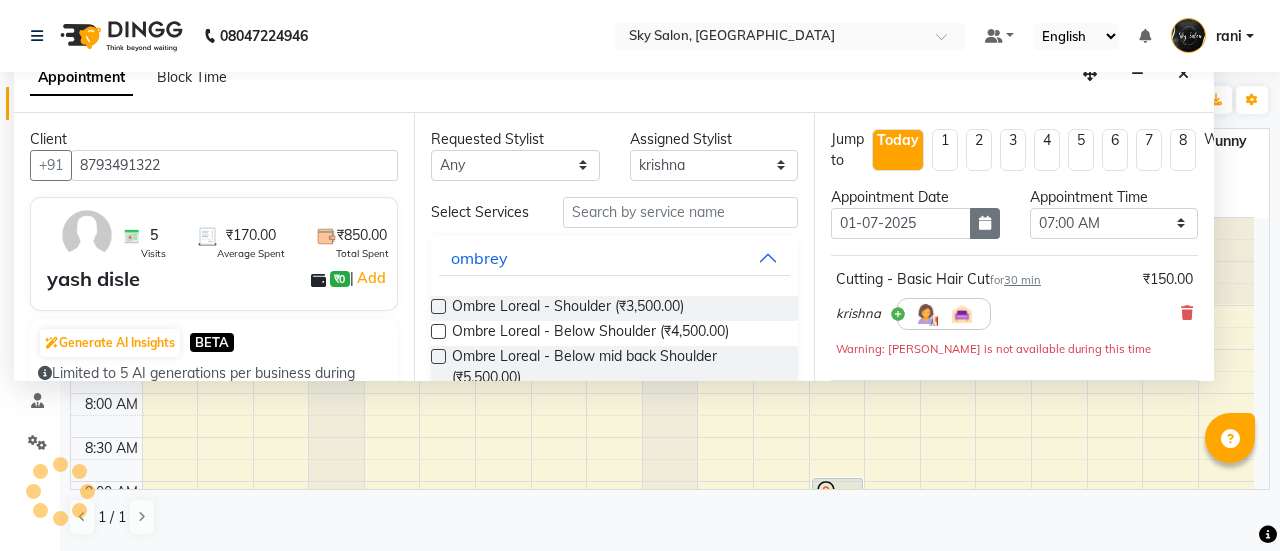 click at bounding box center (985, 223) 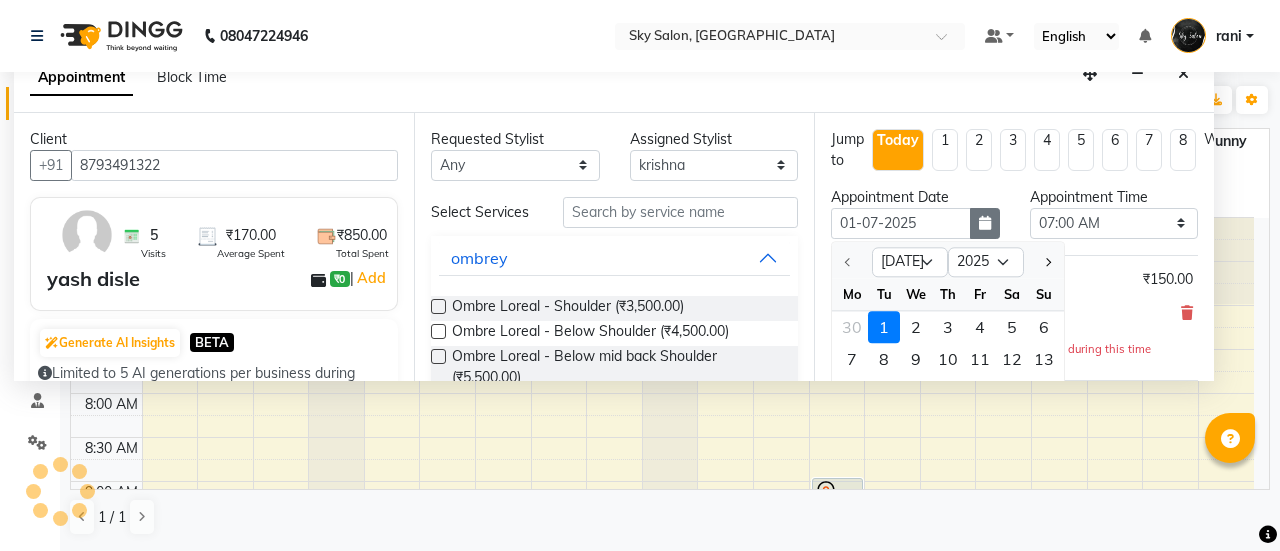 scroll, scrollTop: 608, scrollLeft: 0, axis: vertical 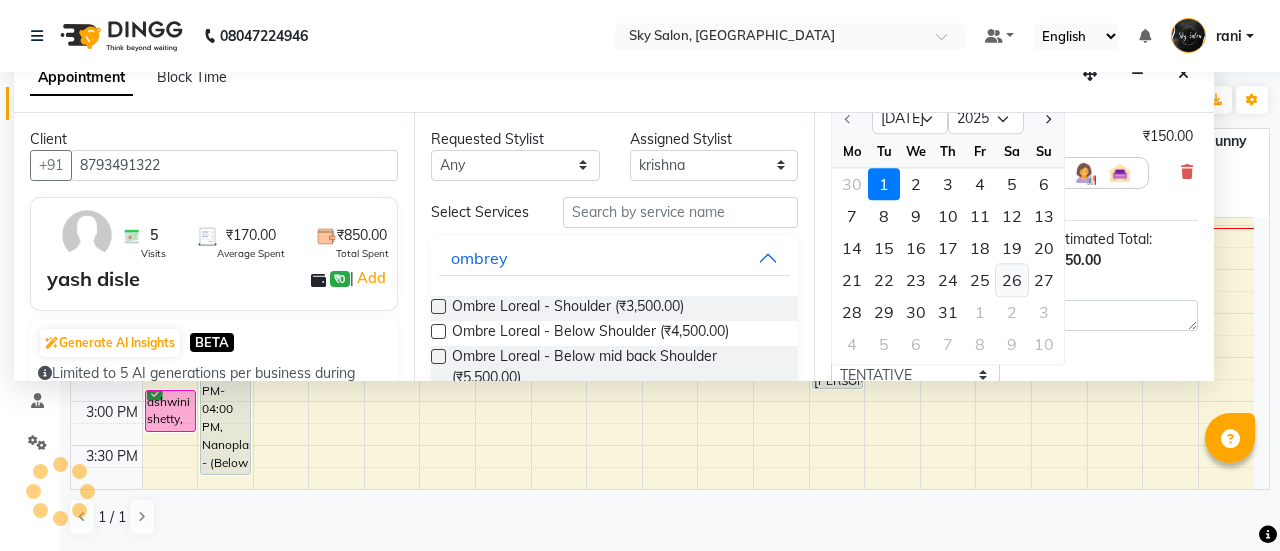 click on "26" at bounding box center [1012, 280] 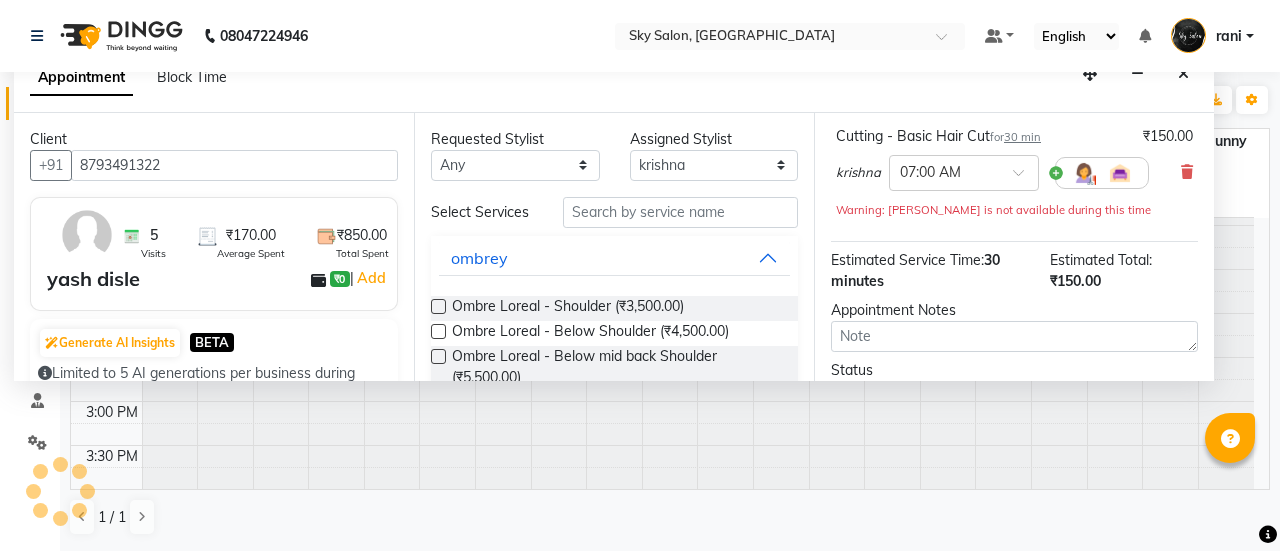 scroll, scrollTop: 0, scrollLeft: 0, axis: both 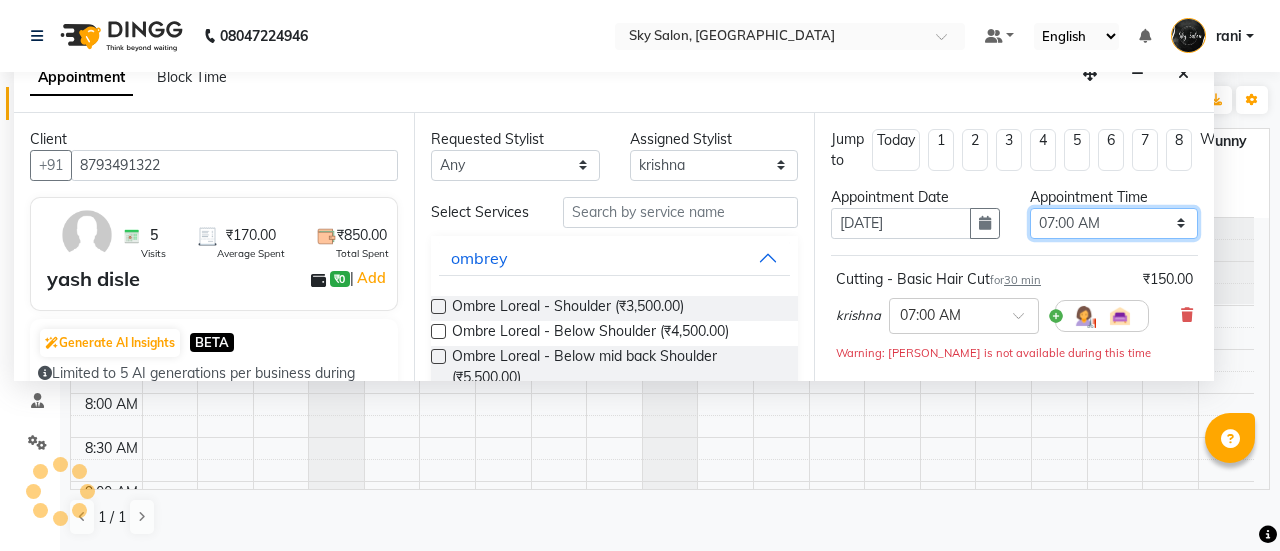 click on "Select 07:00 AM 07:30 AM 08:00 AM 08:30 AM 09:00 AM 09:30 AM 10:00 AM 10:30 AM 11:00 AM 11:30 AM 12:00 PM 12:30 PM 01:00 PM 01:30 PM 02:00 PM 02:30 PM 03:00 PM 03:30 PM 04:00 PM 04:30 PM 05:00 PM 05:30 PM 06:00 PM 06:30 PM 07:00 PM 07:30 PM 08:00 PM 08:30 PM 09:00 PM 09:30 PM 10:00 PM 10:30 PM 11:00 PM" at bounding box center [1114, 223] 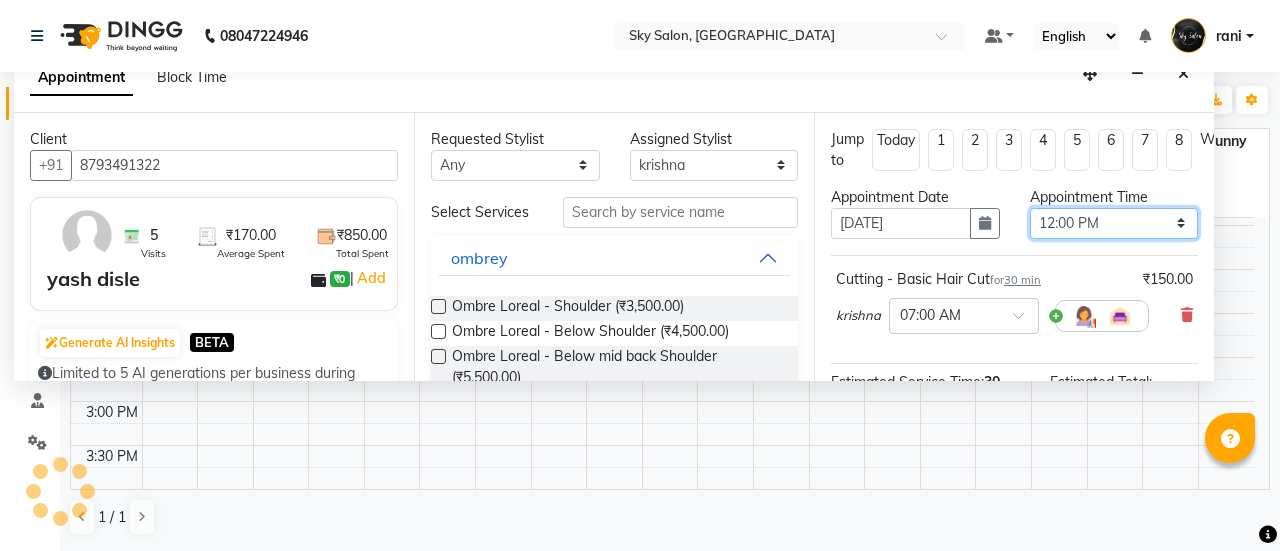 click on "Select 07:00 AM 07:30 AM 08:00 AM 08:30 AM 09:00 AM 09:30 AM 10:00 AM 10:30 AM 11:00 AM 11:30 AM 12:00 PM 12:30 PM 01:00 PM 01:30 PM 02:00 PM 02:30 PM 03:00 PM 03:30 PM 04:00 PM 04:30 PM 05:00 PM 05:30 PM 06:00 PM 06:30 PM 07:00 PM 07:30 PM 08:00 PM 08:30 PM 09:00 PM 09:30 PM 10:00 PM 10:30 PM 11:00 PM" at bounding box center (1114, 223) 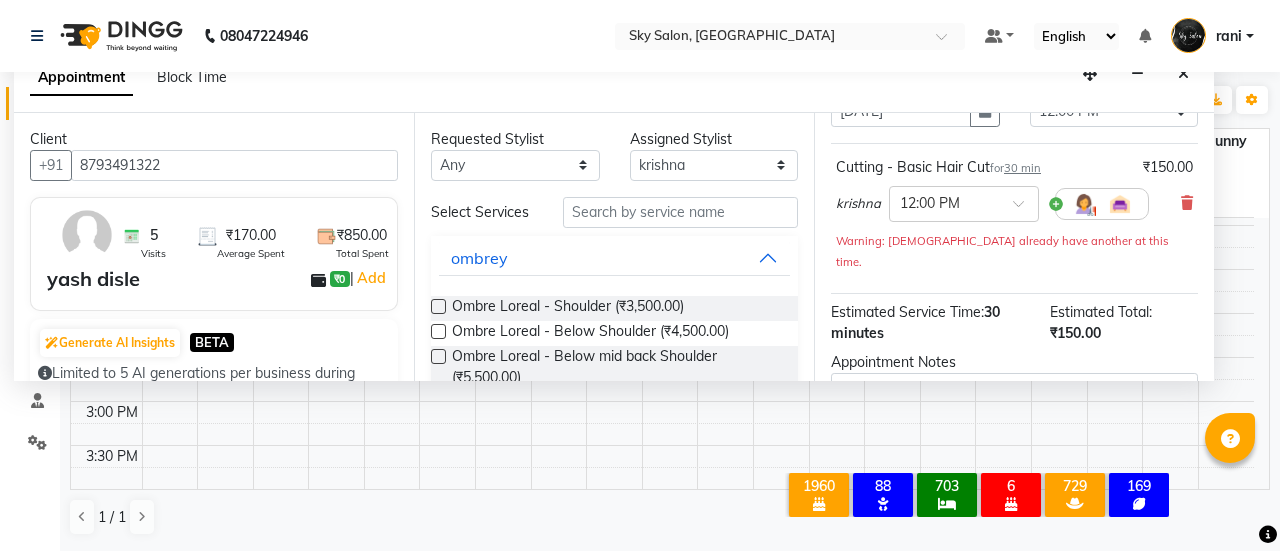 scroll, scrollTop: 72, scrollLeft: 0, axis: vertical 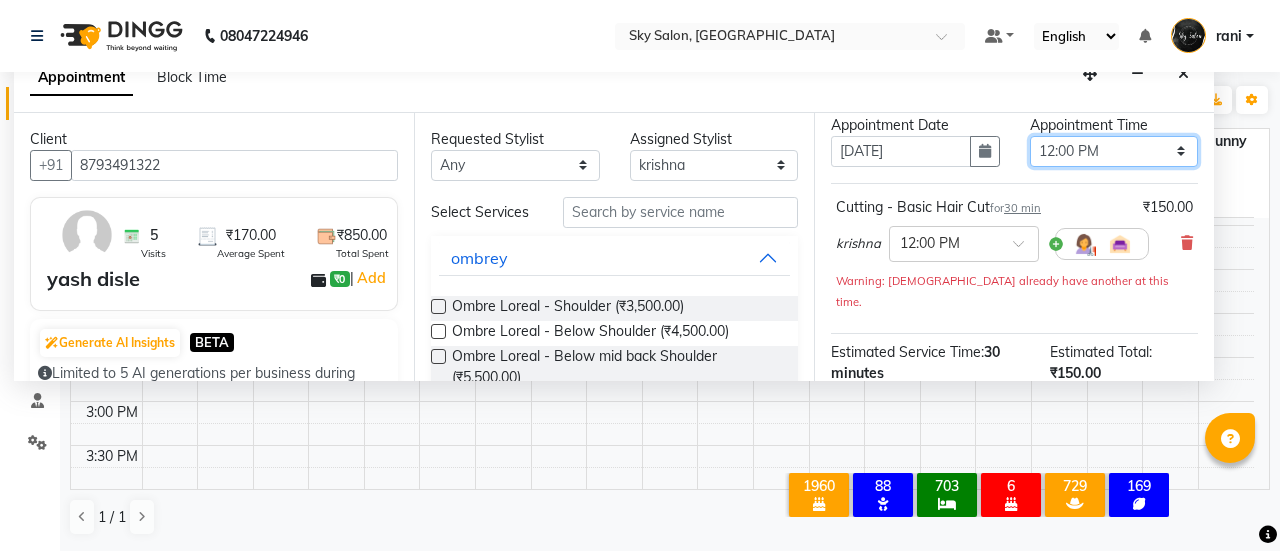 click on "Select 07:00 AM 07:30 AM 08:00 AM 08:30 AM 09:00 AM 09:30 AM 10:00 AM 10:30 AM 11:00 AM 11:30 AM 12:00 PM 12:30 PM 01:00 PM 01:30 PM 02:00 PM 02:30 PM 03:00 PM 03:30 PM 04:00 PM 04:30 PM 05:00 PM 05:30 PM 06:00 PM 06:30 PM 07:00 PM 07:30 PM 08:00 PM 08:30 PM 09:00 PM 09:30 PM 10:00 PM 10:30 PM 11:00 PM" at bounding box center (1114, 151) 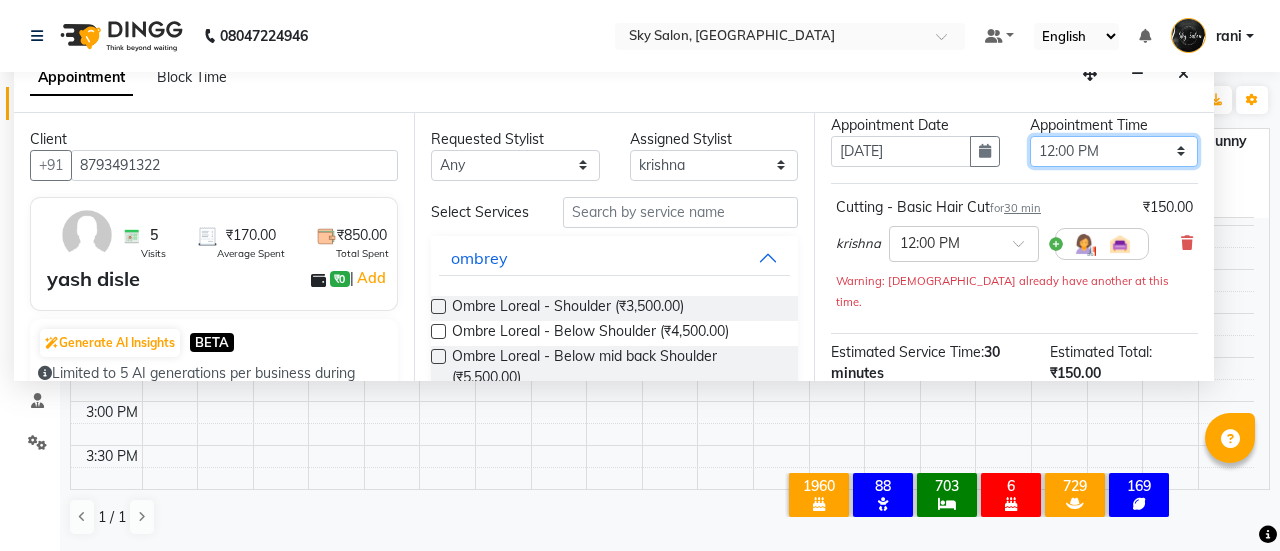select on "750" 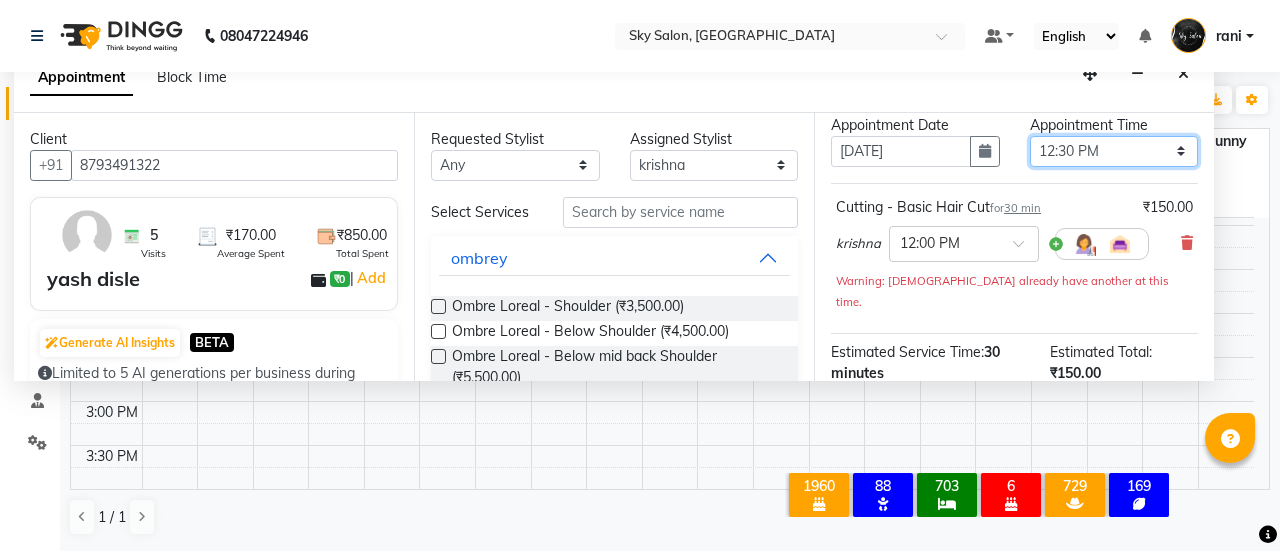 click on "Select 07:00 AM 07:30 AM 08:00 AM 08:30 AM 09:00 AM 09:30 AM 10:00 AM 10:30 AM 11:00 AM 11:30 AM 12:00 PM 12:30 PM 01:00 PM 01:30 PM 02:00 PM 02:30 PM 03:00 PM 03:30 PM 04:00 PM 04:30 PM 05:00 PM 05:30 PM 06:00 PM 06:30 PM 07:00 PM 07:30 PM 08:00 PM 08:30 PM 09:00 PM 09:30 PM 10:00 PM 10:30 PM 11:00 PM" at bounding box center (1114, 151) 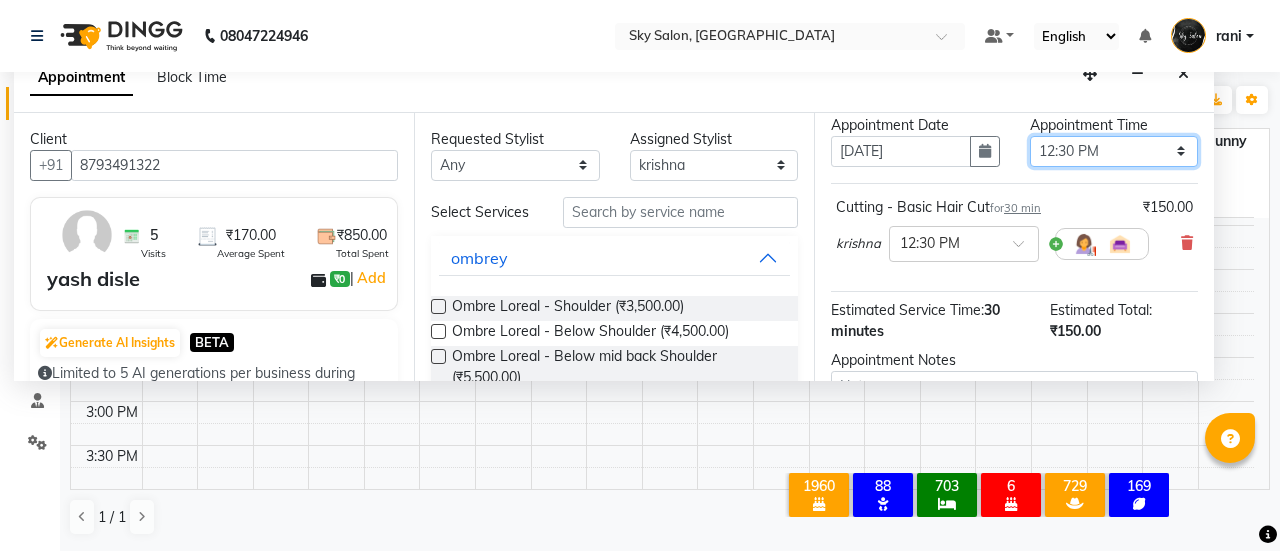 scroll, scrollTop: 292, scrollLeft: 0, axis: vertical 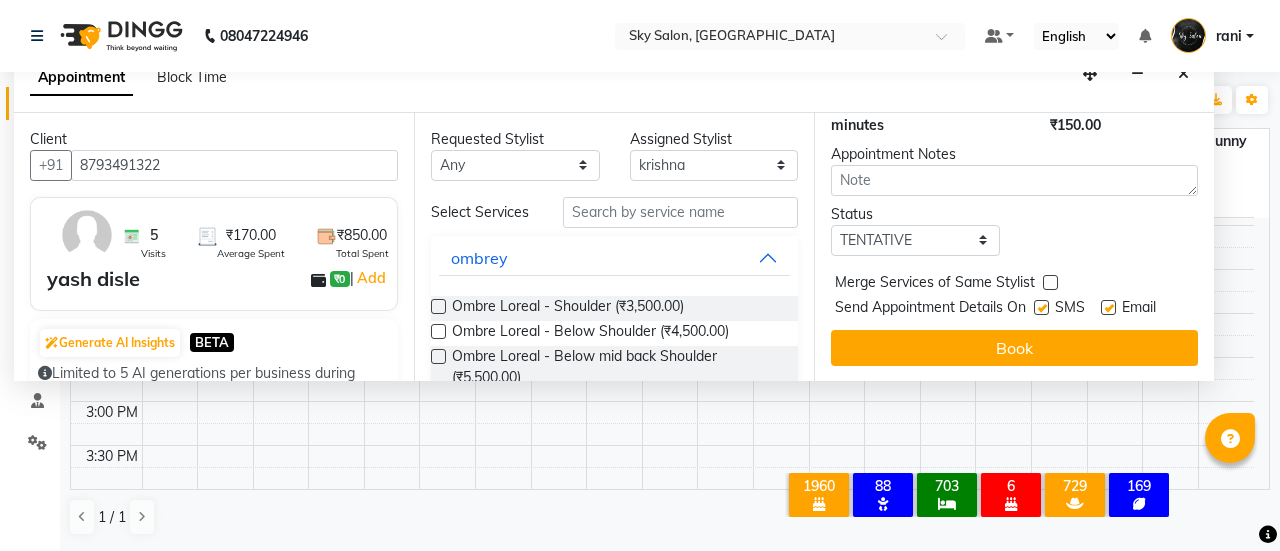 click at bounding box center [1041, 307] 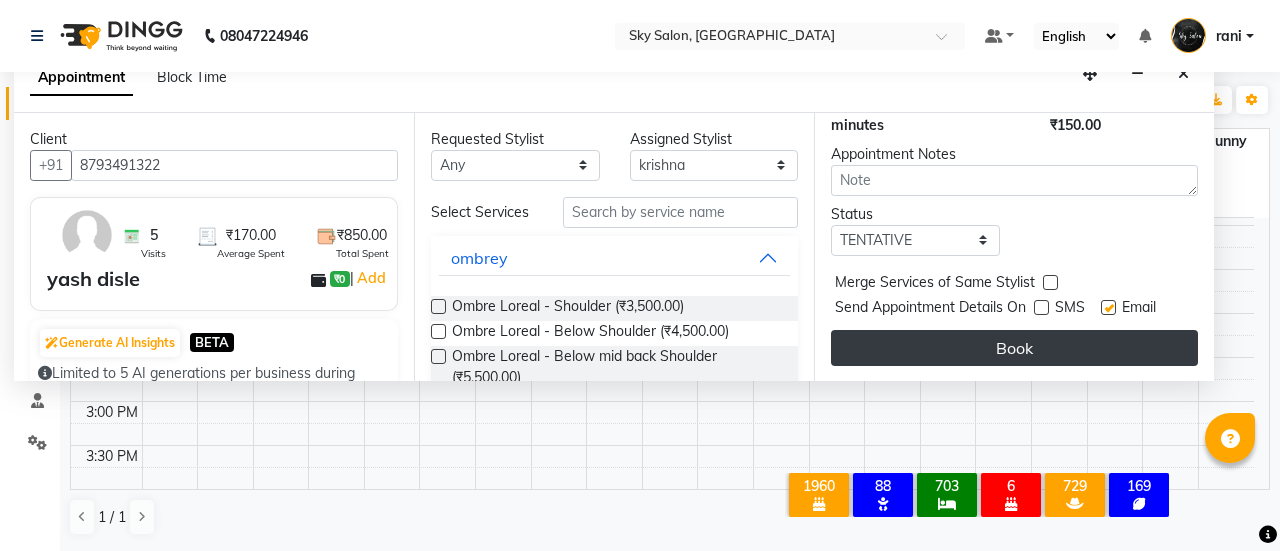click on "Book" at bounding box center [1014, 348] 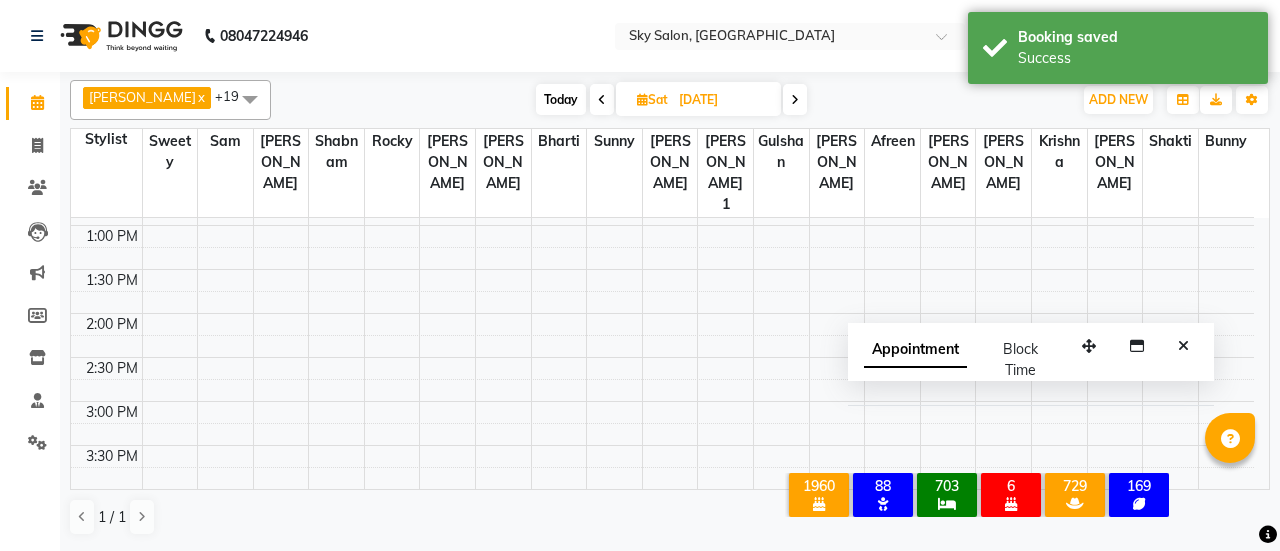 click on "Today" at bounding box center (561, 99) 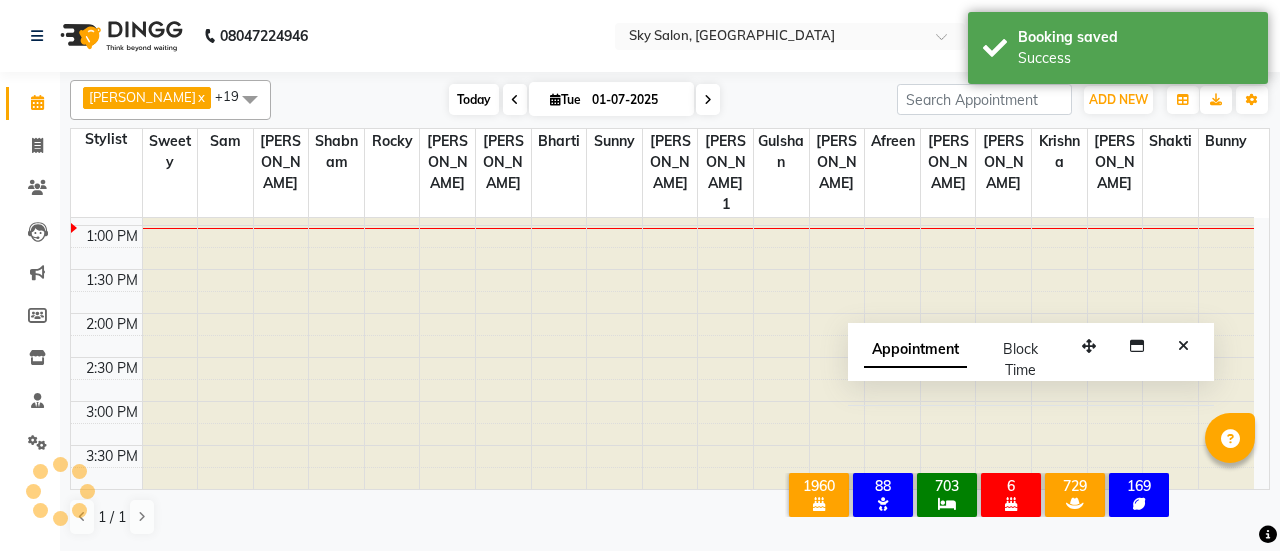 scroll, scrollTop: 608, scrollLeft: 0, axis: vertical 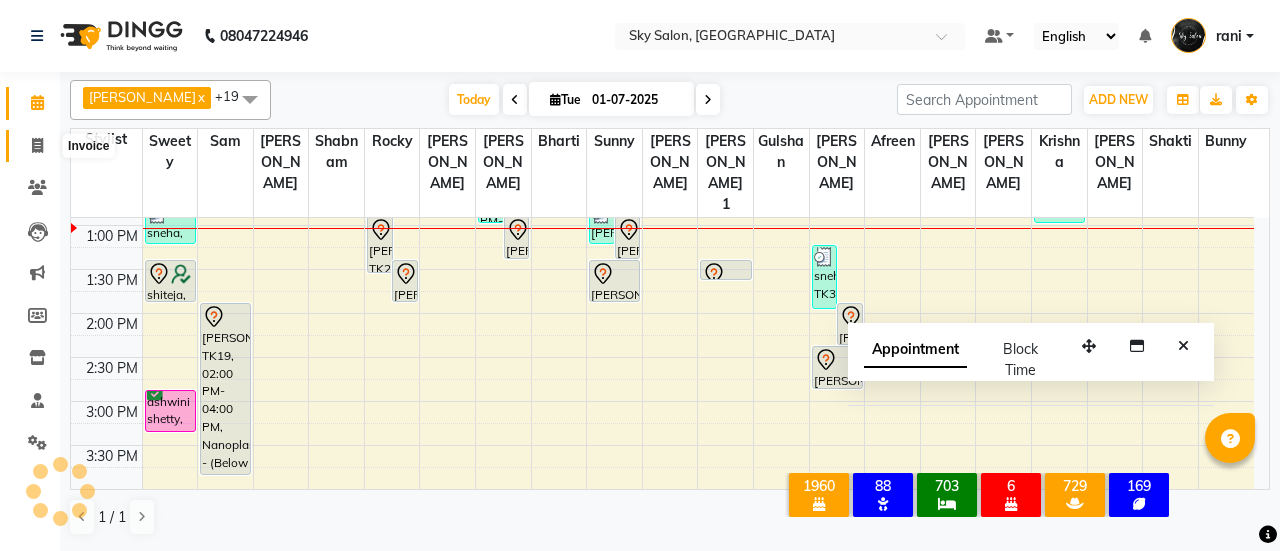 click 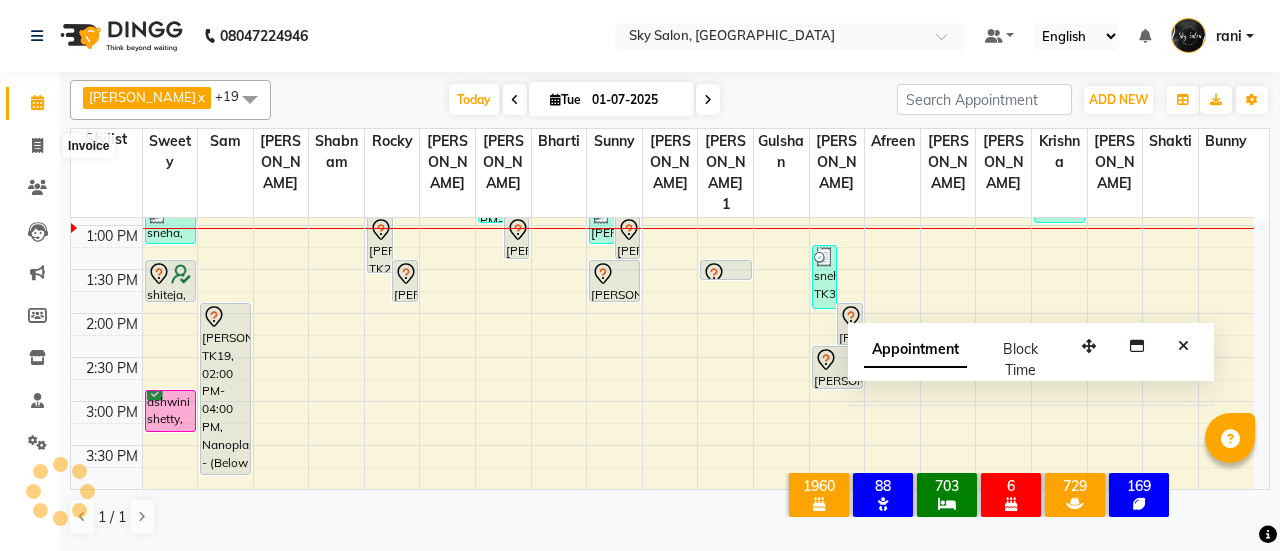 select on "service" 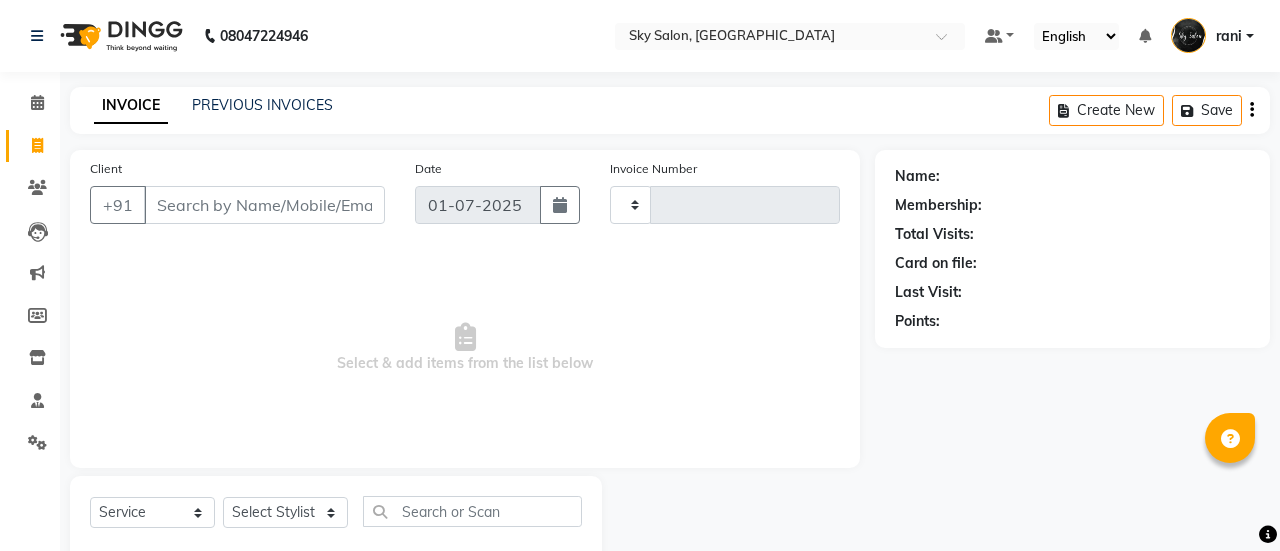 type on "7524" 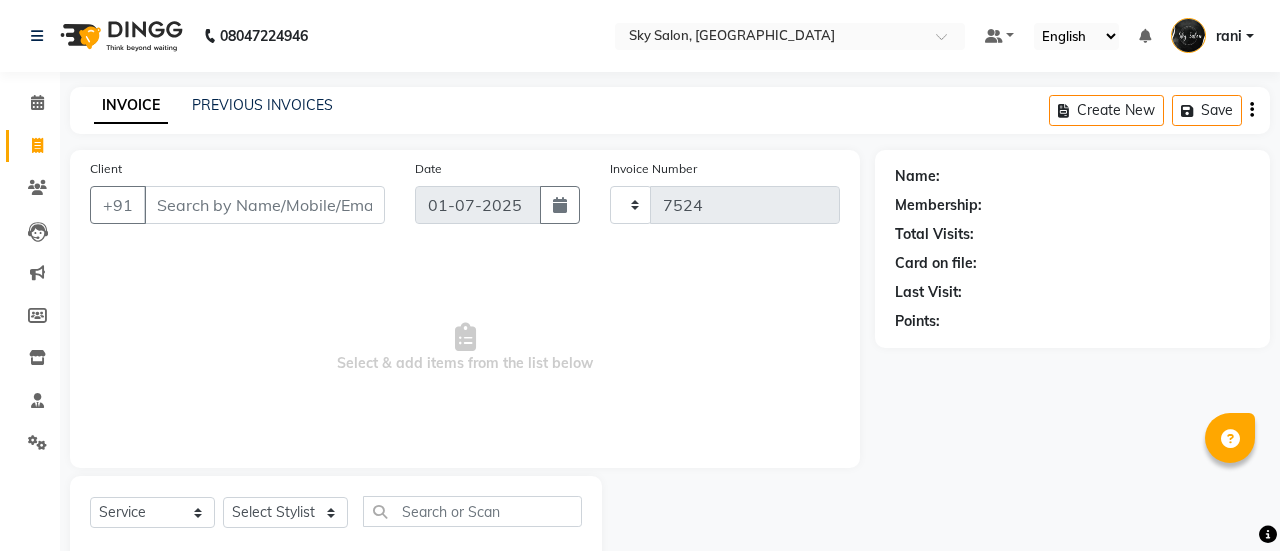 select on "3537" 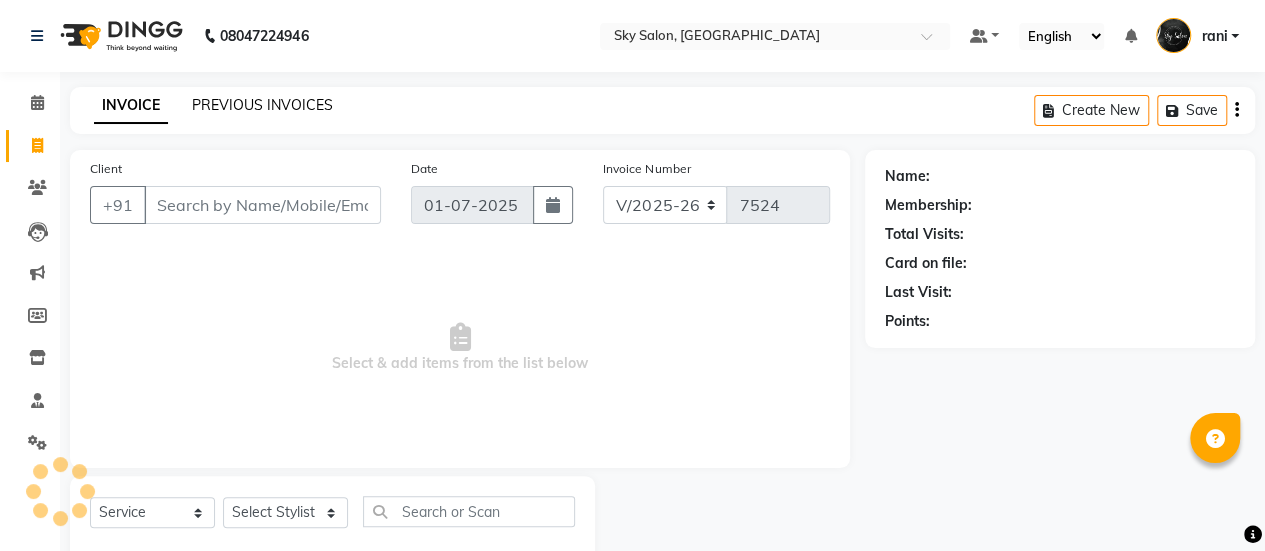 click on "PREVIOUS INVOICES" 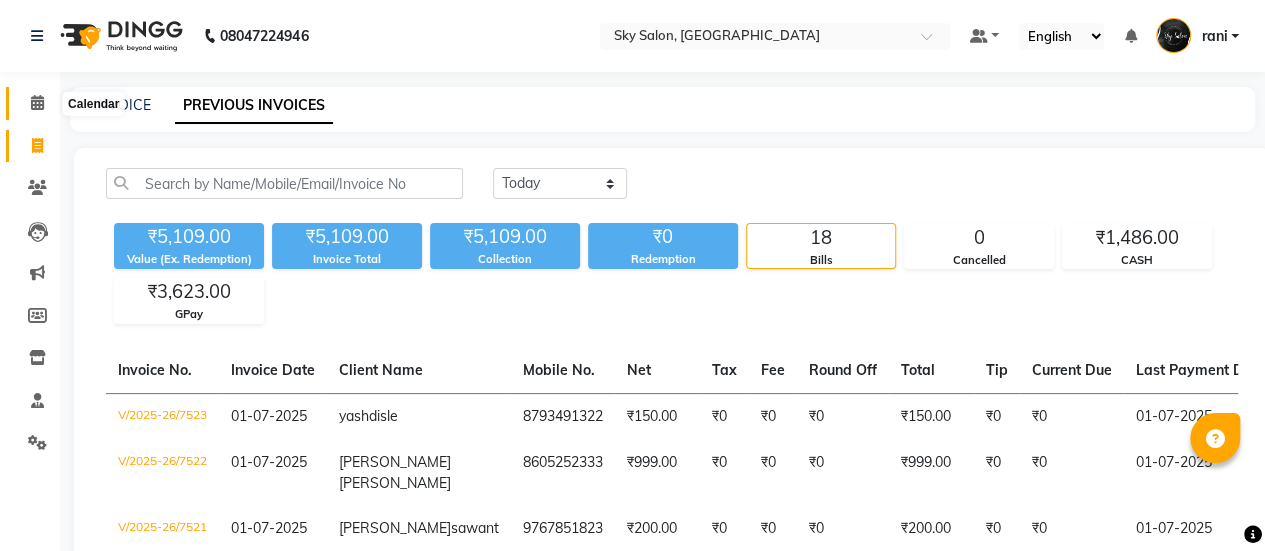 click 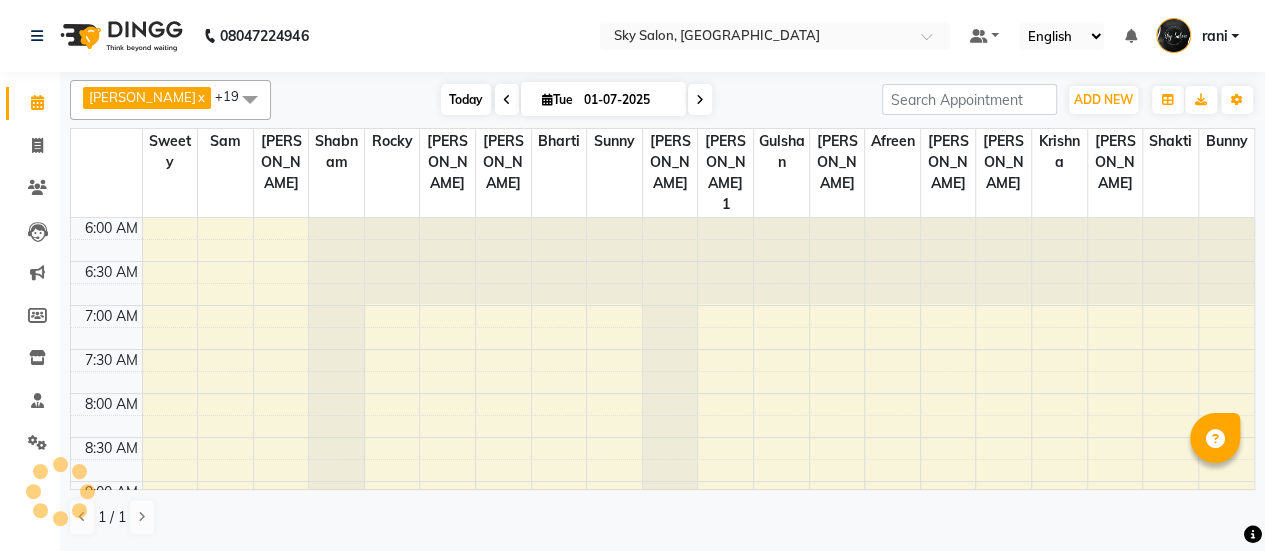 click on "Today" at bounding box center [466, 99] 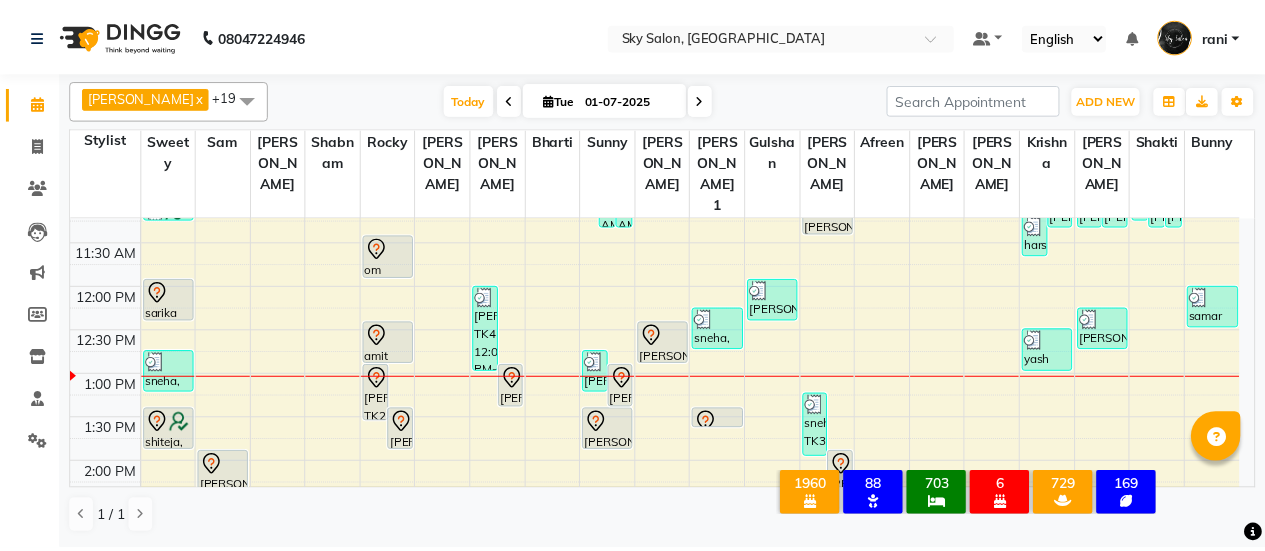 scroll, scrollTop: 394, scrollLeft: 0, axis: vertical 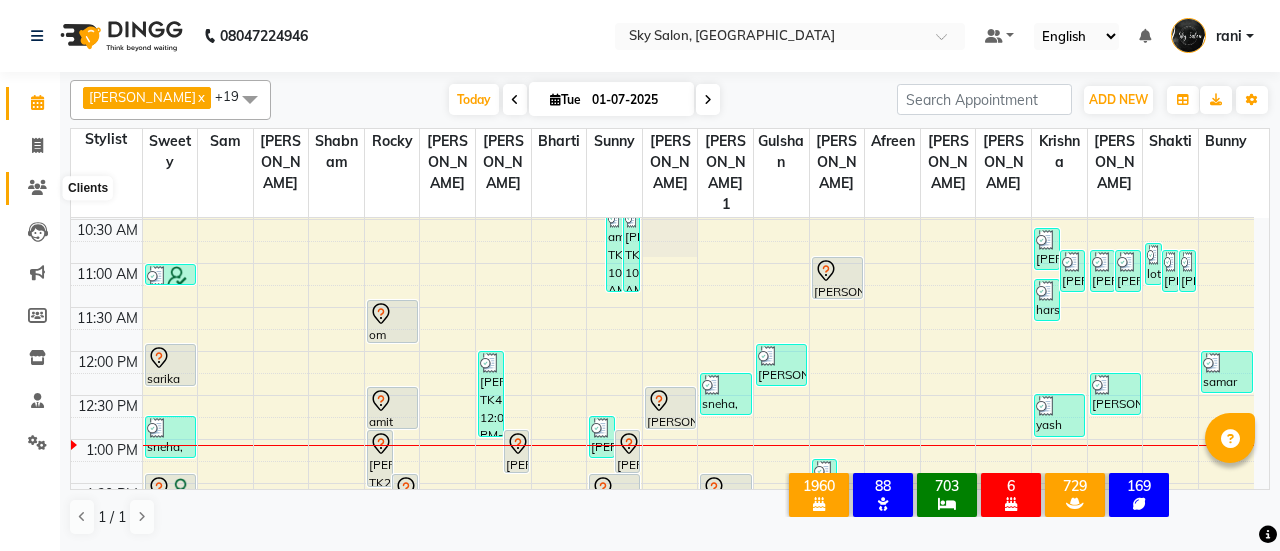 click 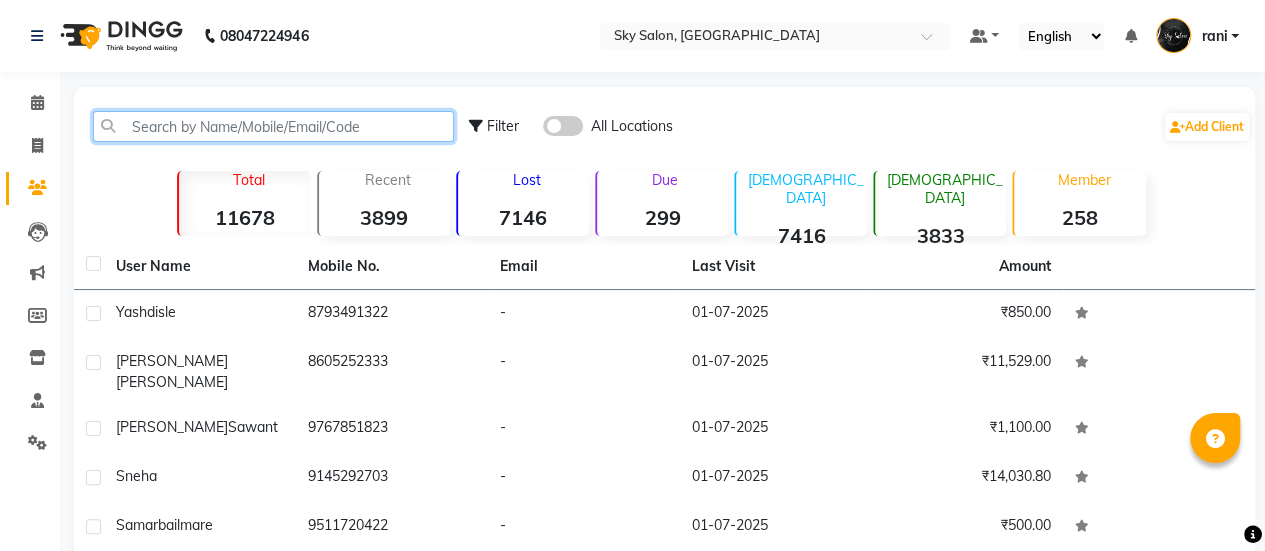 click 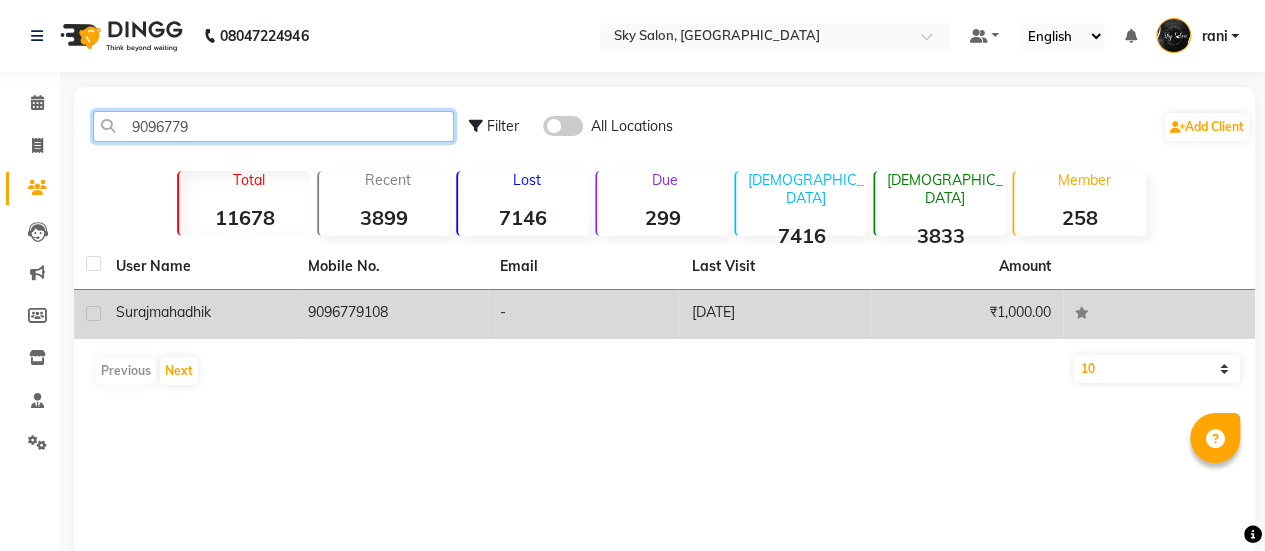 type on "9096779" 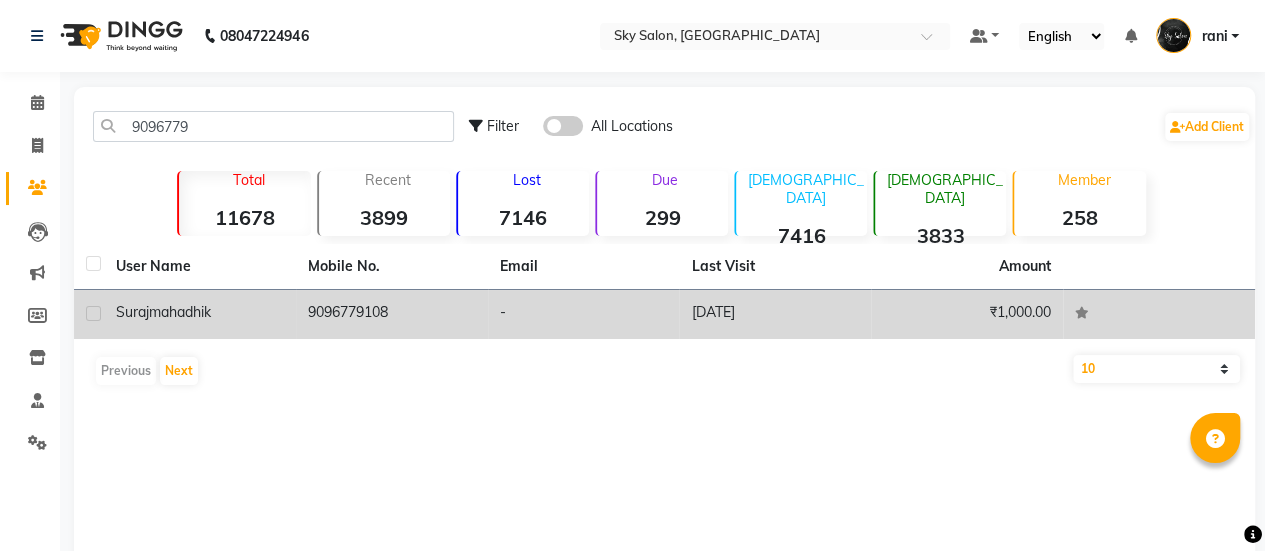 click on "9096779108" 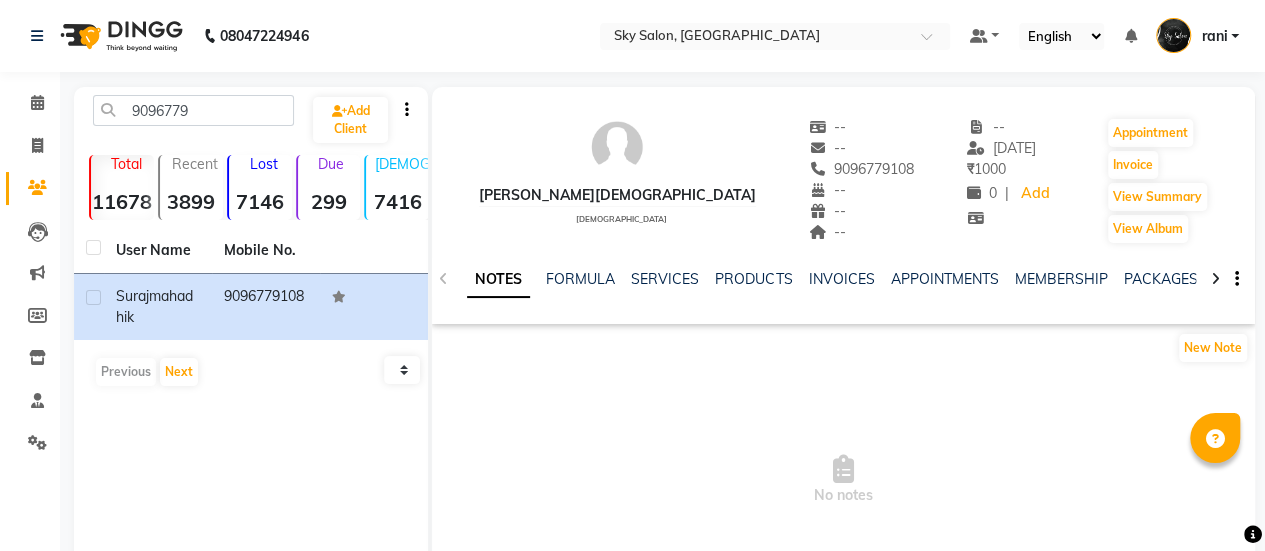 click on "NOTES FORMULA SERVICES PRODUCTS INVOICES APPOINTMENTS MEMBERSHIP PACKAGES VOUCHERS GIFTCARDS POINTS FORMS FAMILY CARDS WALLET" 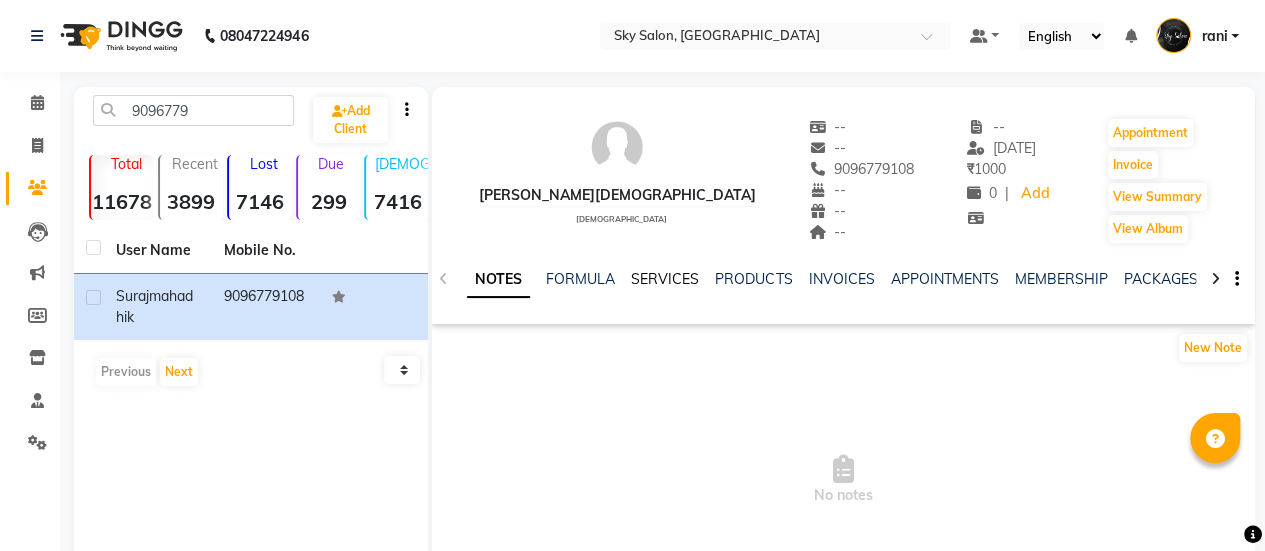 click on "SERVICES" 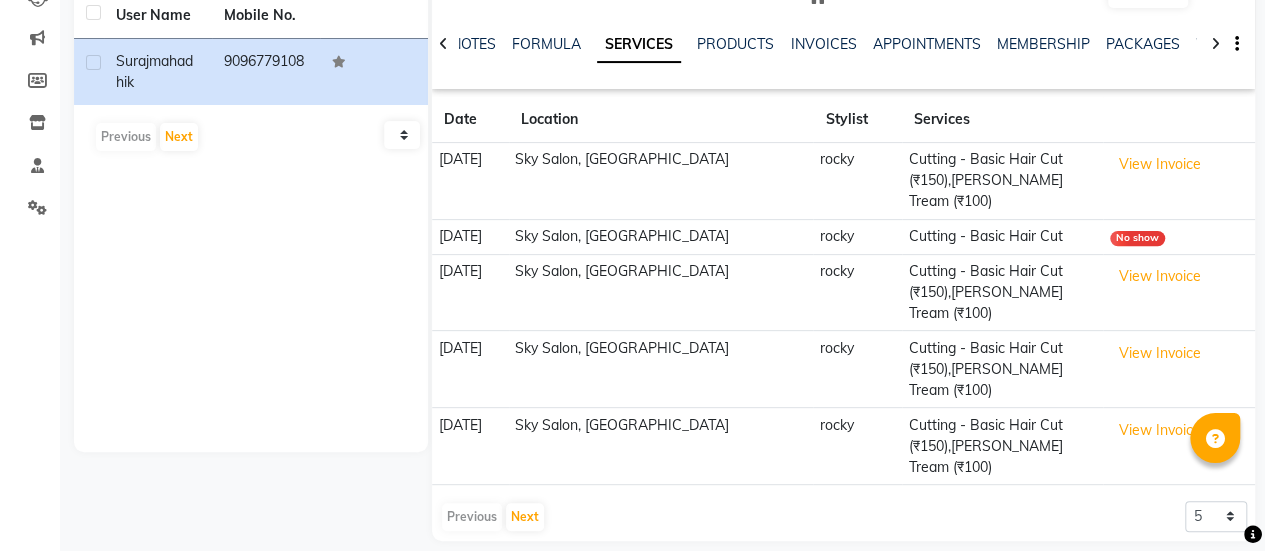 scroll, scrollTop: 252, scrollLeft: 0, axis: vertical 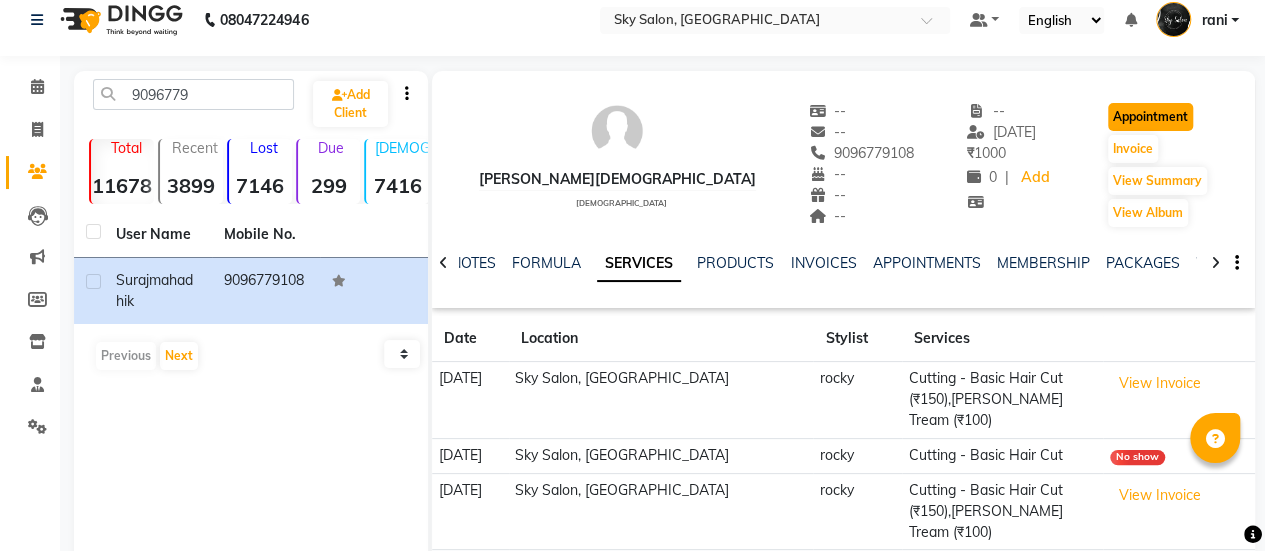 click on "Appointment" 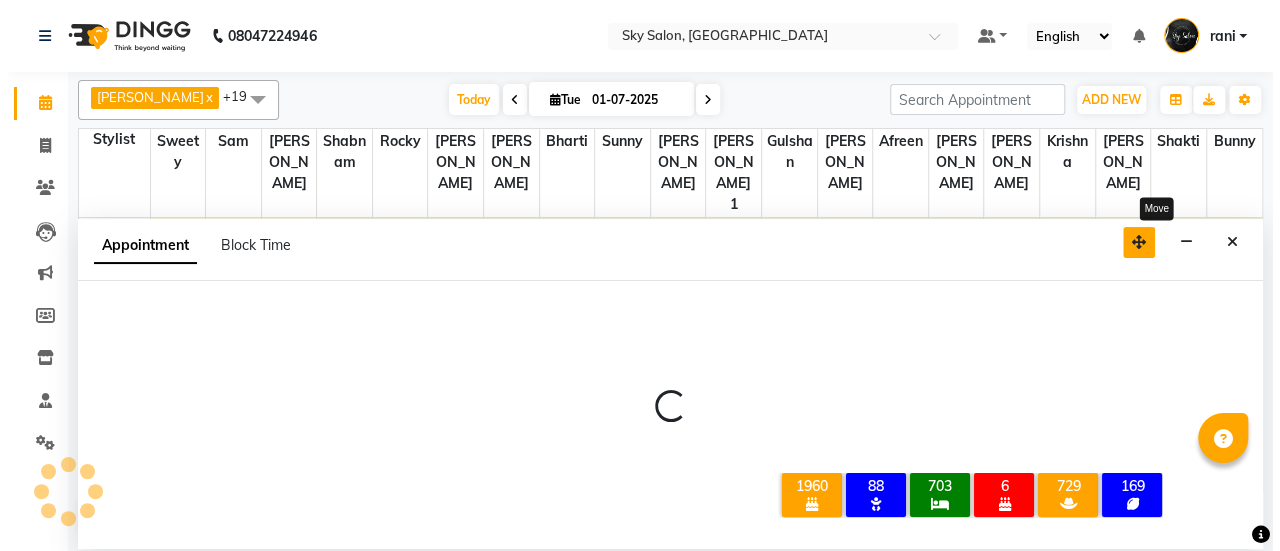 scroll, scrollTop: 0, scrollLeft: 0, axis: both 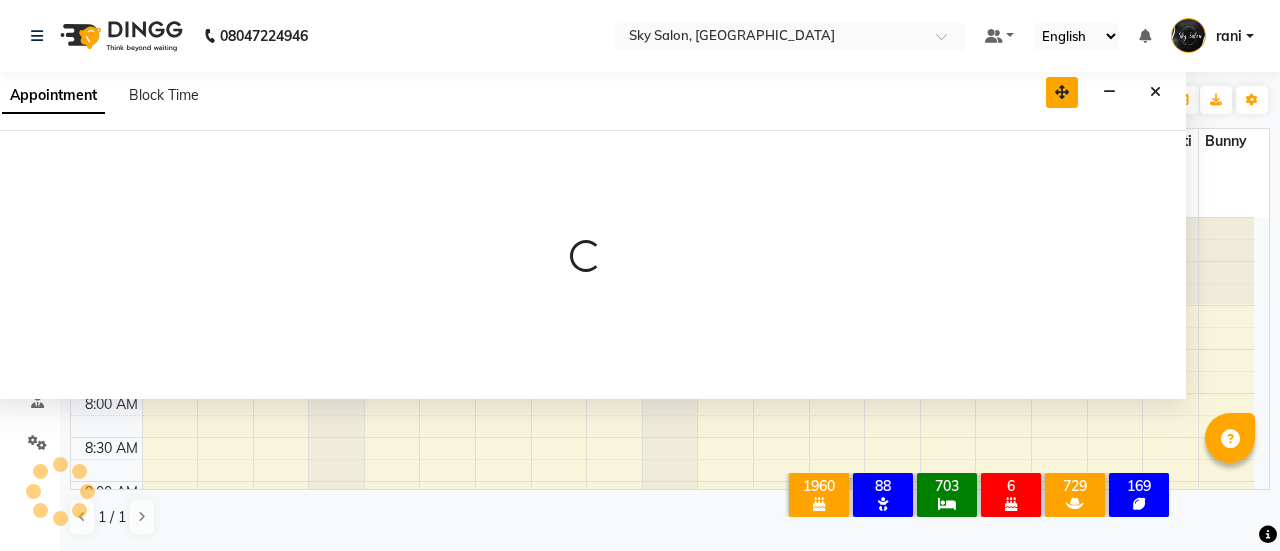 drag, startPoint x: 1146, startPoint y: 242, endPoint x: 1054, endPoint y: 75, distance: 190.66463 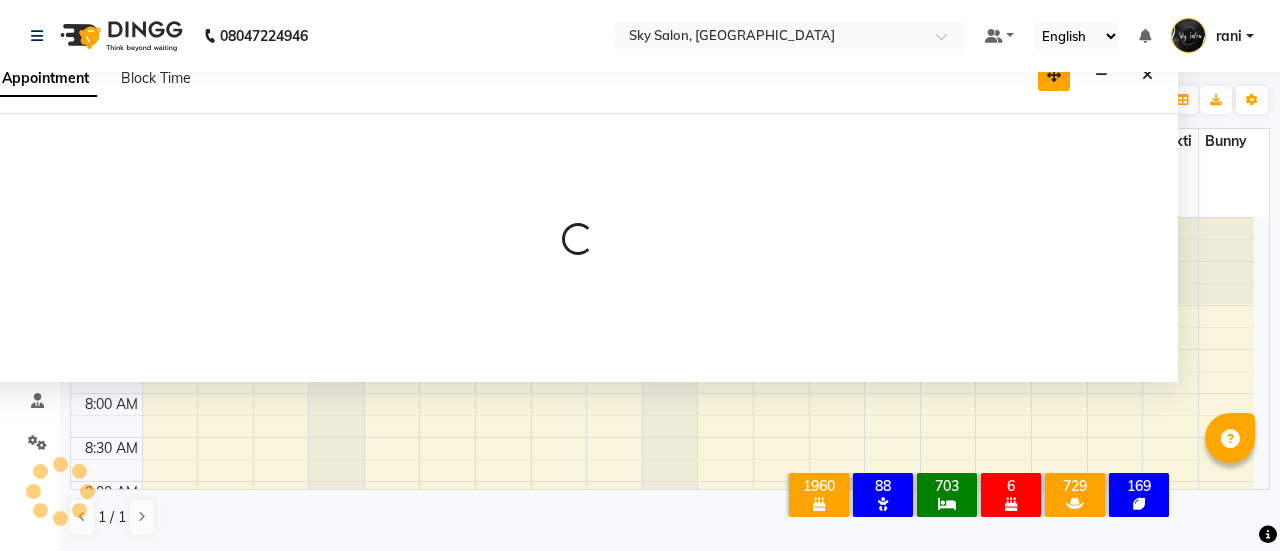 select on "tentative" 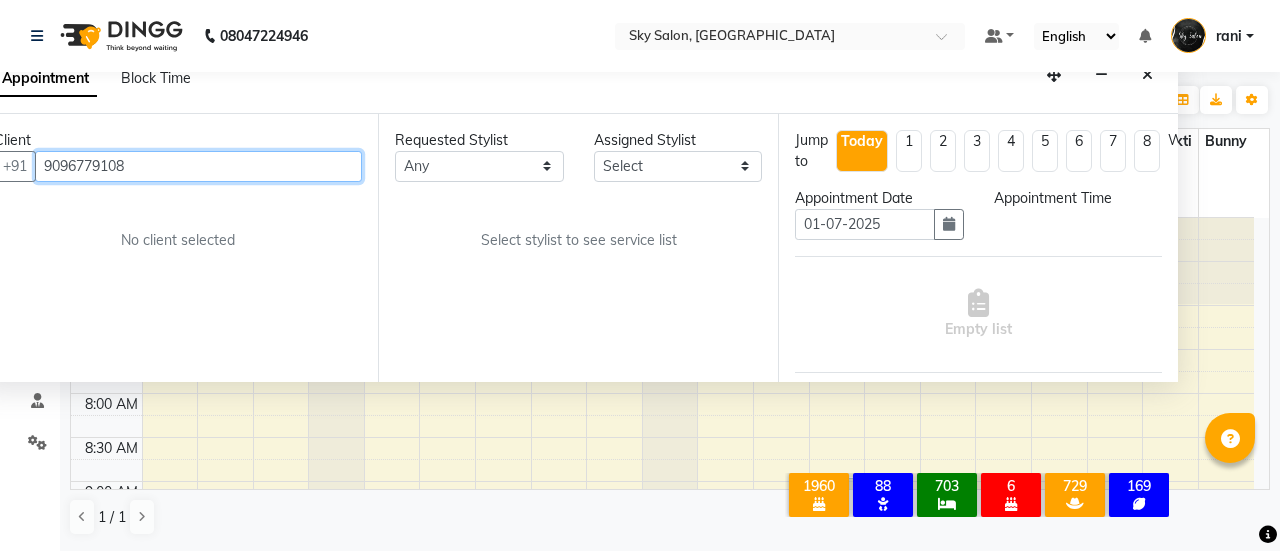 select on "420" 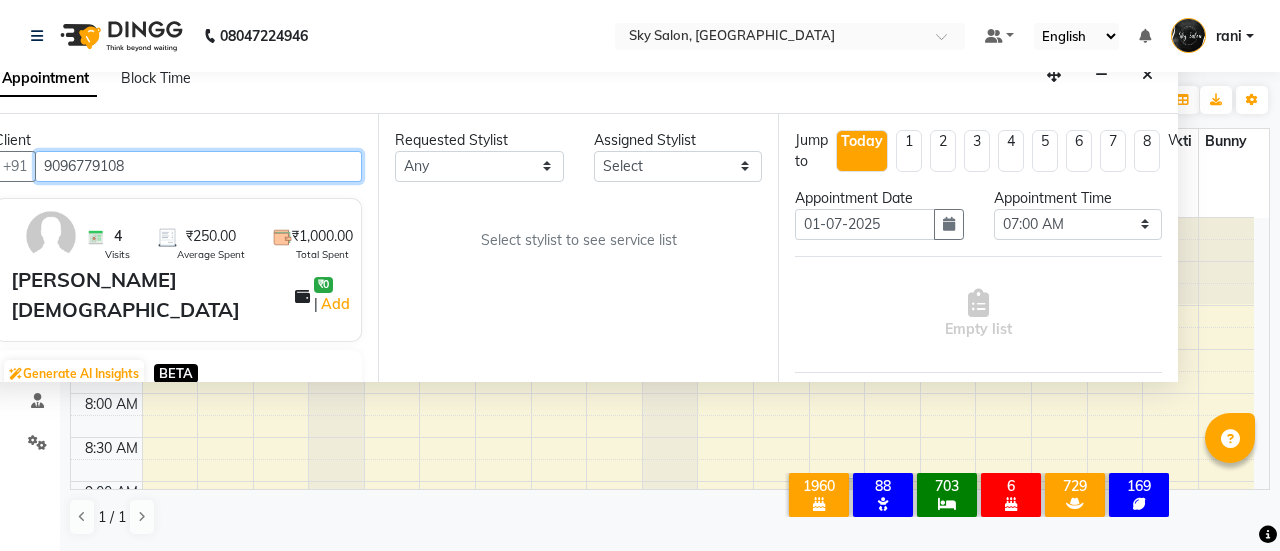 scroll, scrollTop: 608, scrollLeft: 0, axis: vertical 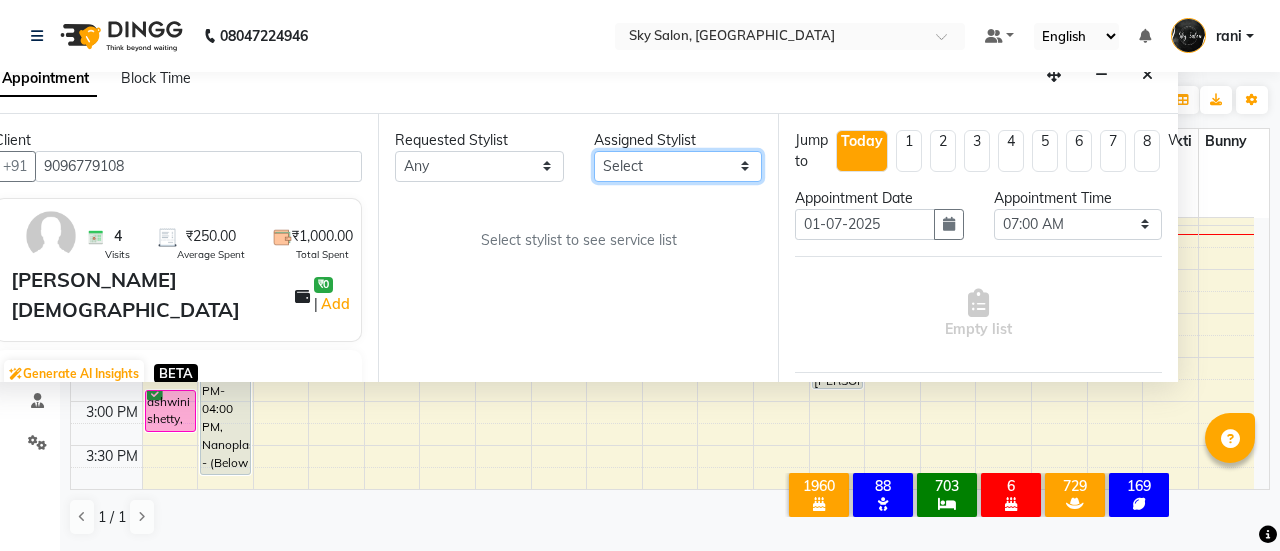 click on "Select afreen akshata aman saha ameer Anagha anisa arbaj bharti Bunny Danish Darshana 1 devyani dilshad gaurav Gulshan gurmeet javed jishan krishna mayuri gaikwad muskan rani rinku rocky Ronak sachin sahil sam sameer sameer 2 sandhya shabnam shakti sunny sweety vivek" at bounding box center [678, 166] 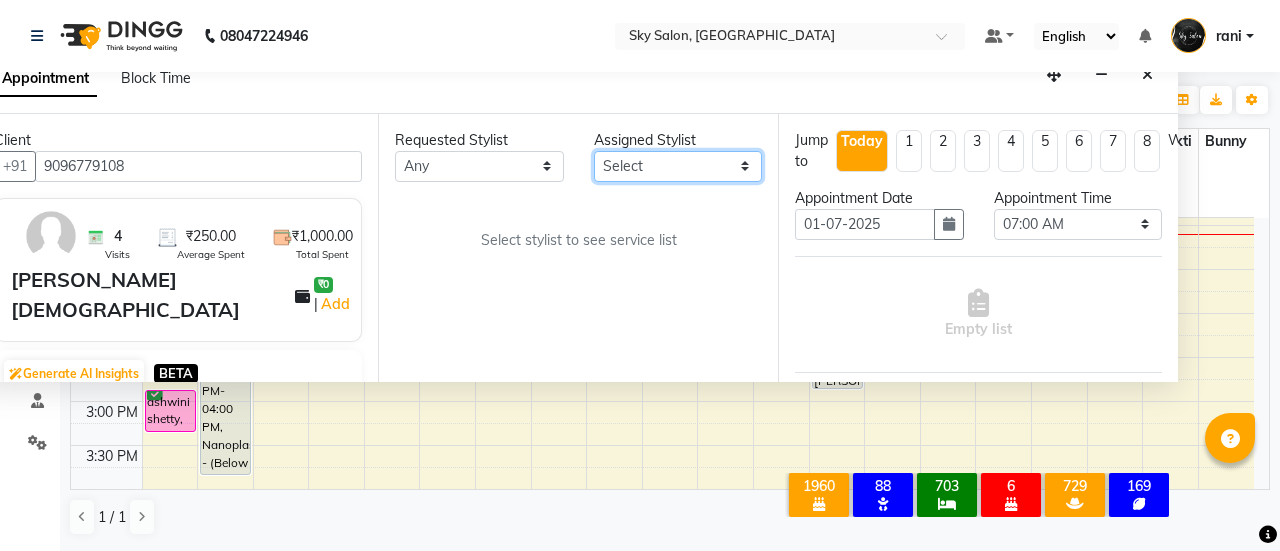 select on "57852" 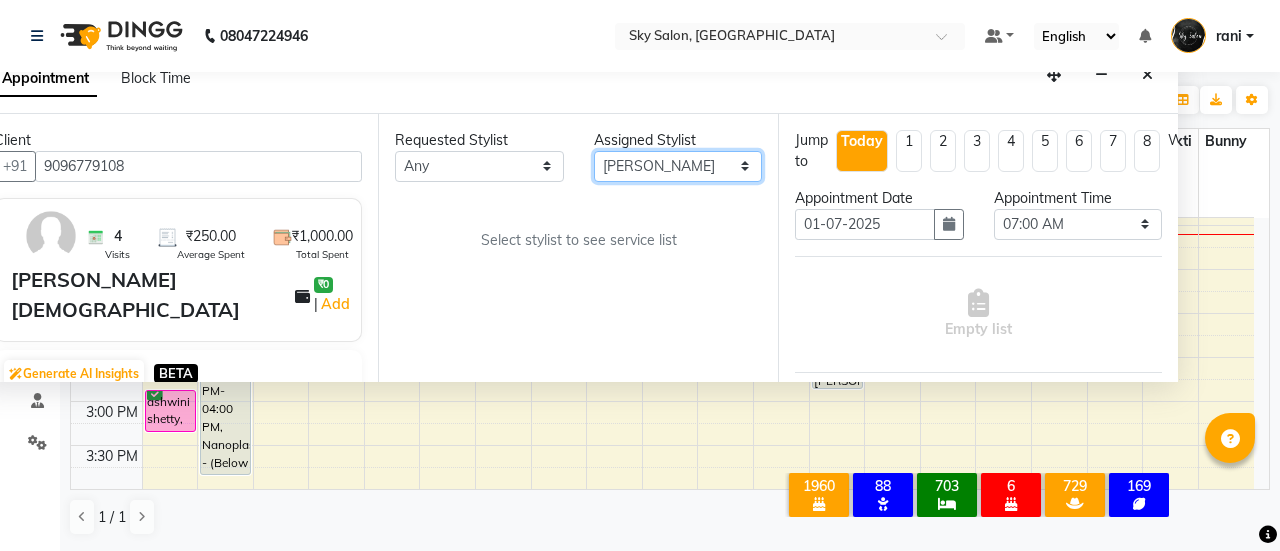 click on "Select afreen akshata aman saha ameer Anagha anisa arbaj bharti Bunny Danish Darshana 1 devyani dilshad gaurav Gulshan gurmeet javed jishan krishna mayuri gaikwad muskan rani rinku rocky Ronak sachin sahil sam sameer sameer 2 sandhya shabnam shakti sunny sweety vivek" at bounding box center [678, 166] 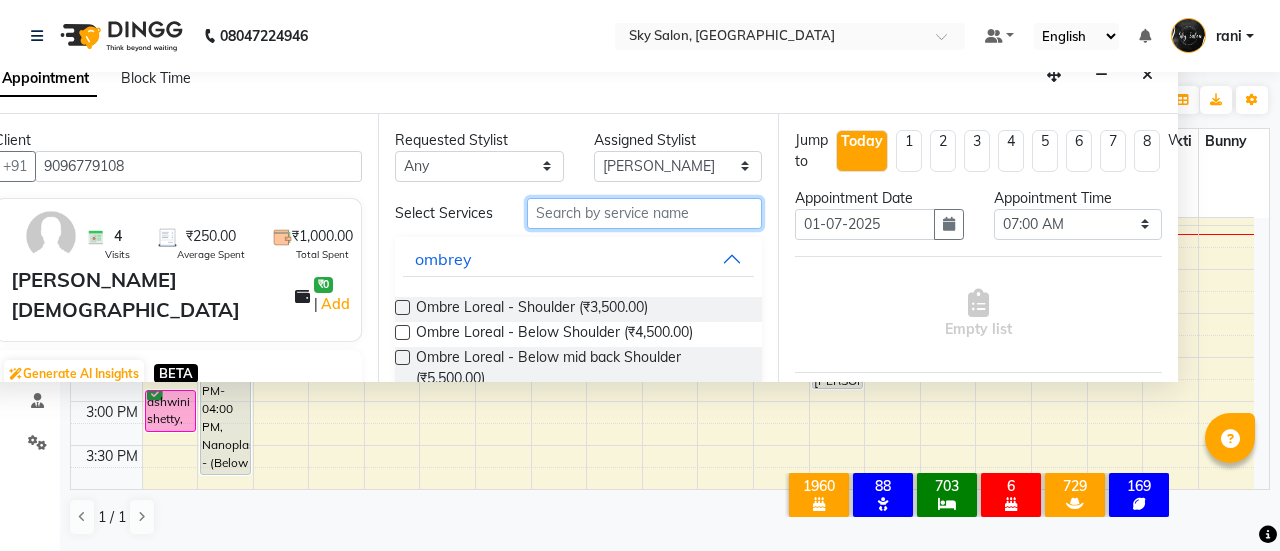 click at bounding box center (644, 213) 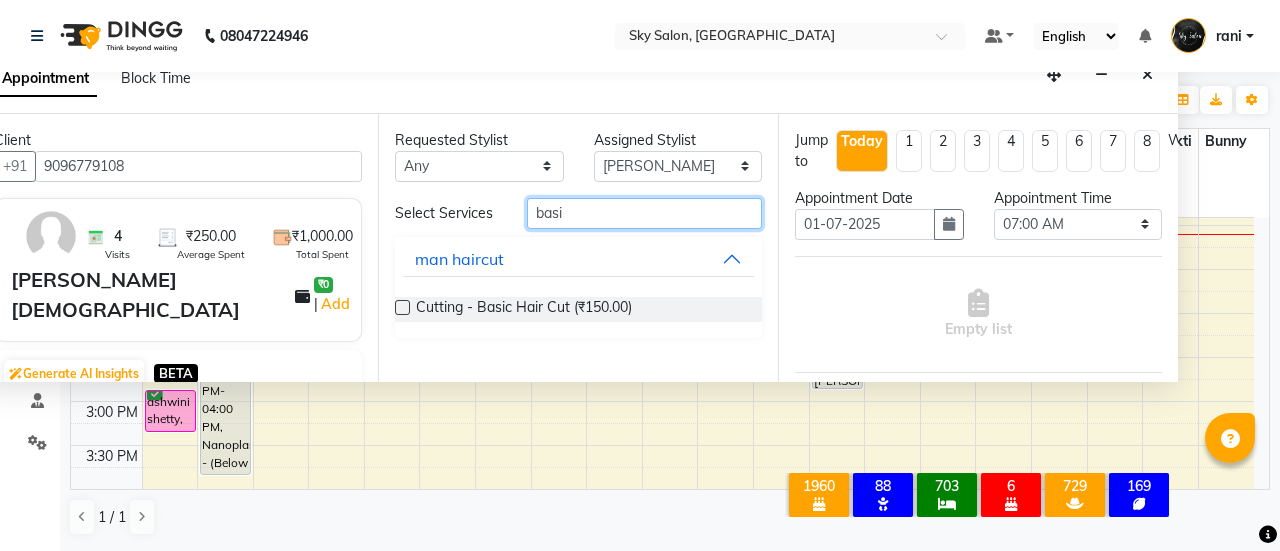 type on "basi" 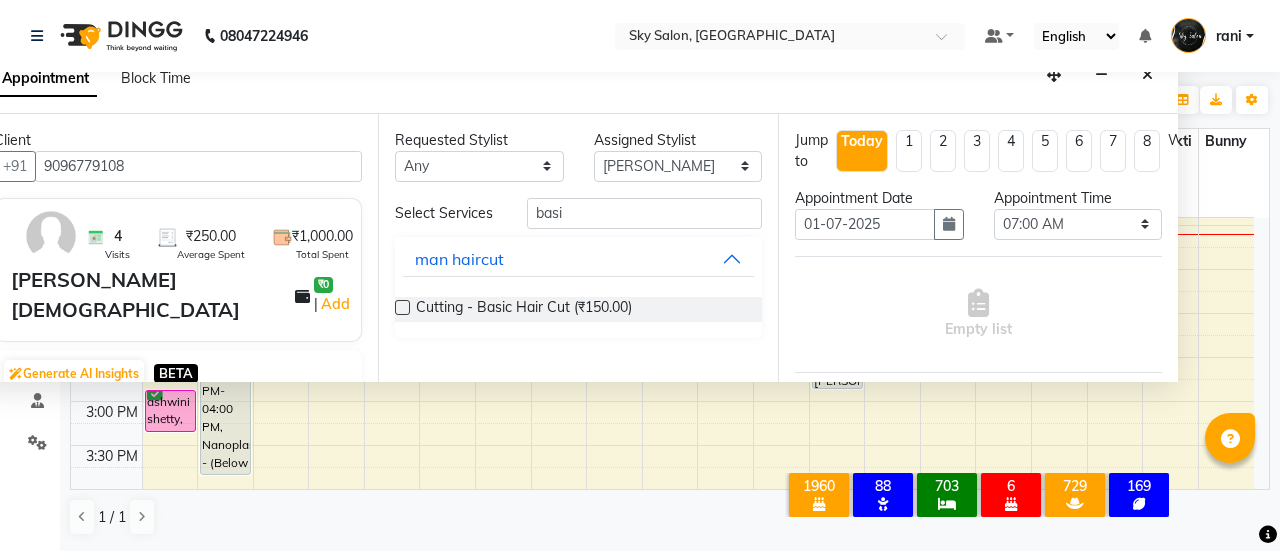 drag, startPoint x: 410, startPoint y: 305, endPoint x: 399, endPoint y: 305, distance: 11 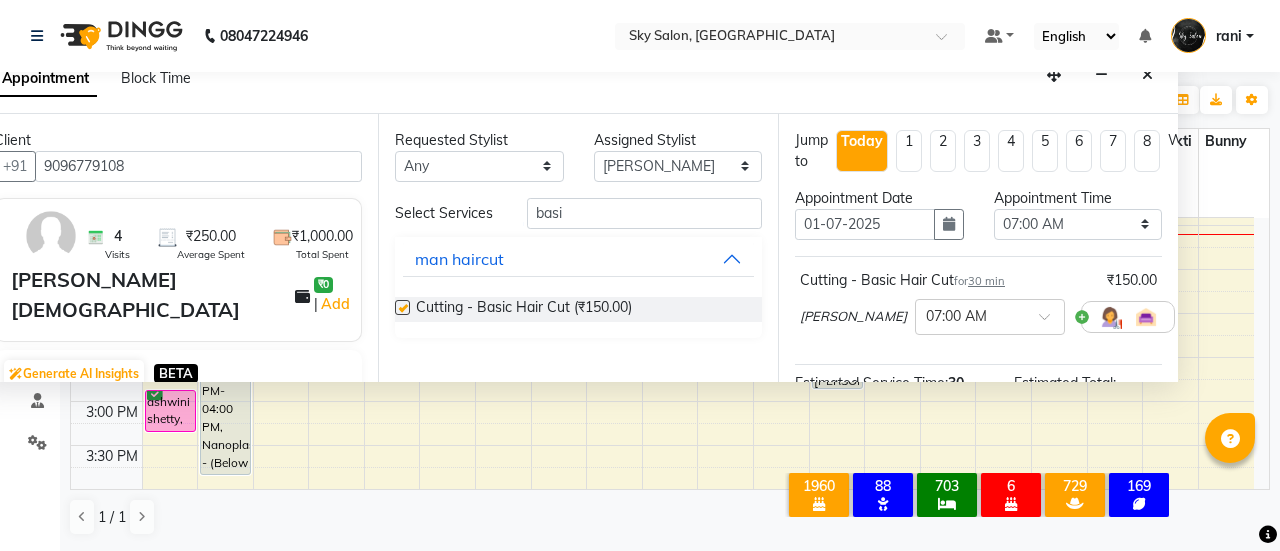 checkbox on "false" 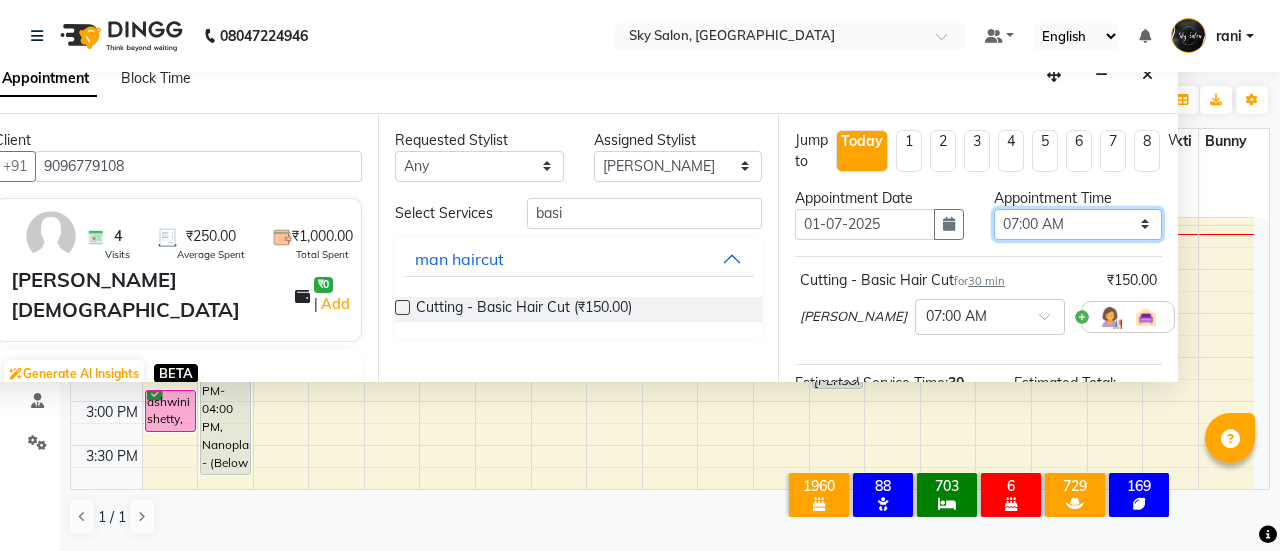 click on "Select 07:00 AM 07:30 AM 08:00 AM 08:30 AM 09:00 AM 09:30 AM 10:00 AM 10:30 AM 11:00 AM 11:30 AM 12:00 PM 12:30 PM 01:00 PM 01:30 PM 02:00 PM 02:30 PM 03:00 PM 03:30 PM 04:00 PM 04:30 PM 05:00 PM 05:30 PM 06:00 PM 06:30 PM 07:00 PM 07:30 PM 08:00 PM 08:30 PM 09:00 PM 09:30 PM 10:00 PM 10:30 PM 11:00 PM" at bounding box center [1078, 224] 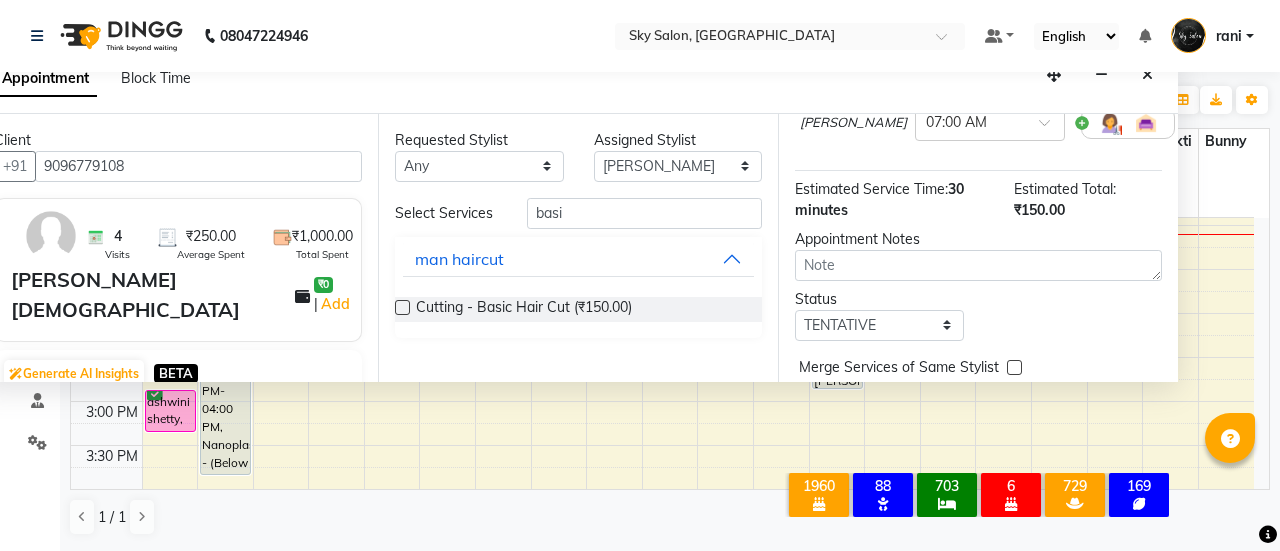 scroll, scrollTop: 99, scrollLeft: 0, axis: vertical 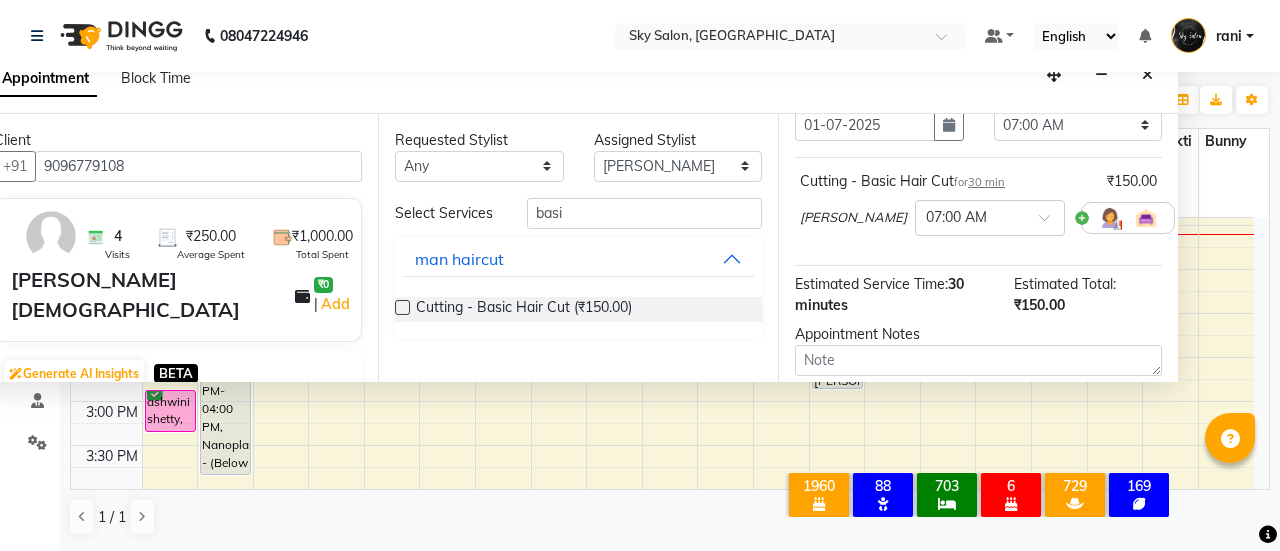 click on "Appointment Block Time" at bounding box center [578, 83] 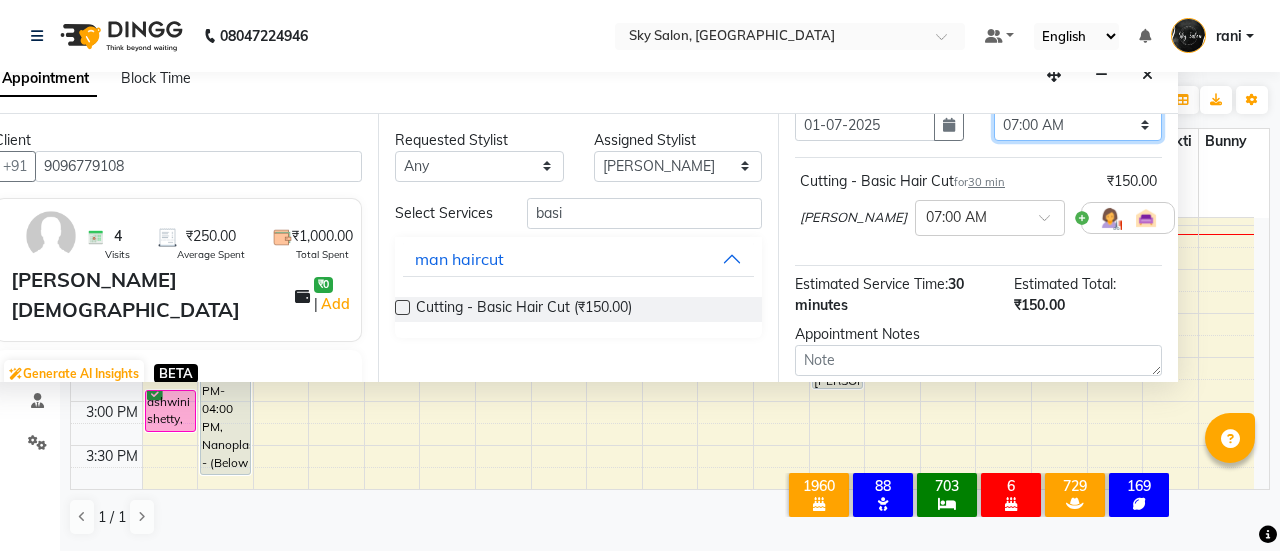 click on "Select 07:00 AM 07:30 AM 08:00 AM 08:30 AM 09:00 AM 09:30 AM 10:00 AM 10:30 AM 11:00 AM 11:30 AM 12:00 PM 12:30 PM 01:00 PM 01:30 PM 02:00 PM 02:30 PM 03:00 PM 03:30 PM 04:00 PM 04:30 PM 05:00 PM 05:30 PM 06:00 PM 06:30 PM 07:00 PM 07:30 PM 08:00 PM 08:30 PM 09:00 PM 09:30 PM 10:00 PM 10:30 PM 11:00 PM" at bounding box center [1078, 125] 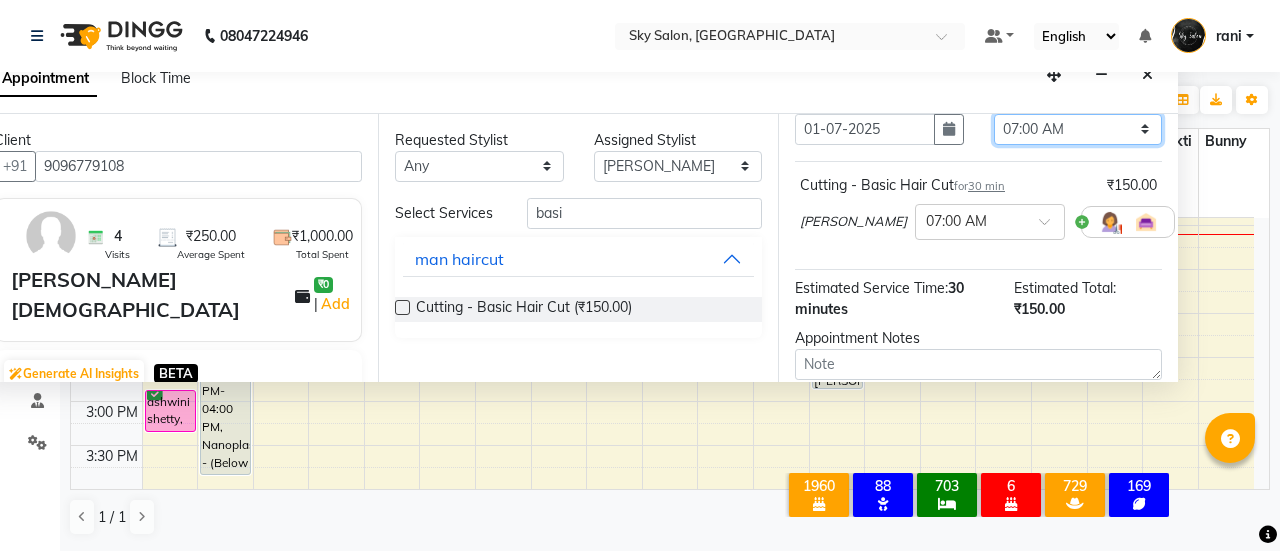 select on "780" 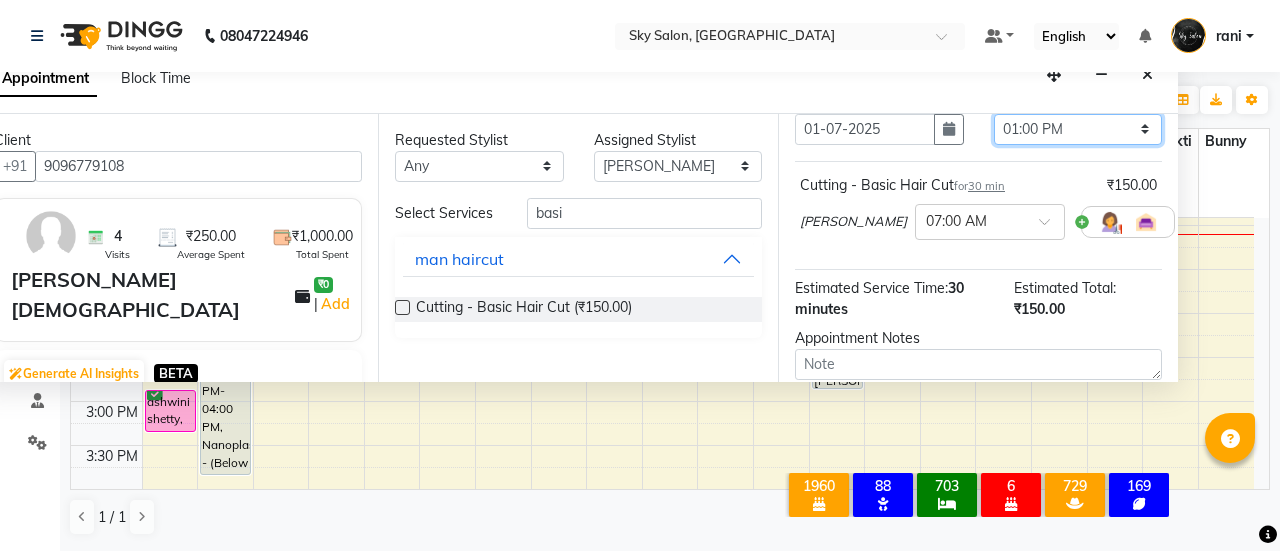 click on "Select 07:00 AM 07:30 AM 08:00 AM 08:30 AM 09:00 AM 09:30 AM 10:00 AM 10:30 AM 11:00 AM 11:30 AM 12:00 PM 12:30 PM 01:00 PM 01:30 PM 02:00 PM 02:30 PM 03:00 PM 03:30 PM 04:00 PM 04:30 PM 05:00 PM 05:30 PM 06:00 PM 06:30 PM 07:00 PM 07:30 PM 08:00 PM 08:30 PM 09:00 PM 09:30 PM 10:00 PM 10:30 PM 11:00 PM" at bounding box center (1078, 129) 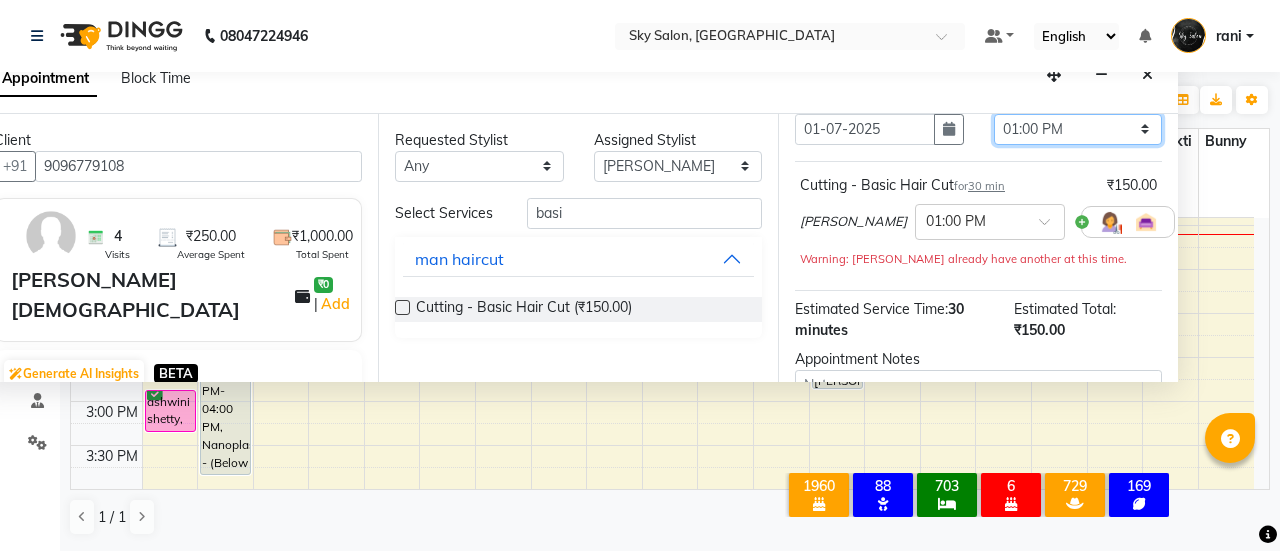 scroll, scrollTop: 313, scrollLeft: 0, axis: vertical 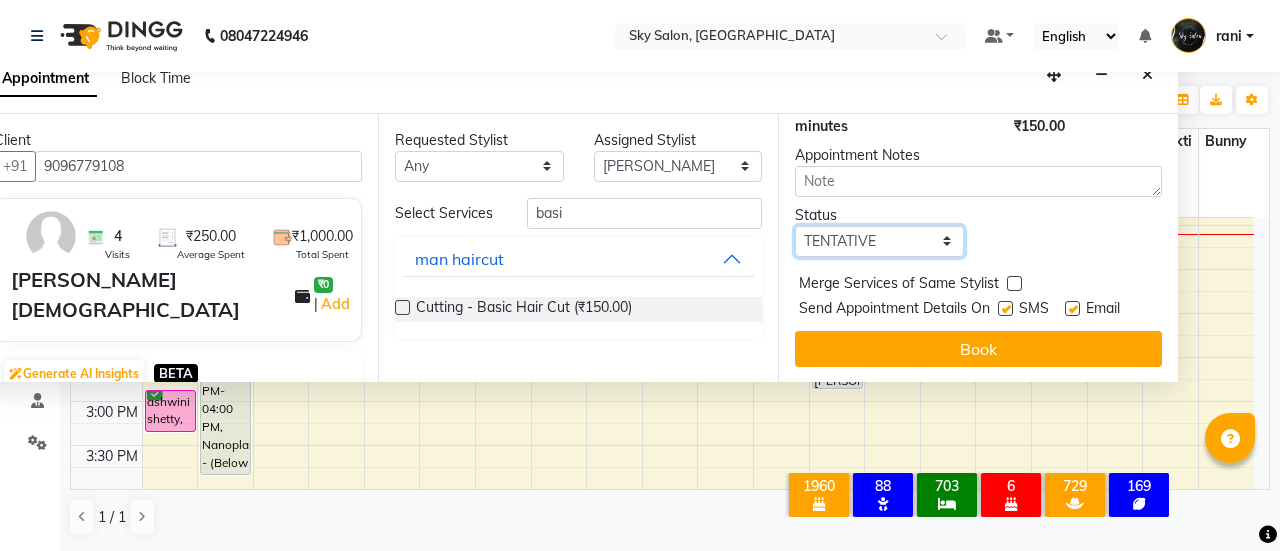 click on "Select TENTATIVE CONFIRM CHECK-IN UPCOMING" at bounding box center (879, 241) 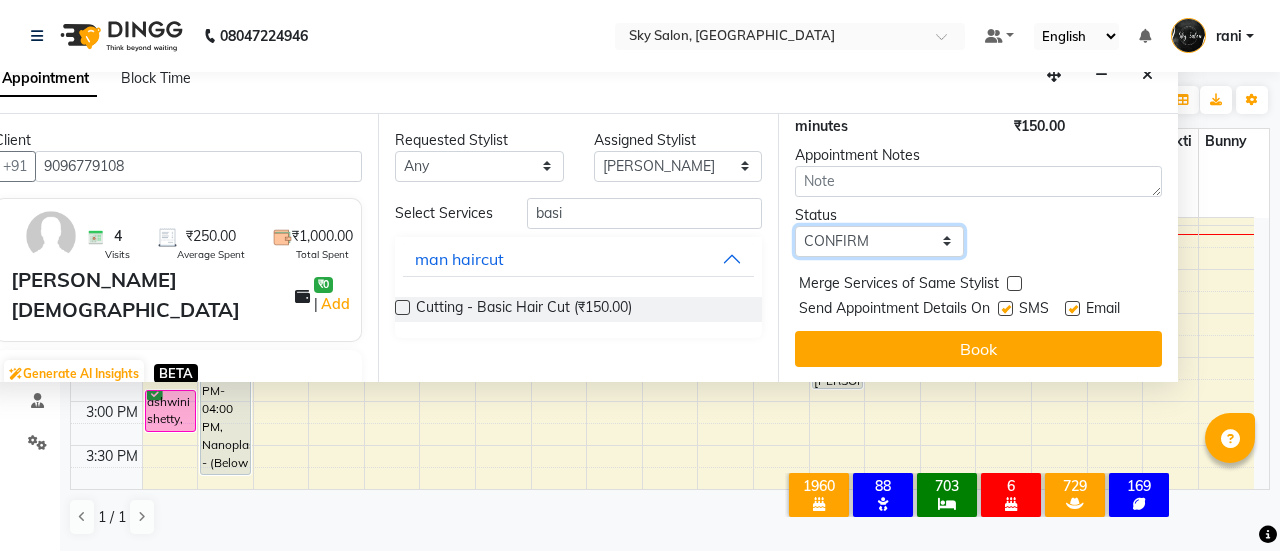 click on "Select TENTATIVE CONFIRM CHECK-IN UPCOMING" at bounding box center [879, 241] 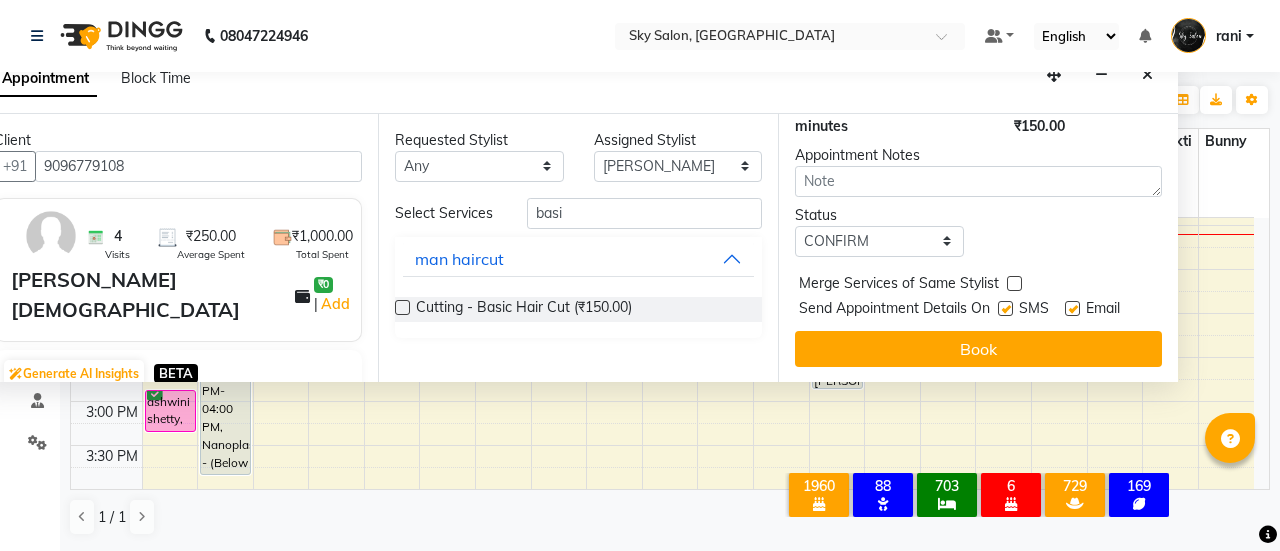 click at bounding box center (1005, 308) 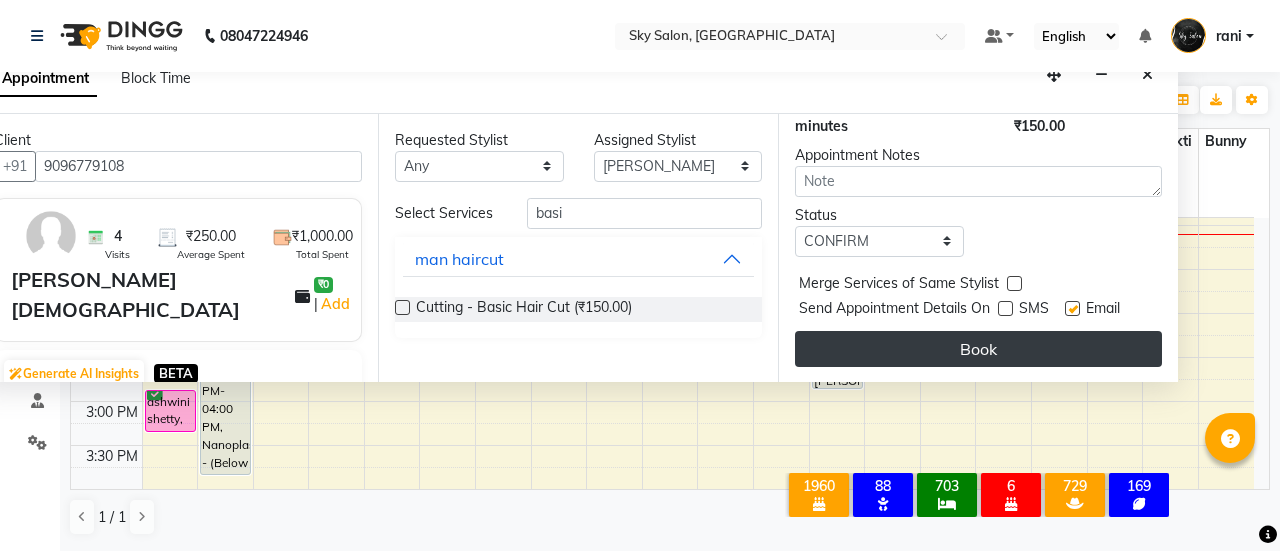 click on "Book" at bounding box center (978, 349) 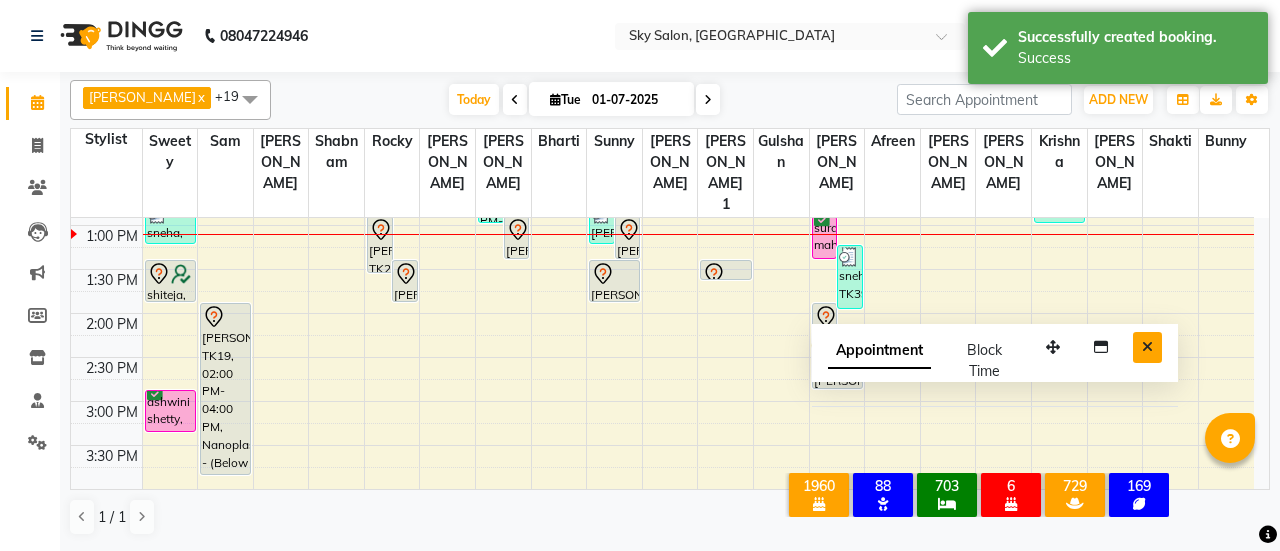 click at bounding box center (1147, 347) 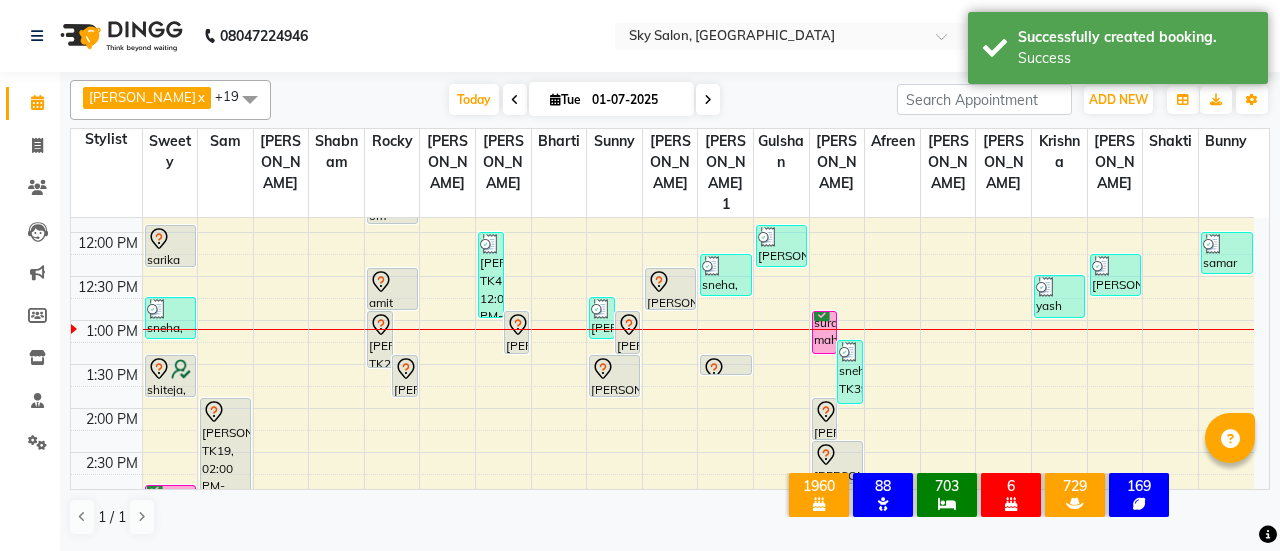 scroll, scrollTop: 512, scrollLeft: 0, axis: vertical 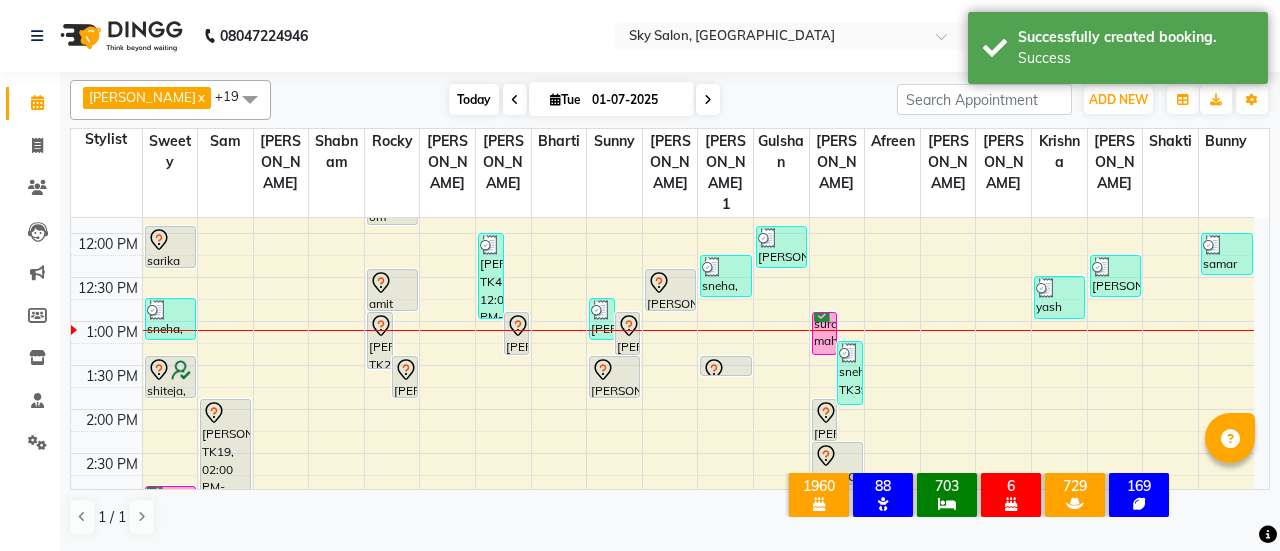 click on "Today" at bounding box center [474, 99] 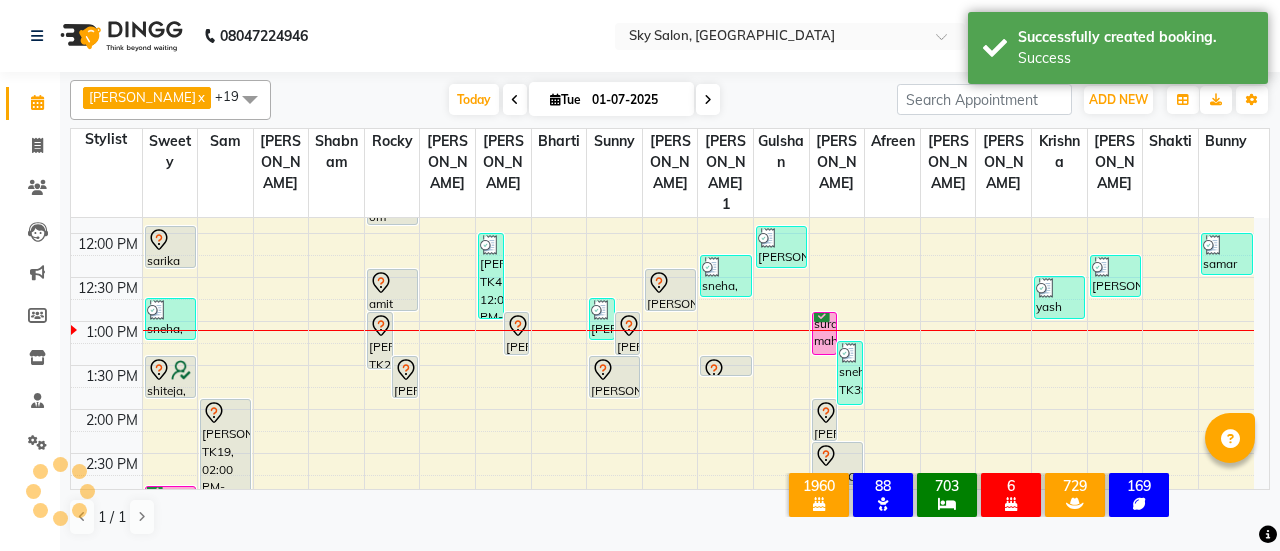 scroll, scrollTop: 608, scrollLeft: 0, axis: vertical 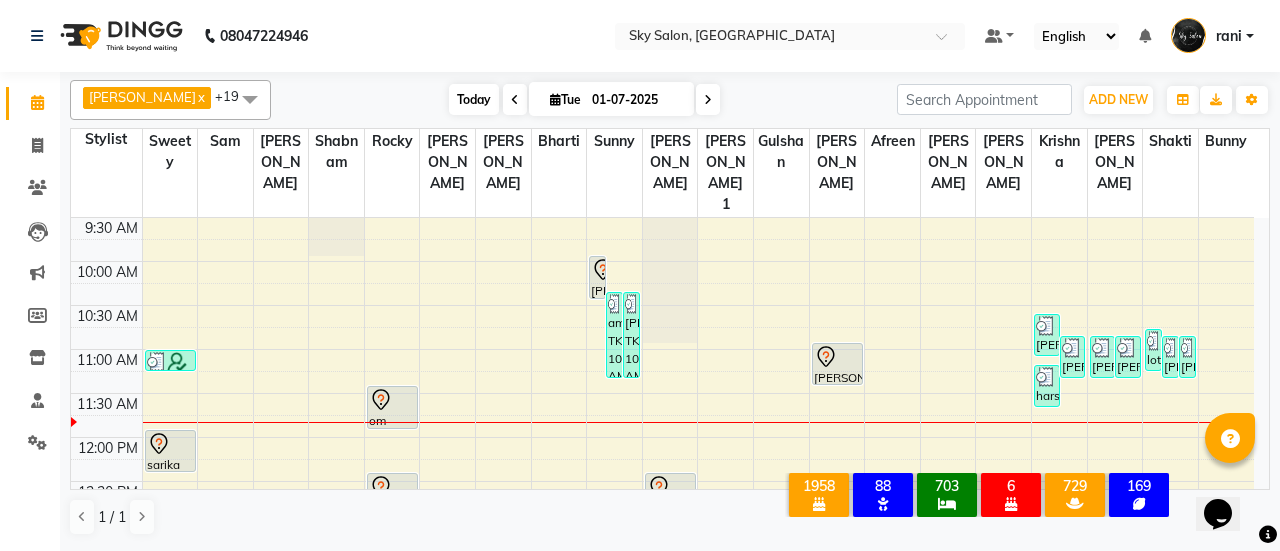 click on "Today" at bounding box center (474, 99) 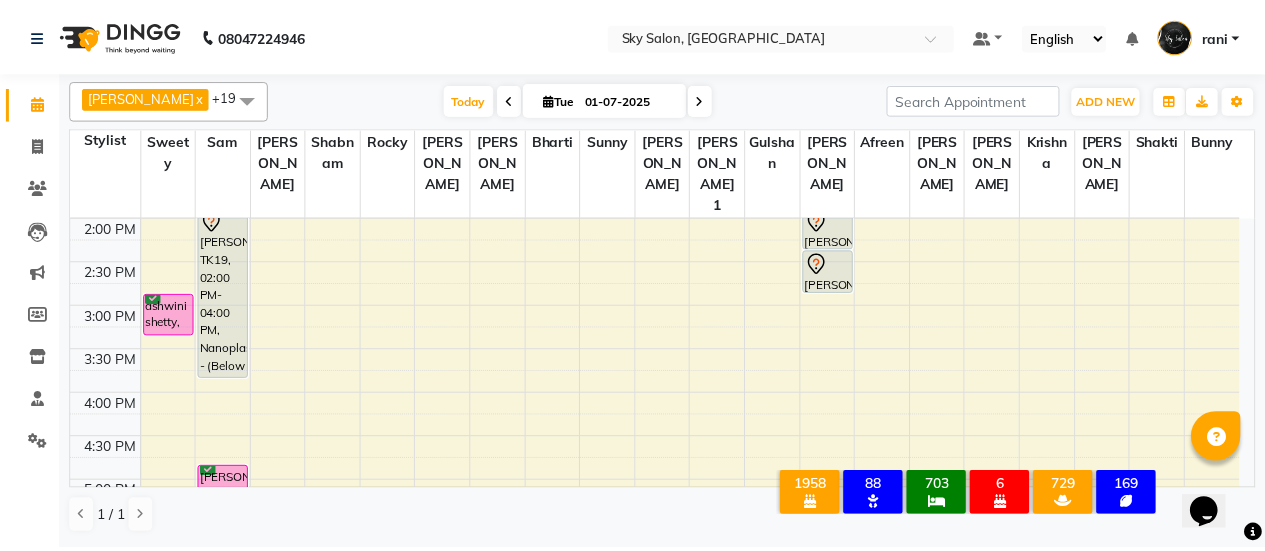 scroll, scrollTop: 654, scrollLeft: 0, axis: vertical 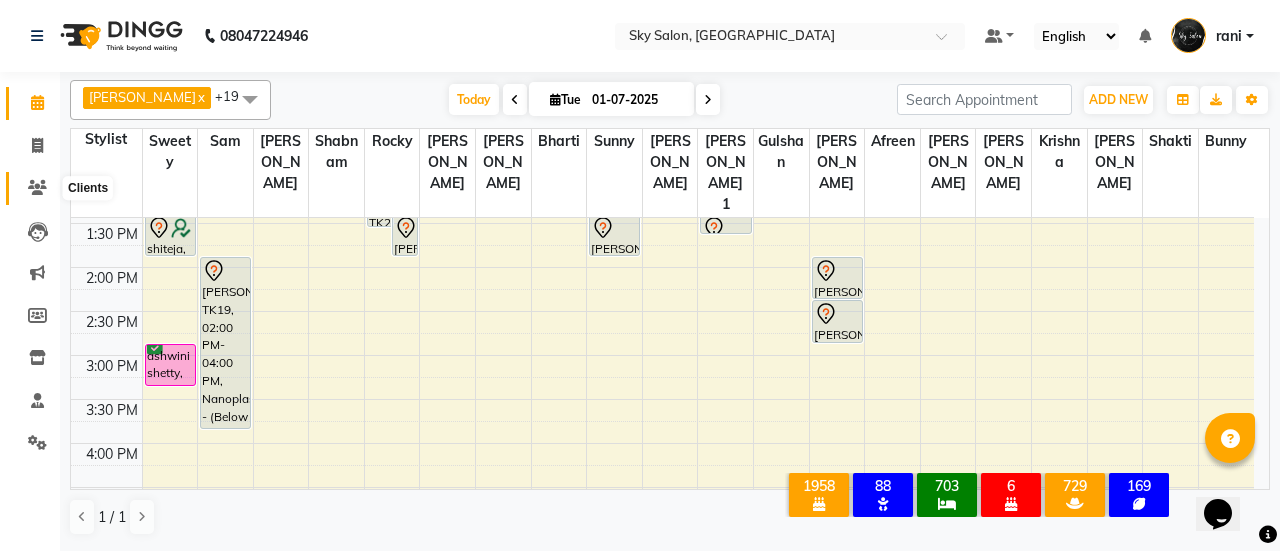 click 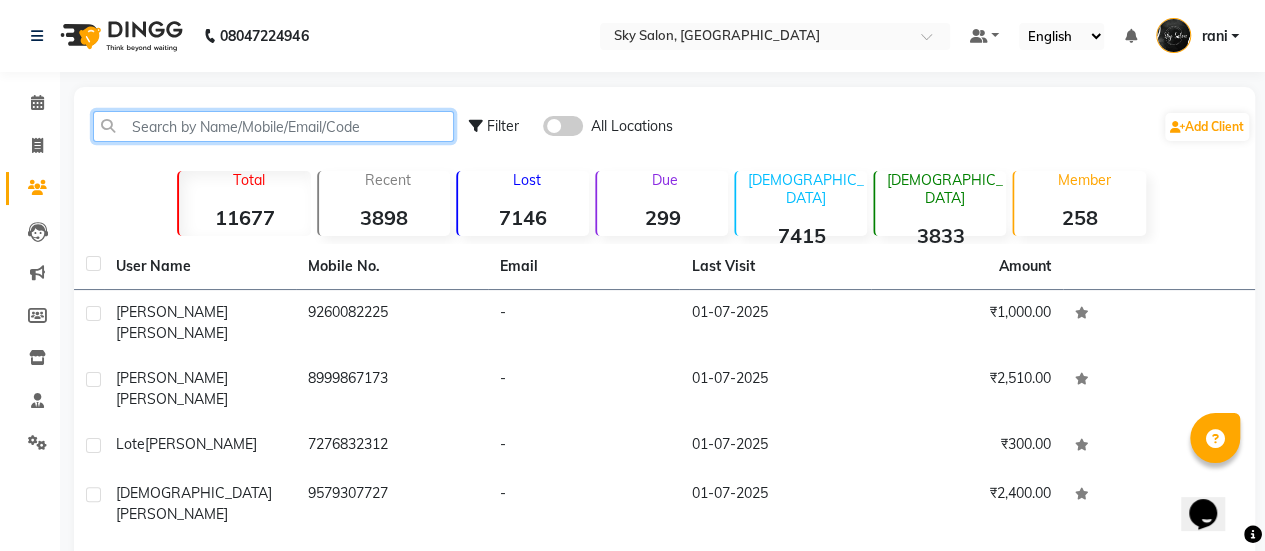 click 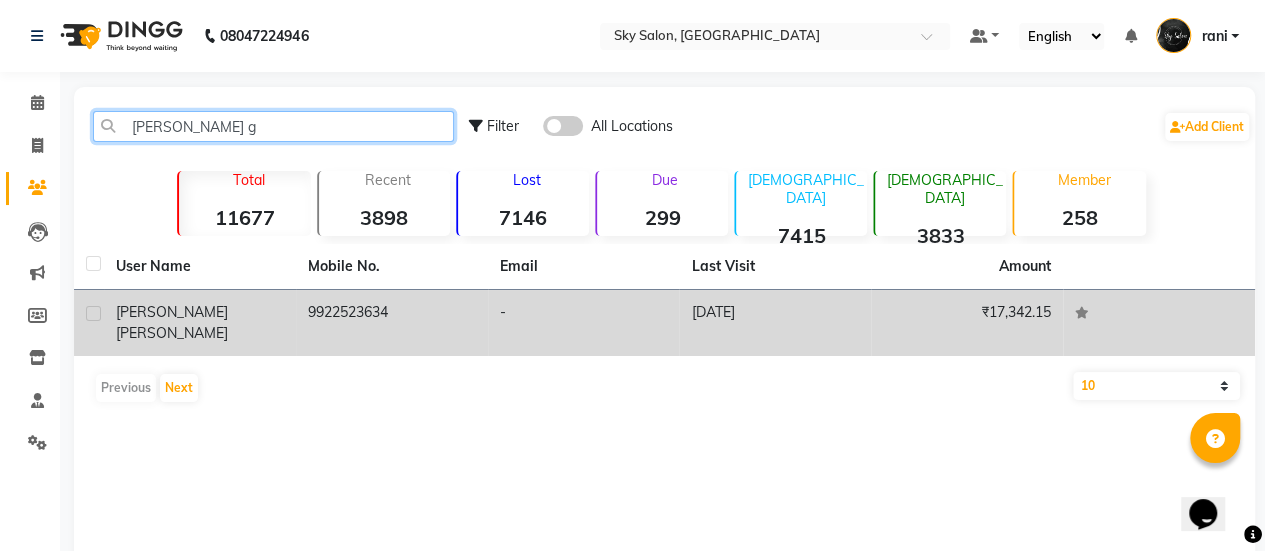 type on "[PERSON_NAME] g" 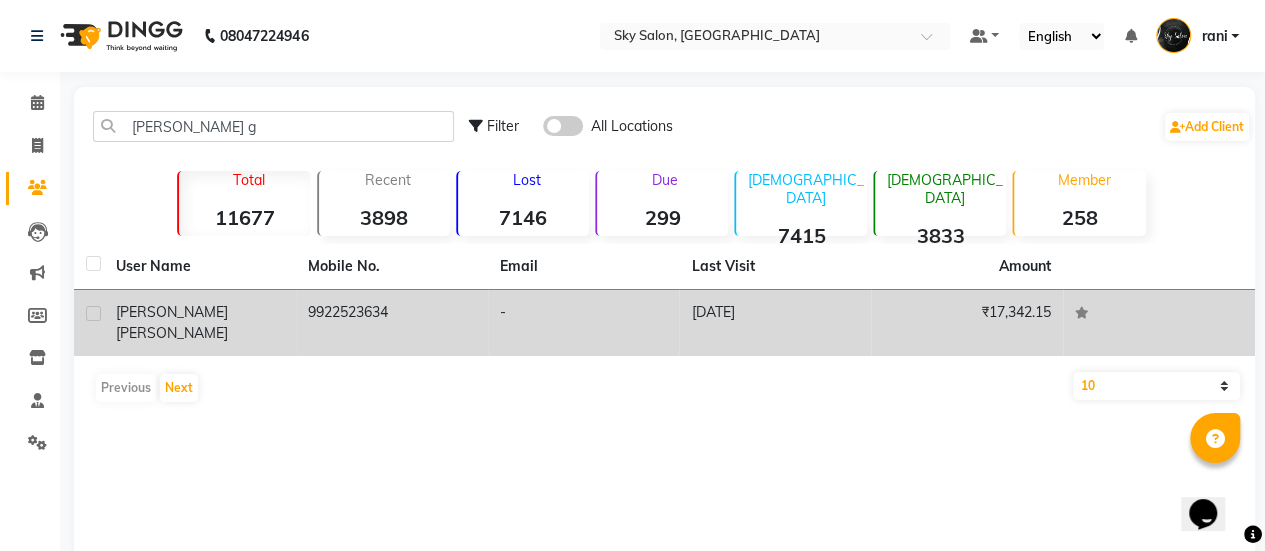 click on "9922523634" 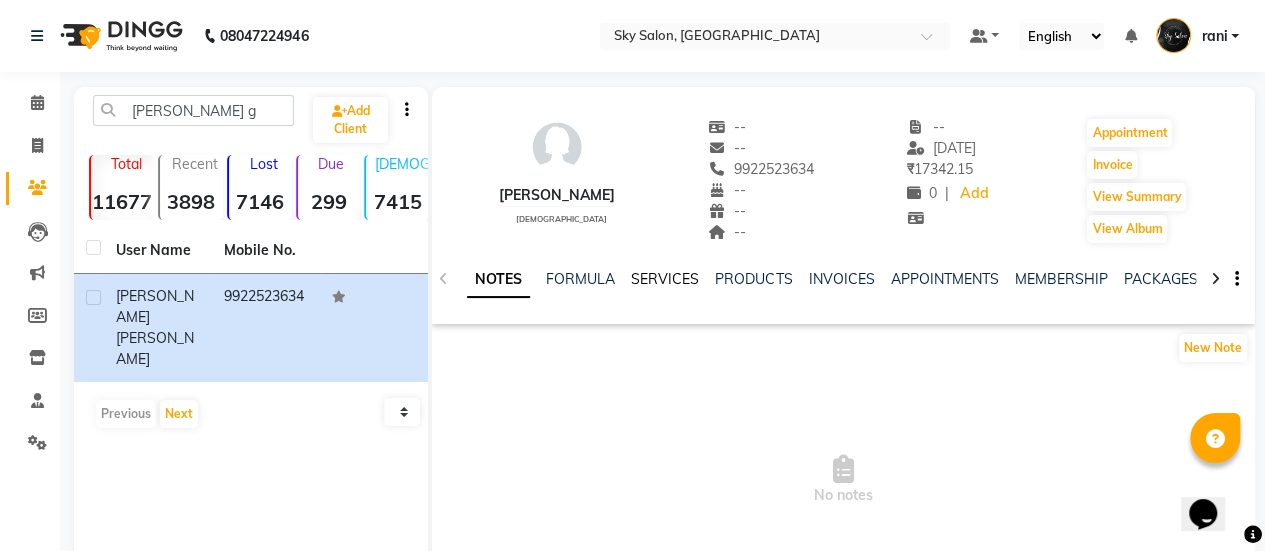 click on "SERVICES" 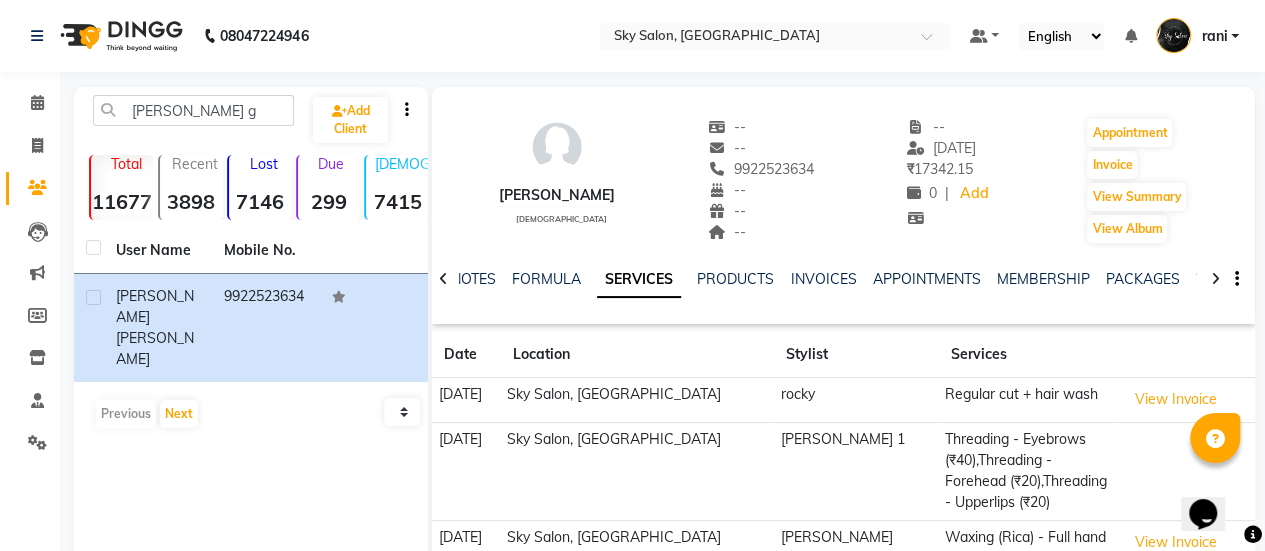 scroll, scrollTop: 67, scrollLeft: 0, axis: vertical 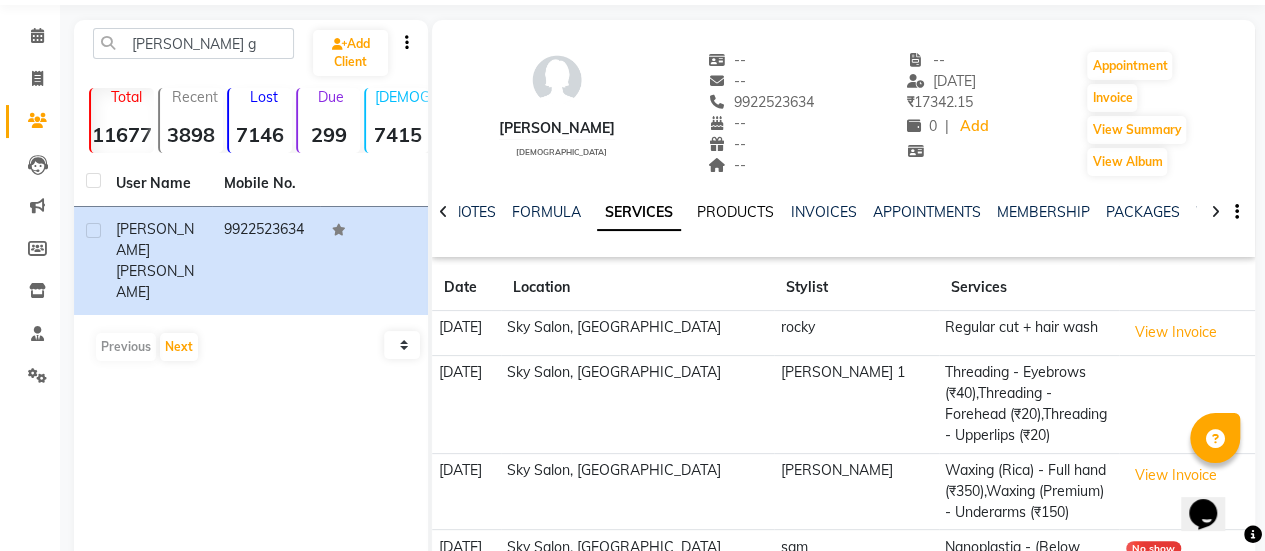 click on "PRODUCTS" 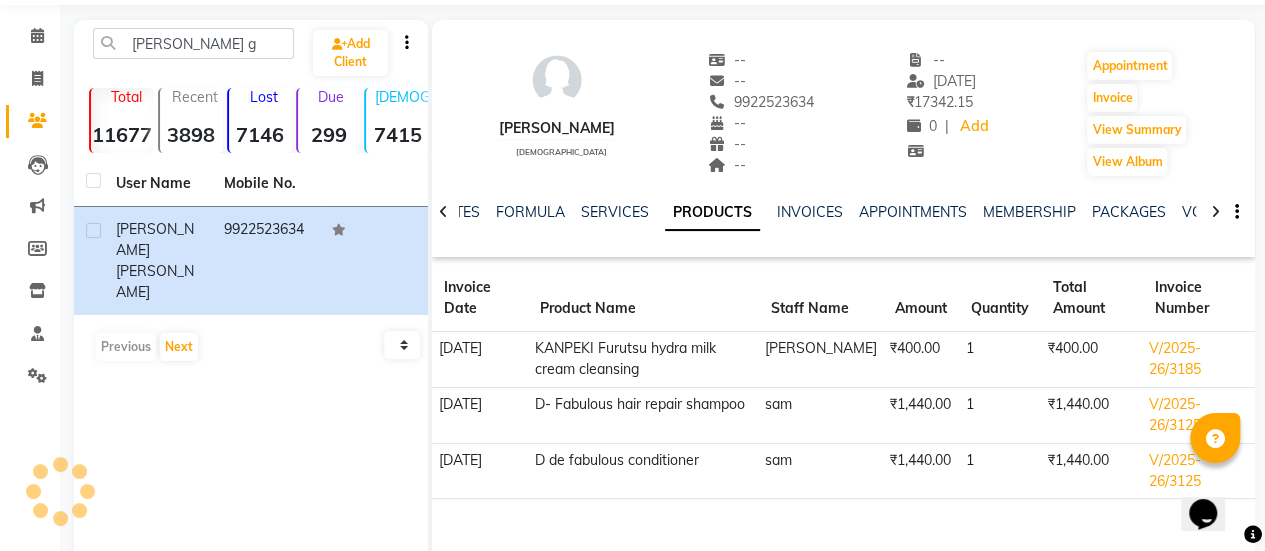 click on "D- Fabulous hair repair shampoo" 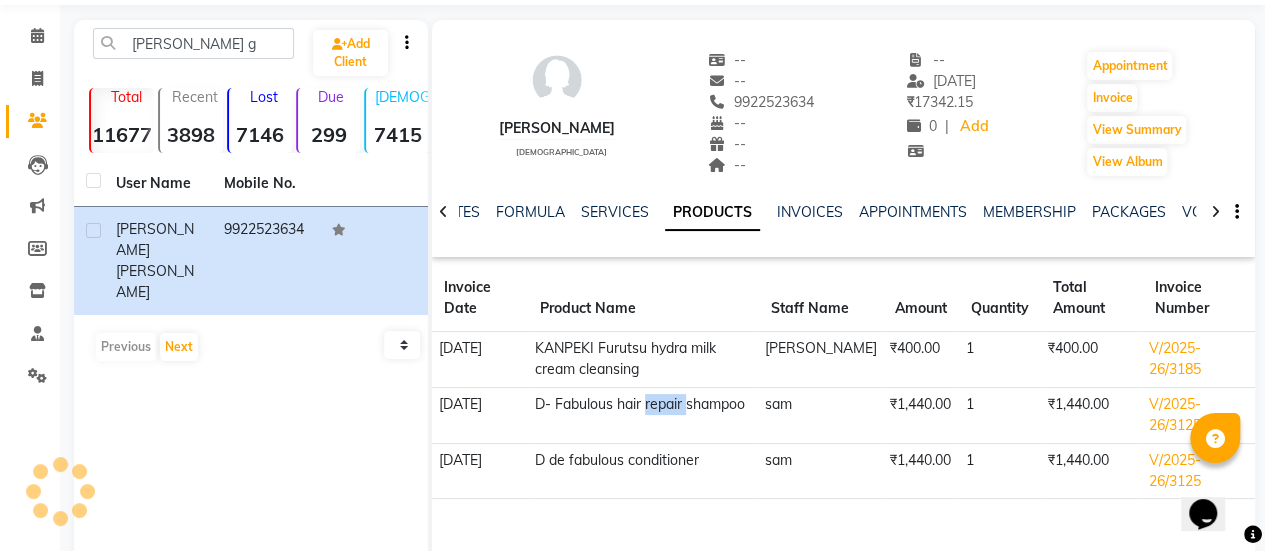 click on "D- Fabulous hair repair shampoo" 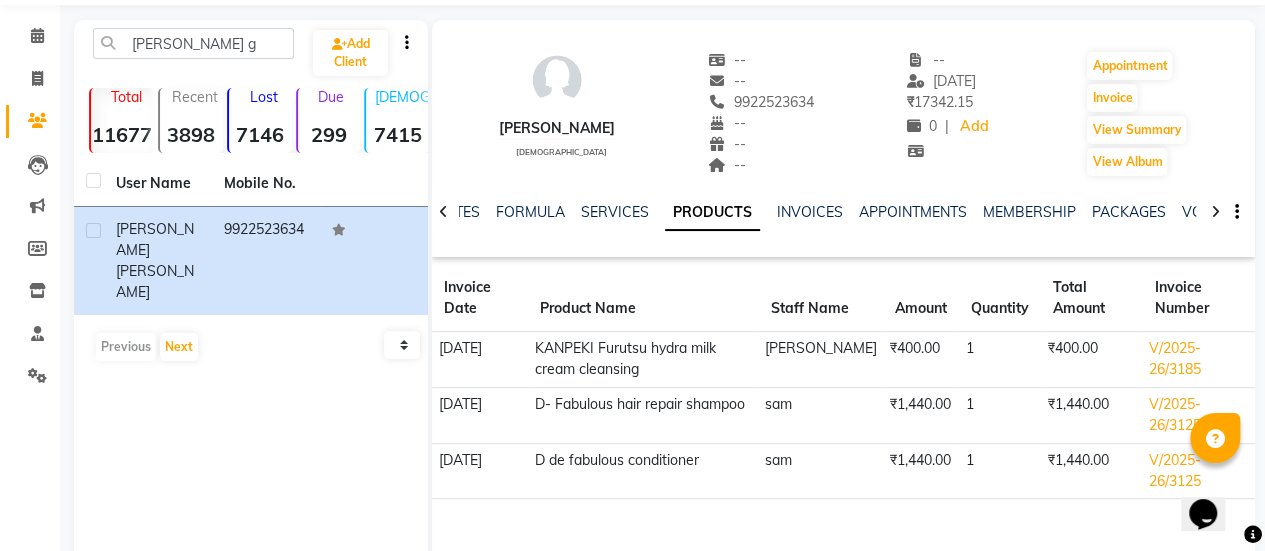 click on "D de fabulous conditioner" 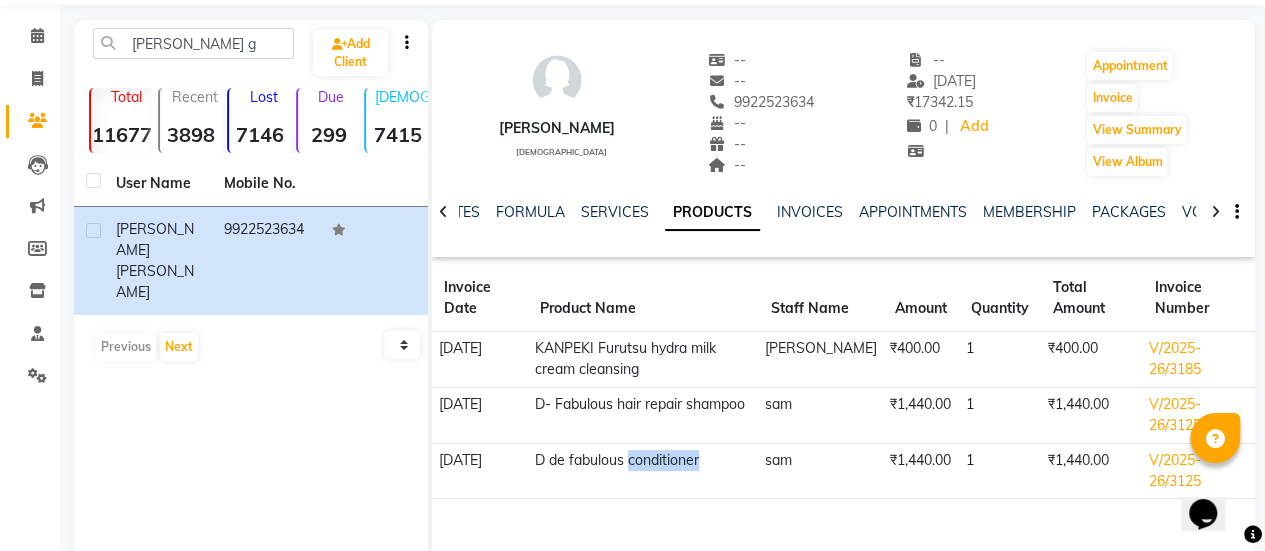 click on "D de fabulous conditioner" 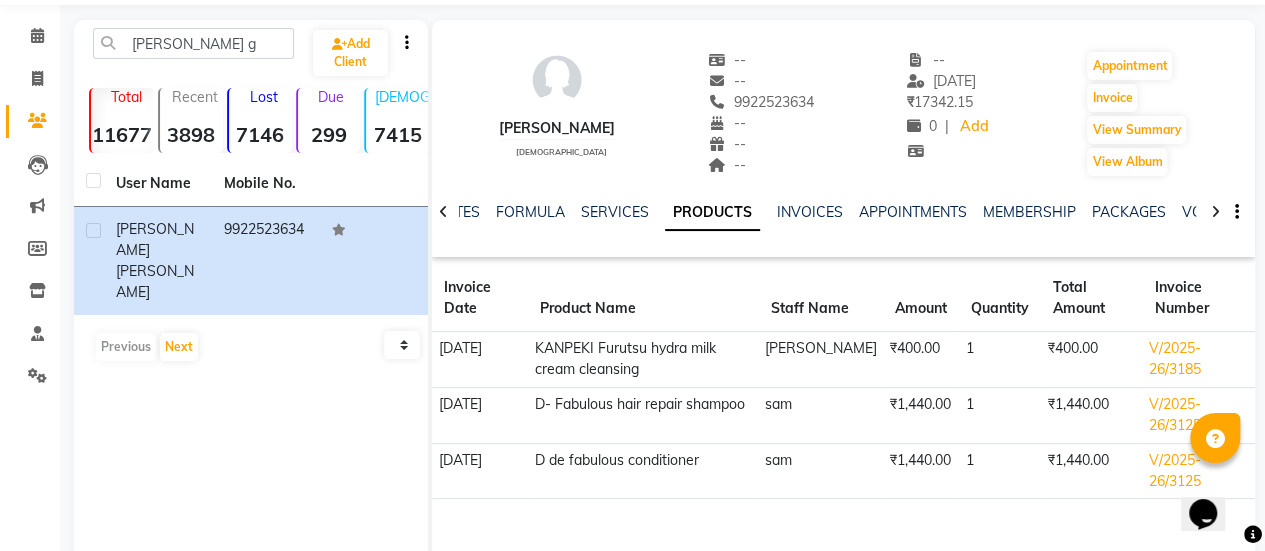 click on "D de fabulous conditioner" 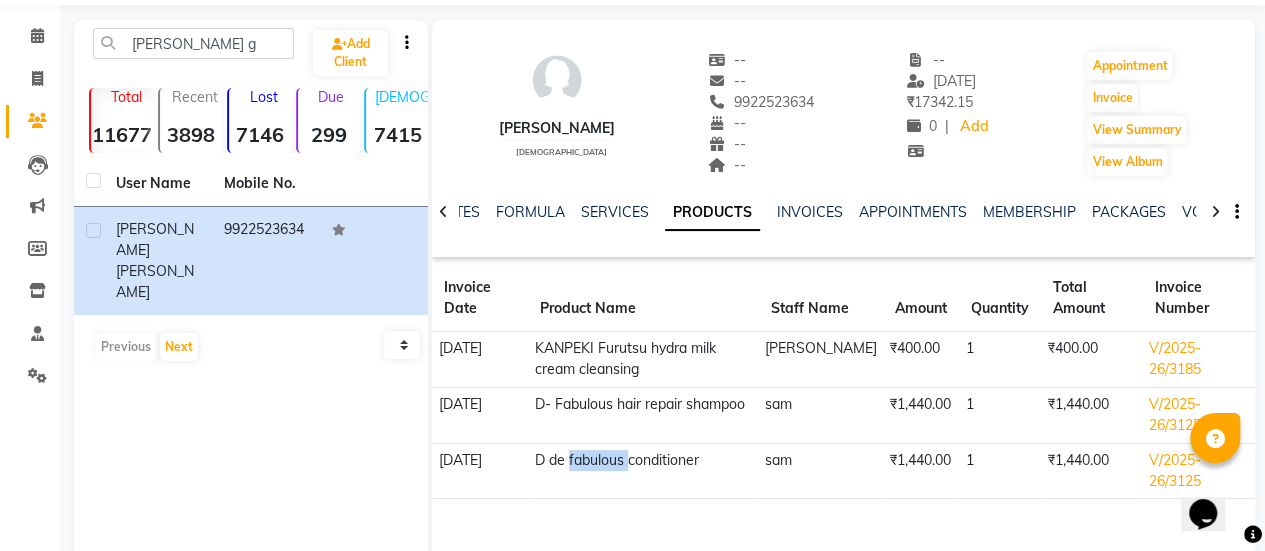 click on "D de fabulous conditioner" 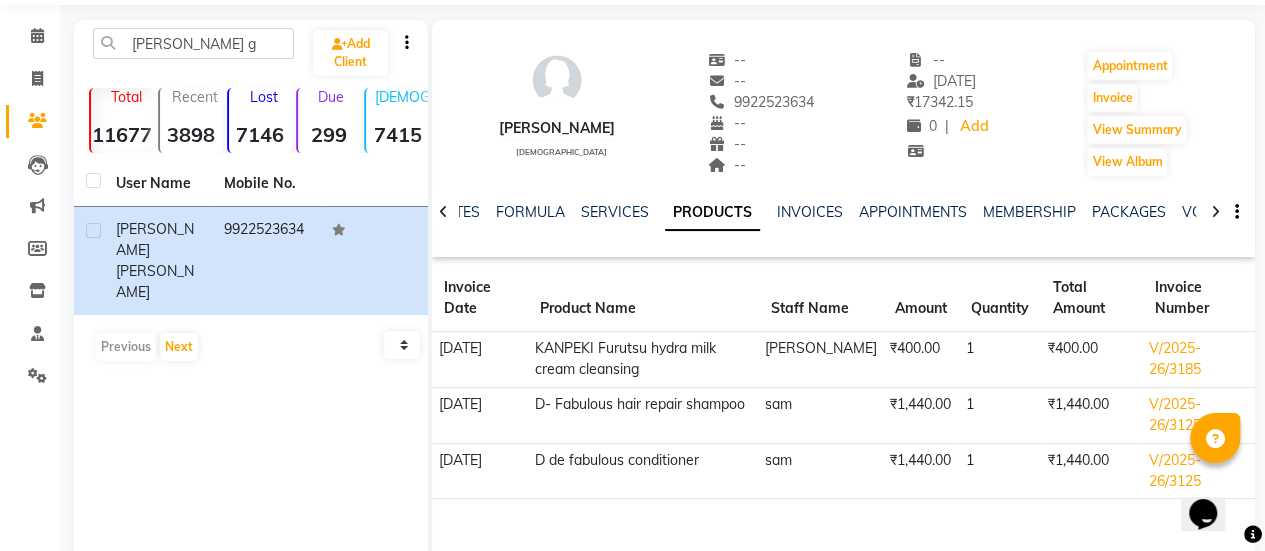 click on "D- Fabulous hair repair shampoo" 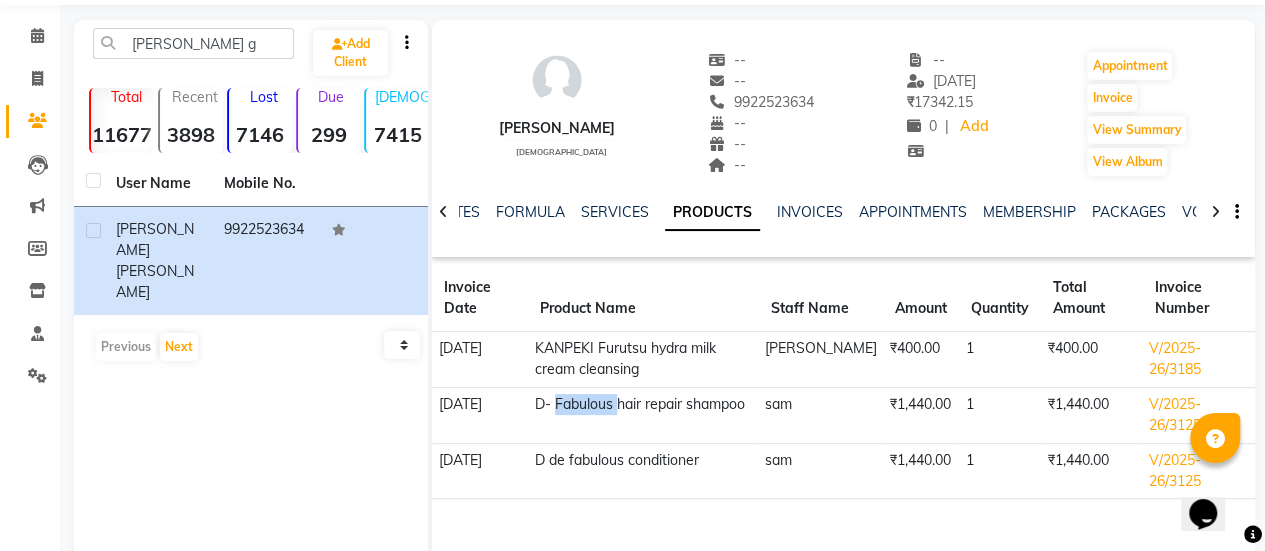 click on "D- Fabulous hair repair shampoo" 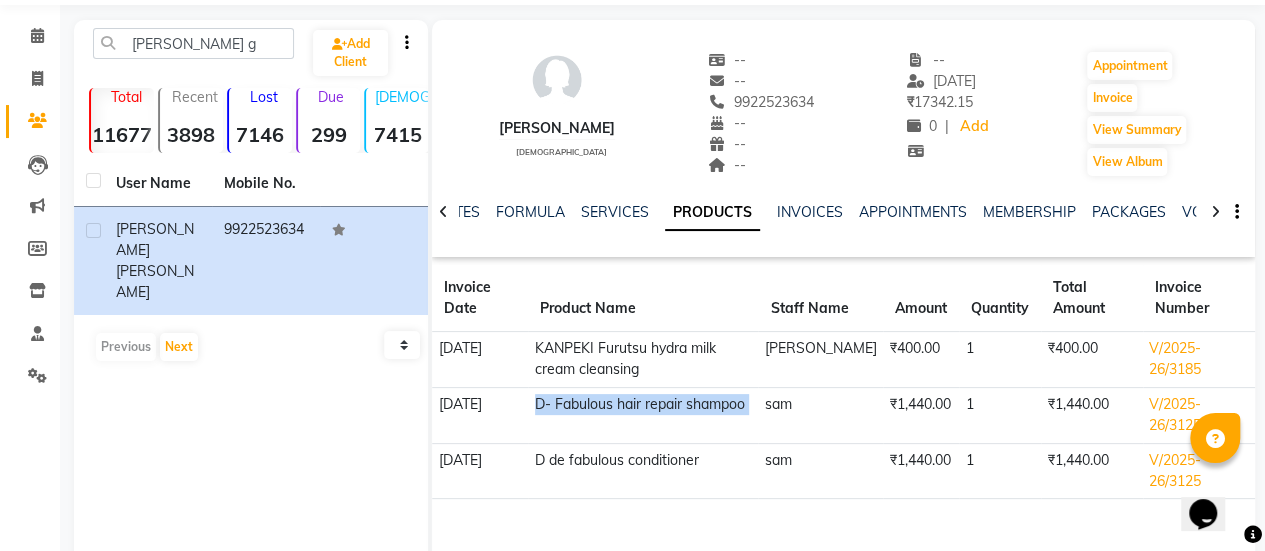 click on "D- Fabulous hair repair shampoo" 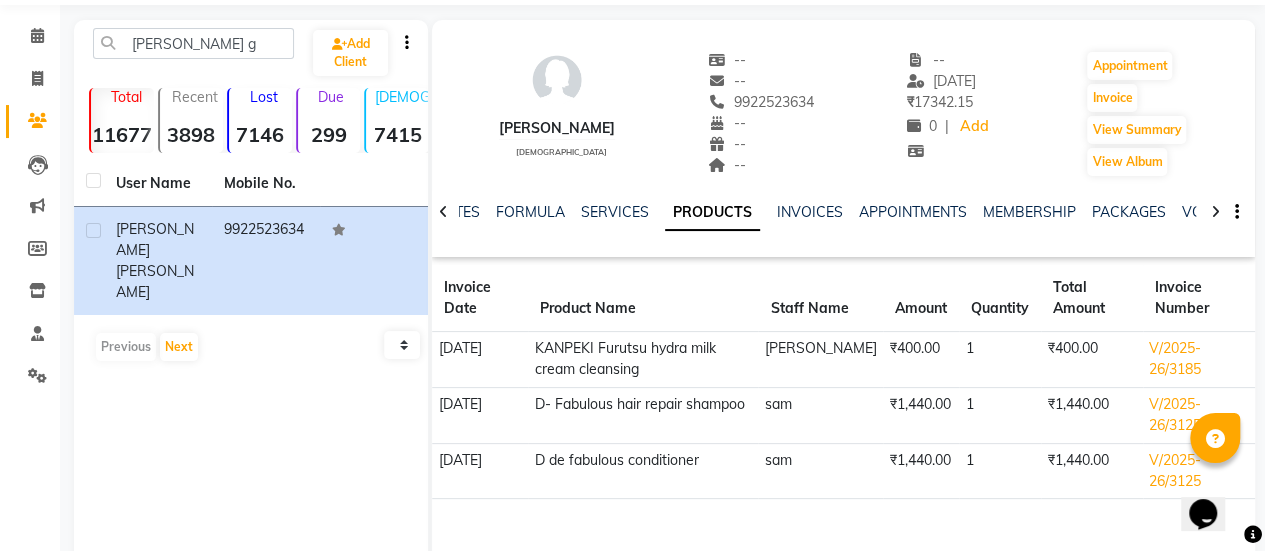 click on "NOTES FORMULA SERVICES PRODUCTS INVOICES APPOINTMENTS MEMBERSHIP PACKAGES VOUCHERS GIFTCARDS POINTS FORMS FAMILY CARDS WALLET" 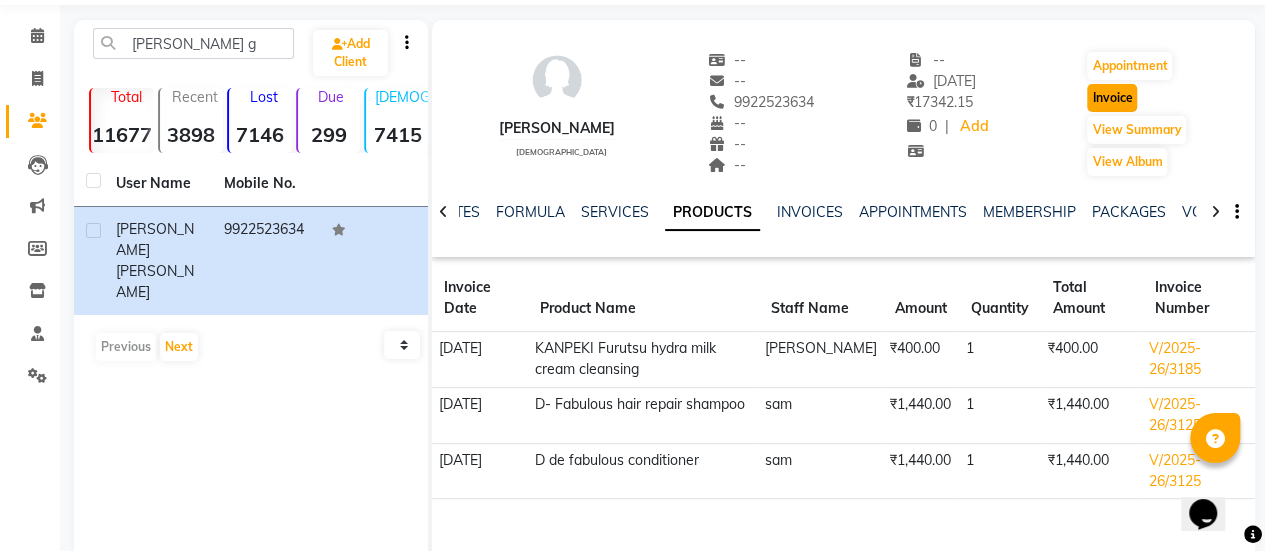 click on "Invoice" 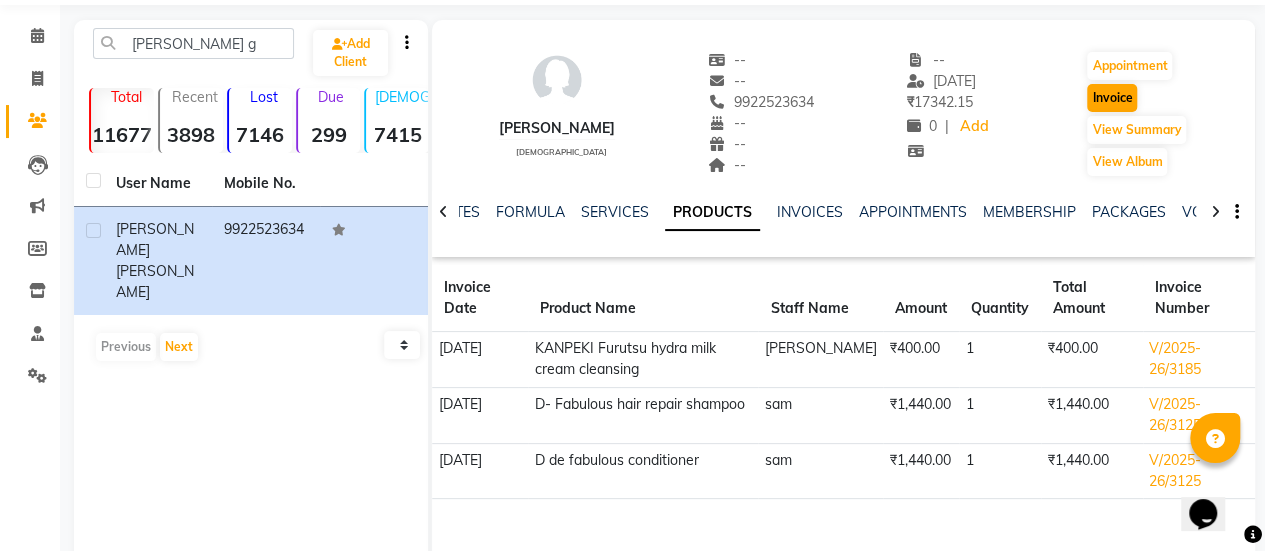scroll, scrollTop: 49, scrollLeft: 0, axis: vertical 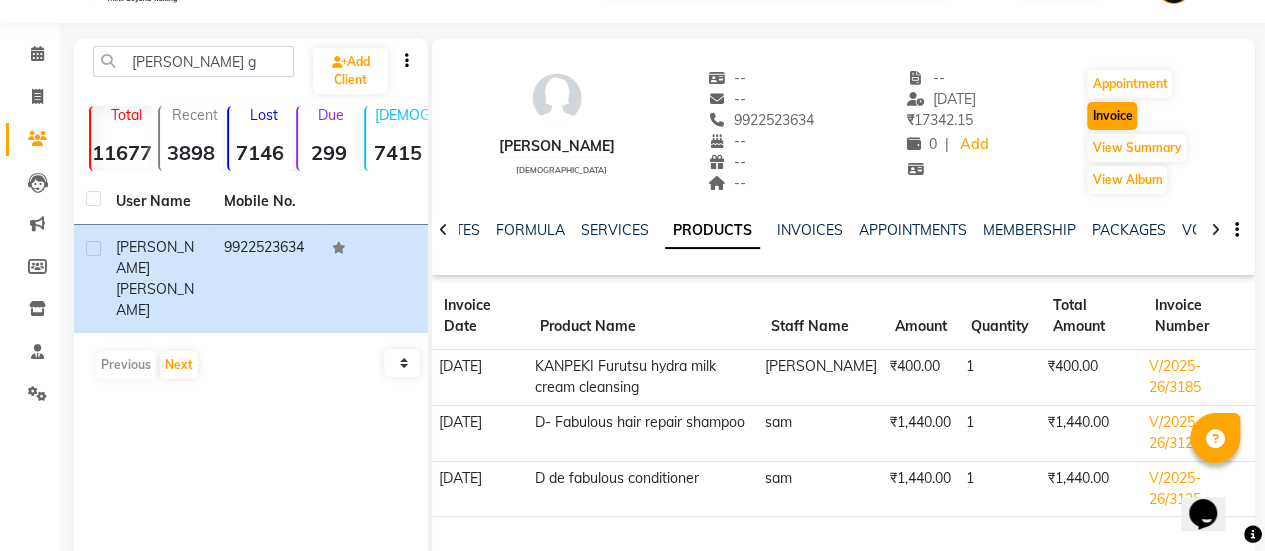 select on "3537" 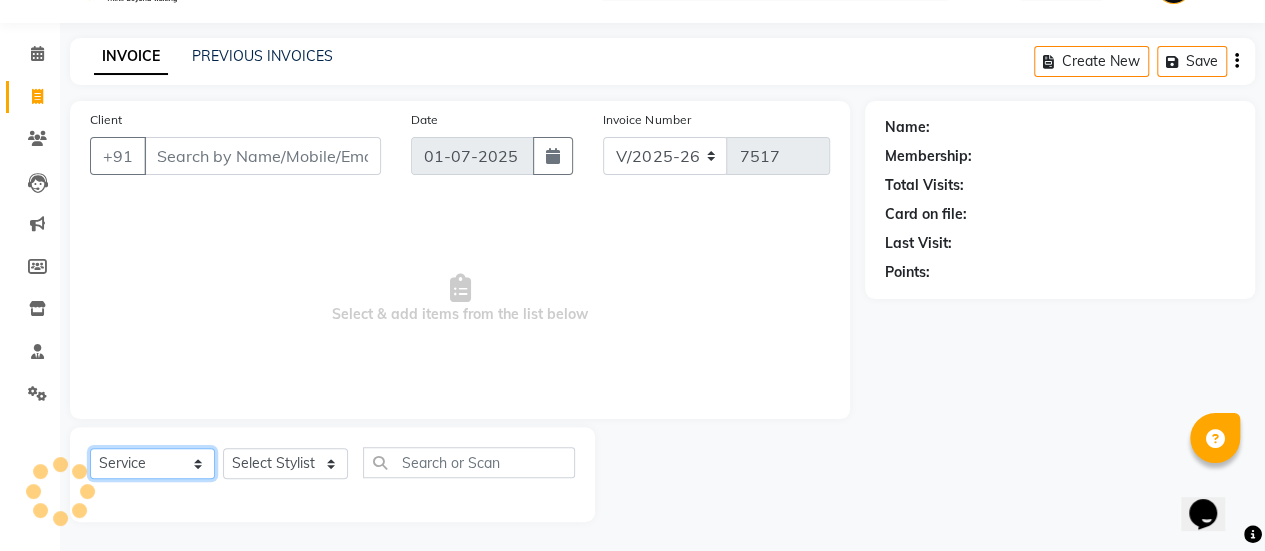 click on "Select  Service  Product  Membership  Package Voucher Prepaid Gift Card" 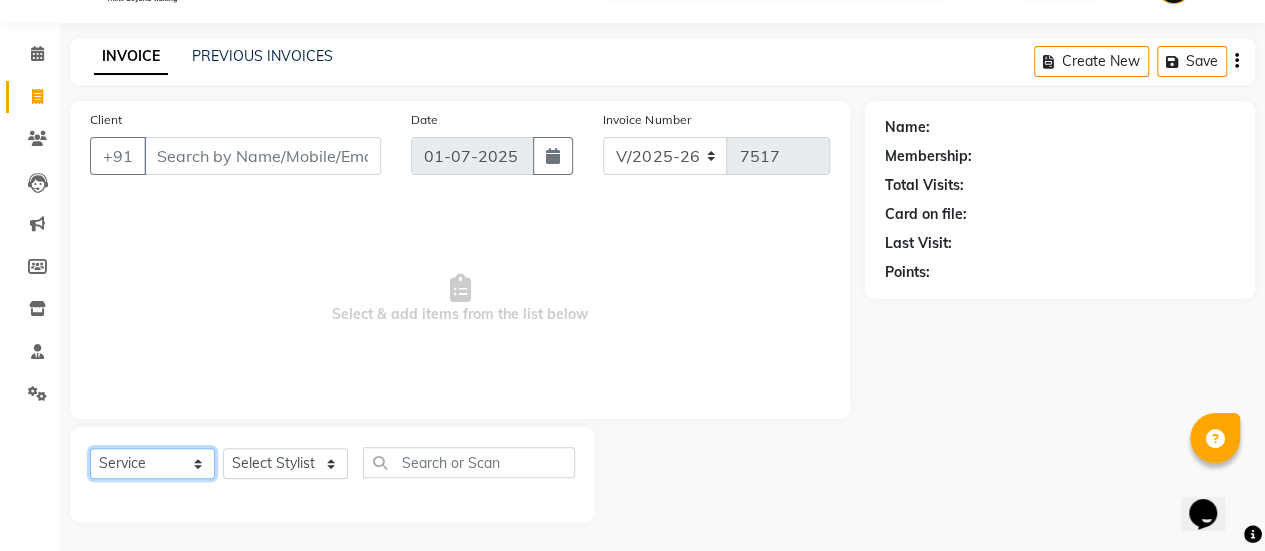 select on "product" 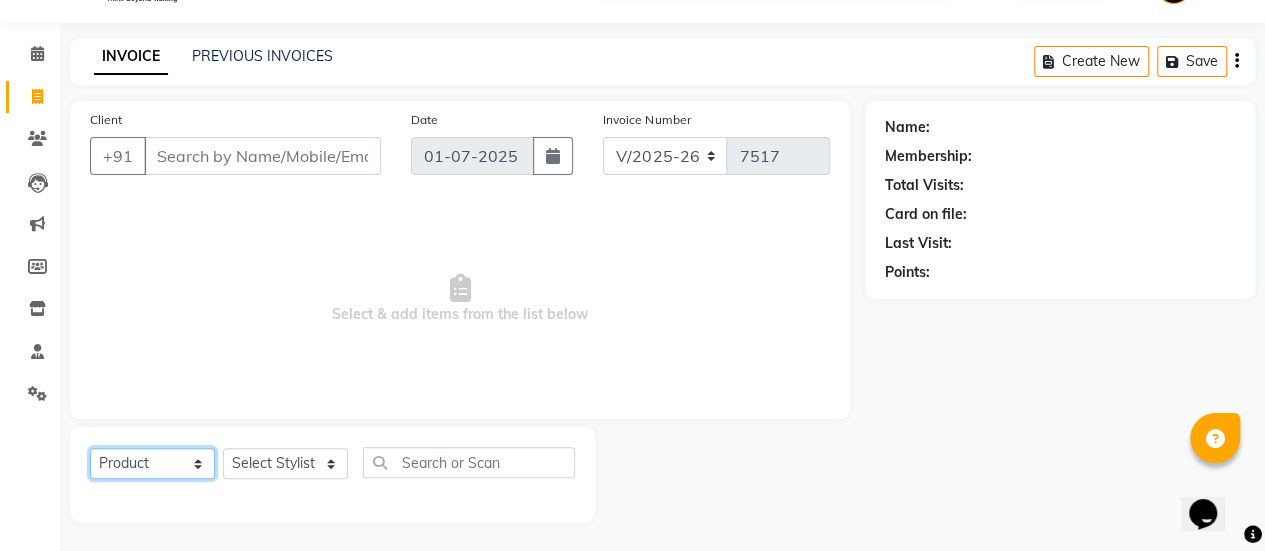 click on "Select  Service  Product  Membership  Package Voucher Prepaid Gift Card" 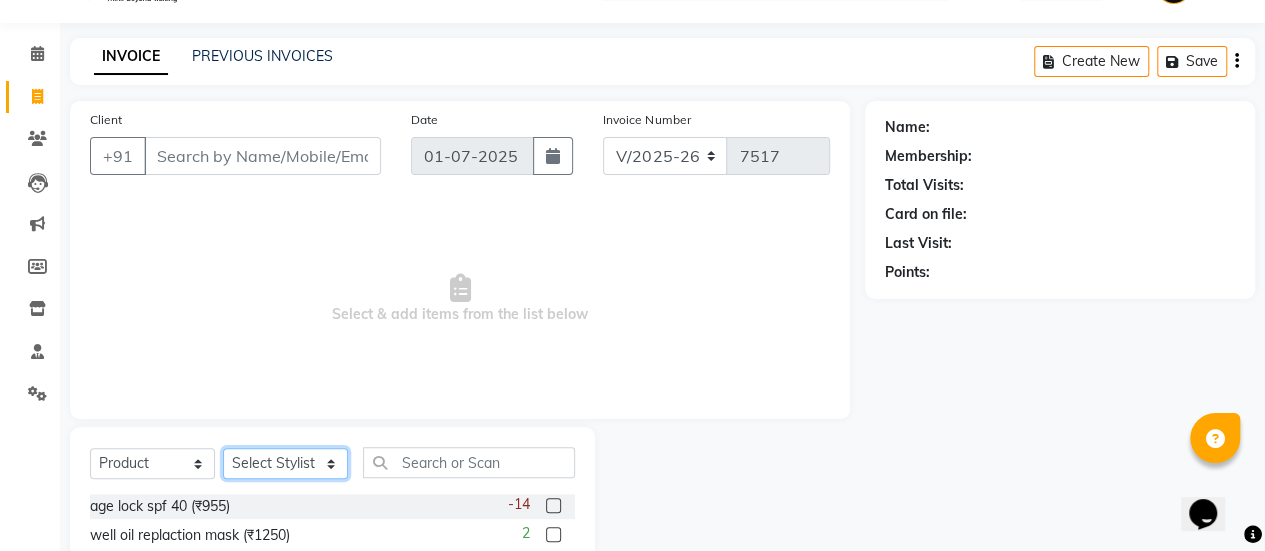 type on "9922523634" 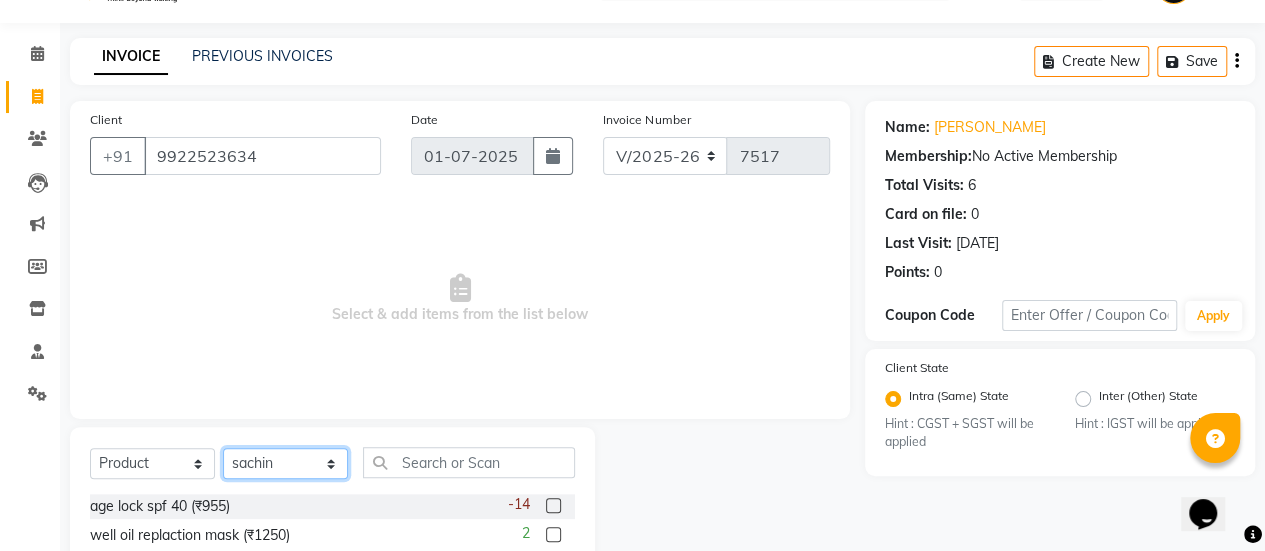 click on "Select Stylist afreen [PERSON_NAME] saha [PERSON_NAME] [PERSON_NAME] [PERSON_NAME] bharti Bunny Danish [PERSON_NAME] 1 [PERSON_NAME] [PERSON_NAME] gaurav Gulshan [PERSON_NAME] [PERSON_NAME] krishna [PERSON_NAME] [PERSON_NAME] rani [PERSON_NAME] [PERSON_NAME] sachin [PERSON_NAME] [PERSON_NAME] sameer 2 [PERSON_NAME] [PERSON_NAME] [PERSON_NAME]" 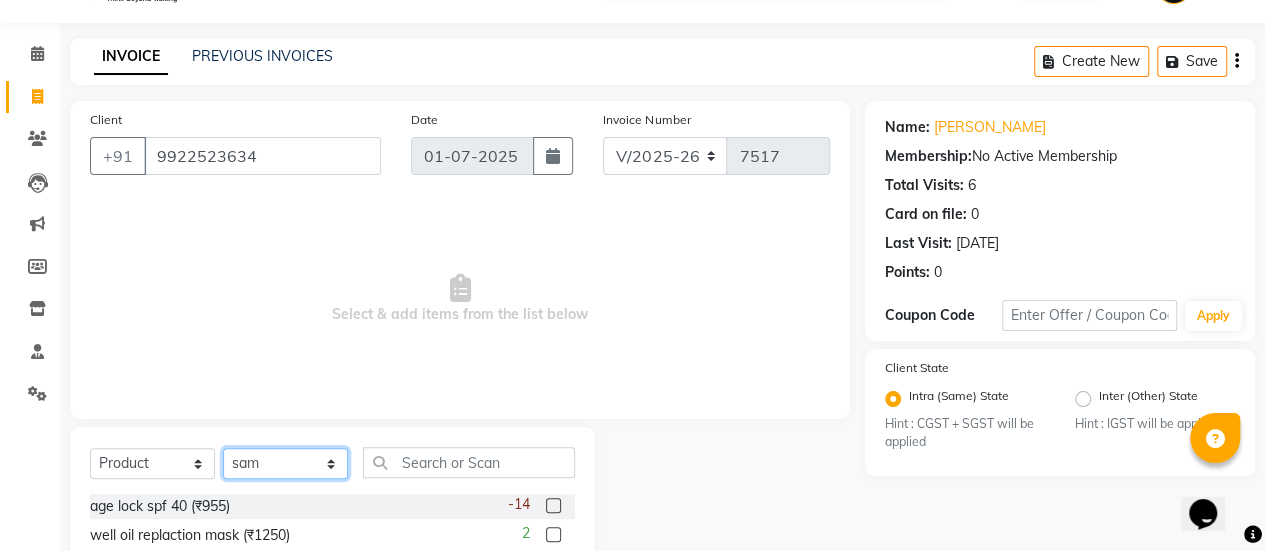 click on "Select Stylist afreen [PERSON_NAME] saha [PERSON_NAME] [PERSON_NAME] [PERSON_NAME] bharti Bunny Danish [PERSON_NAME] 1 [PERSON_NAME] [PERSON_NAME] gaurav Gulshan [PERSON_NAME] [PERSON_NAME] krishna [PERSON_NAME] [PERSON_NAME] rani [PERSON_NAME] [PERSON_NAME] sachin [PERSON_NAME] [PERSON_NAME] sameer 2 [PERSON_NAME] [PERSON_NAME] [PERSON_NAME]" 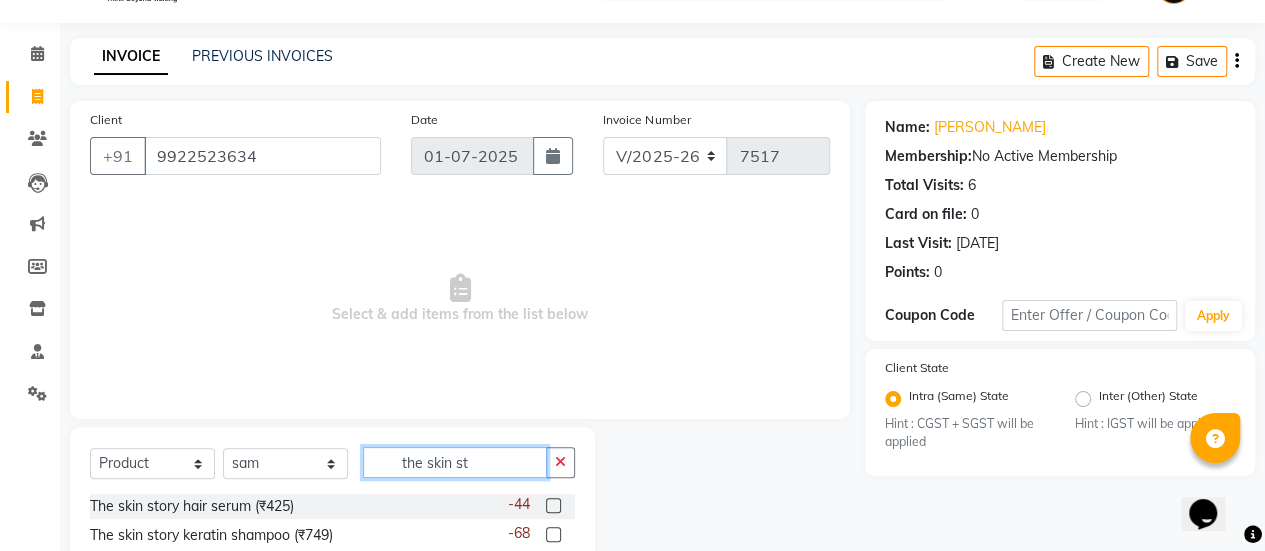 scroll, scrollTop: 136, scrollLeft: 0, axis: vertical 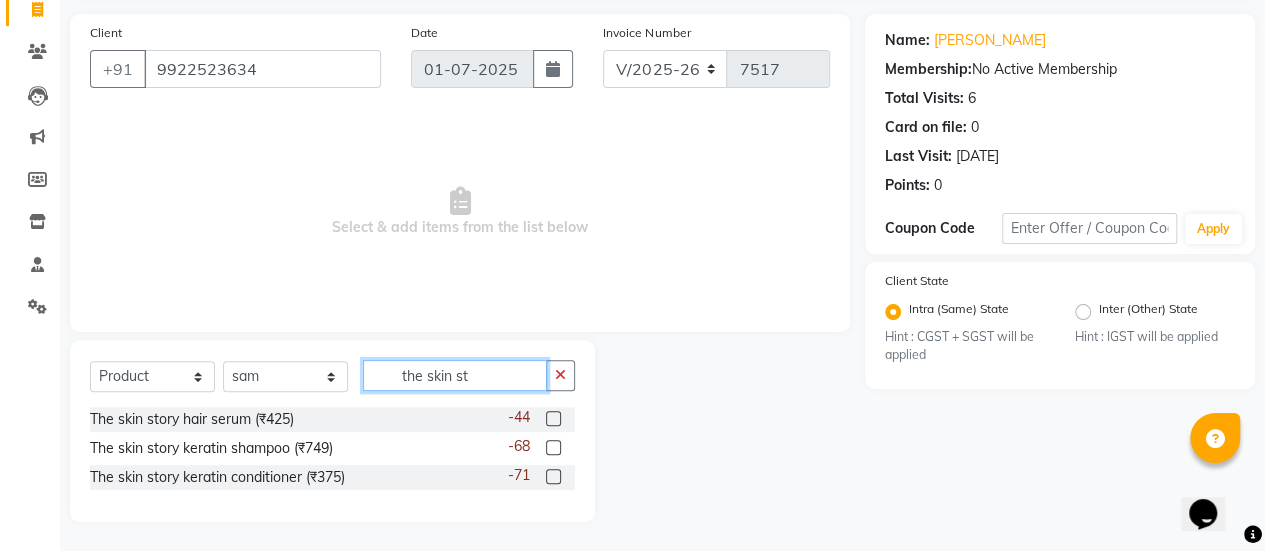 type on "the skin st" 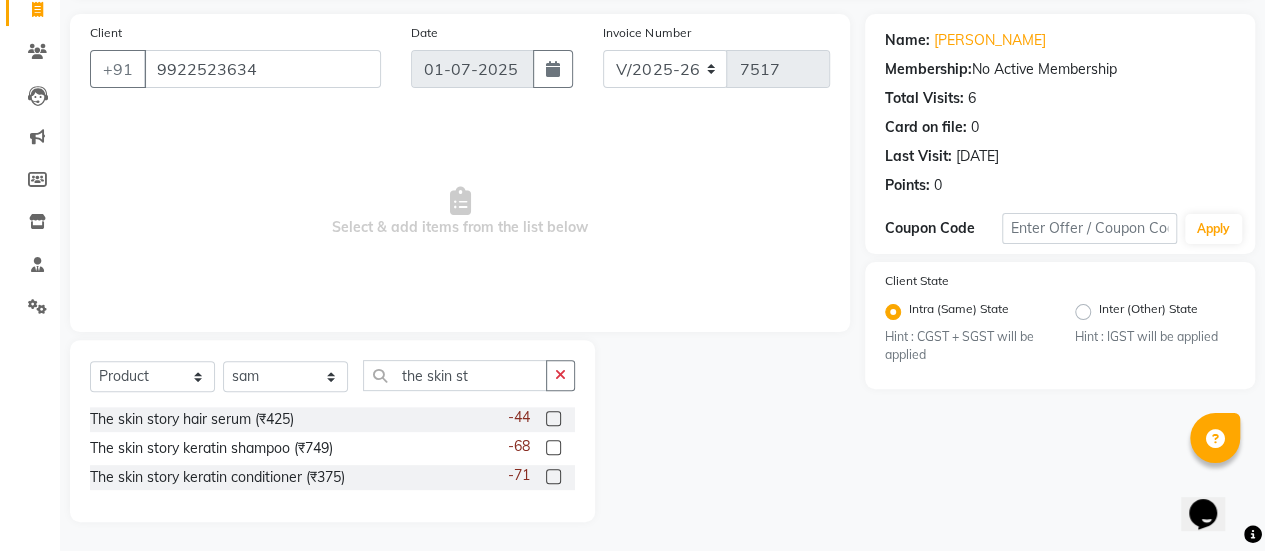 click 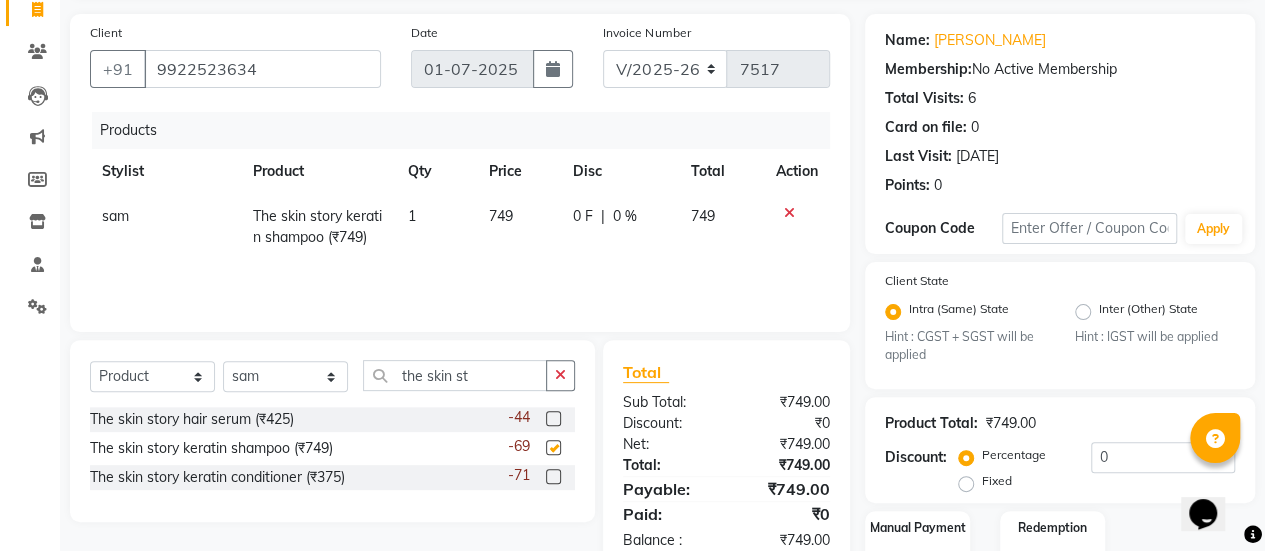 checkbox on "false" 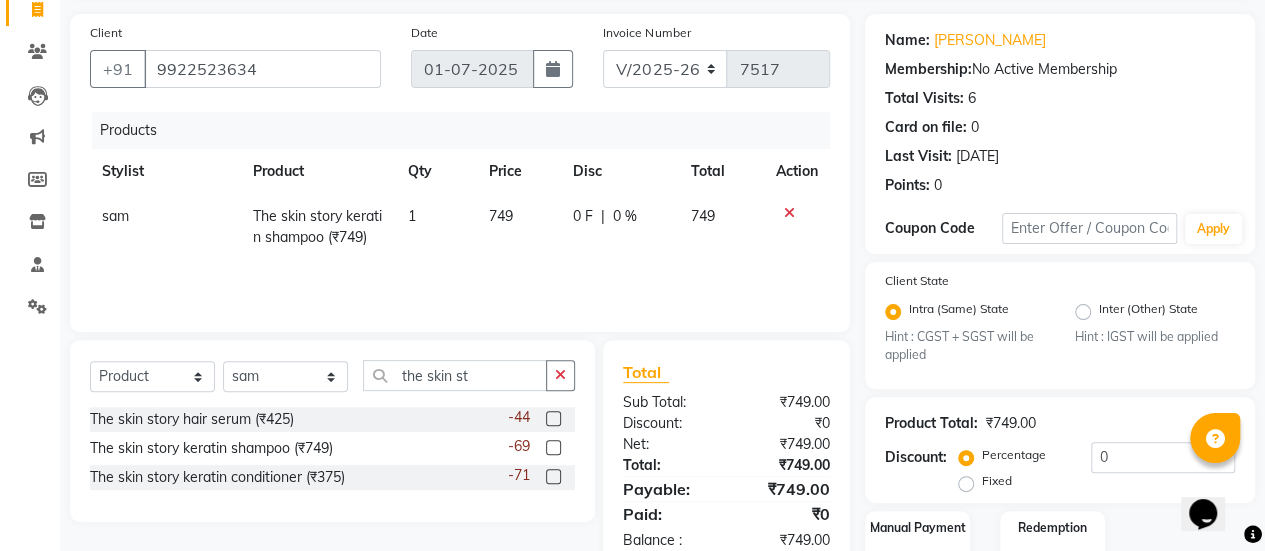 click 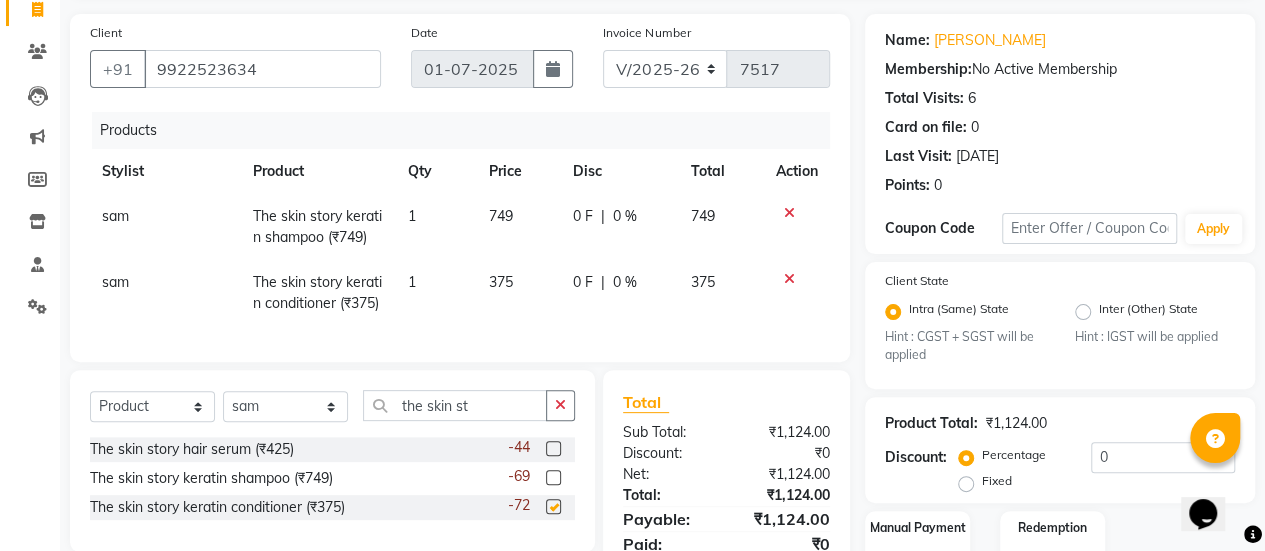 checkbox on "false" 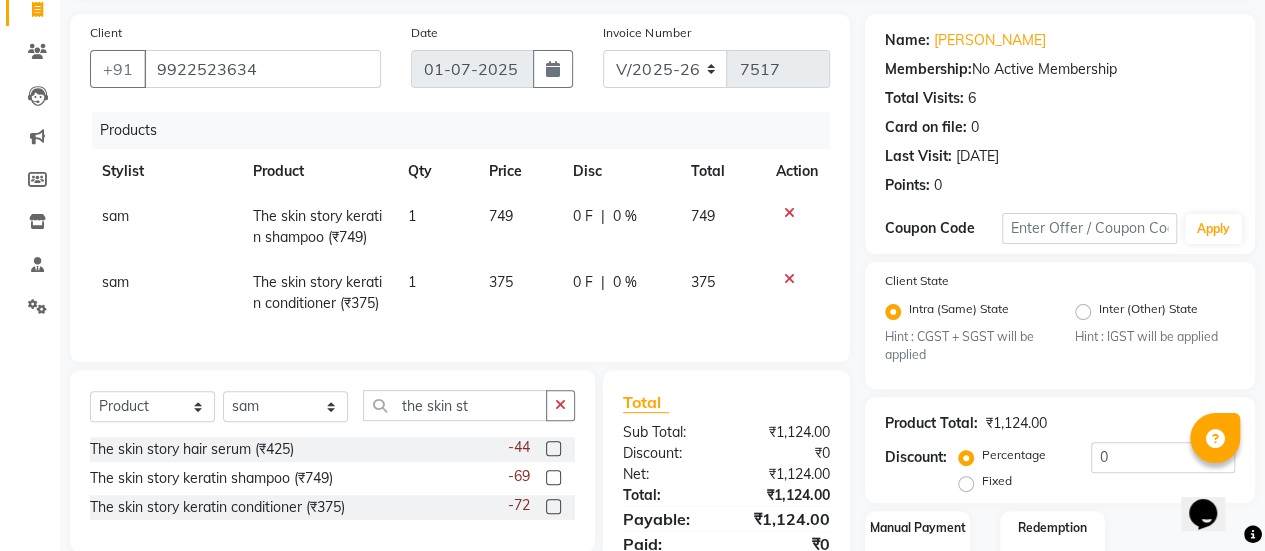 click on "749" 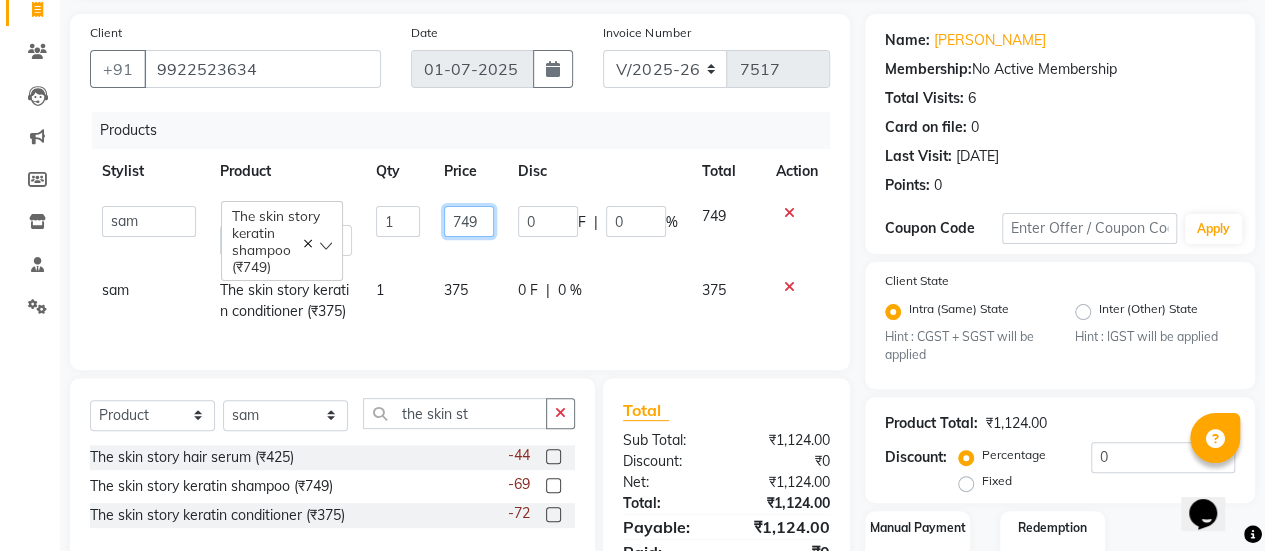click on "749" 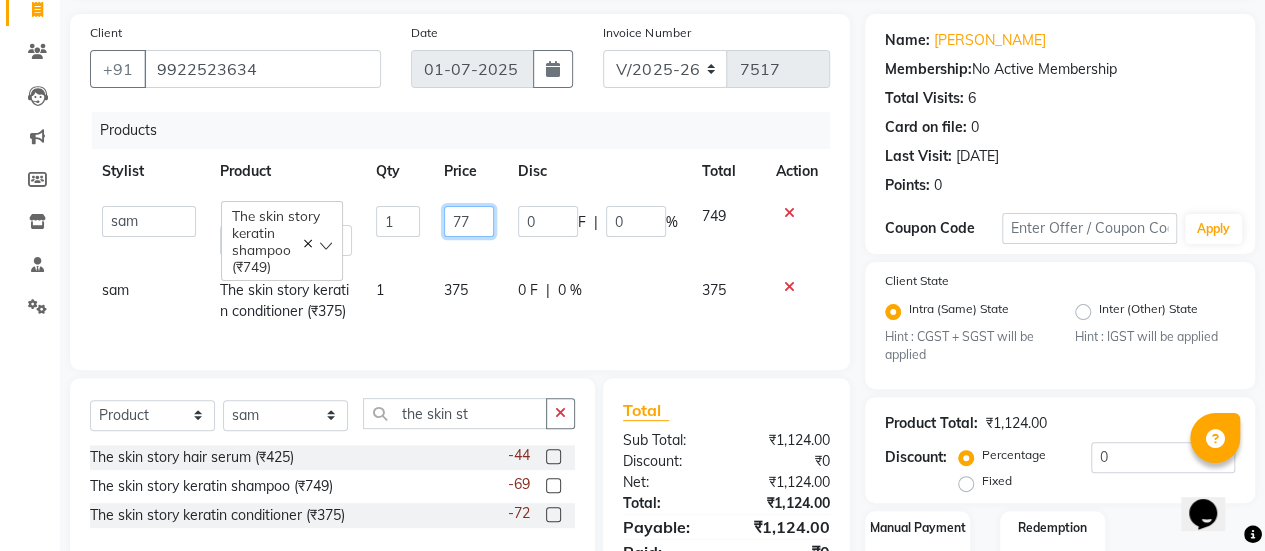 type on "775" 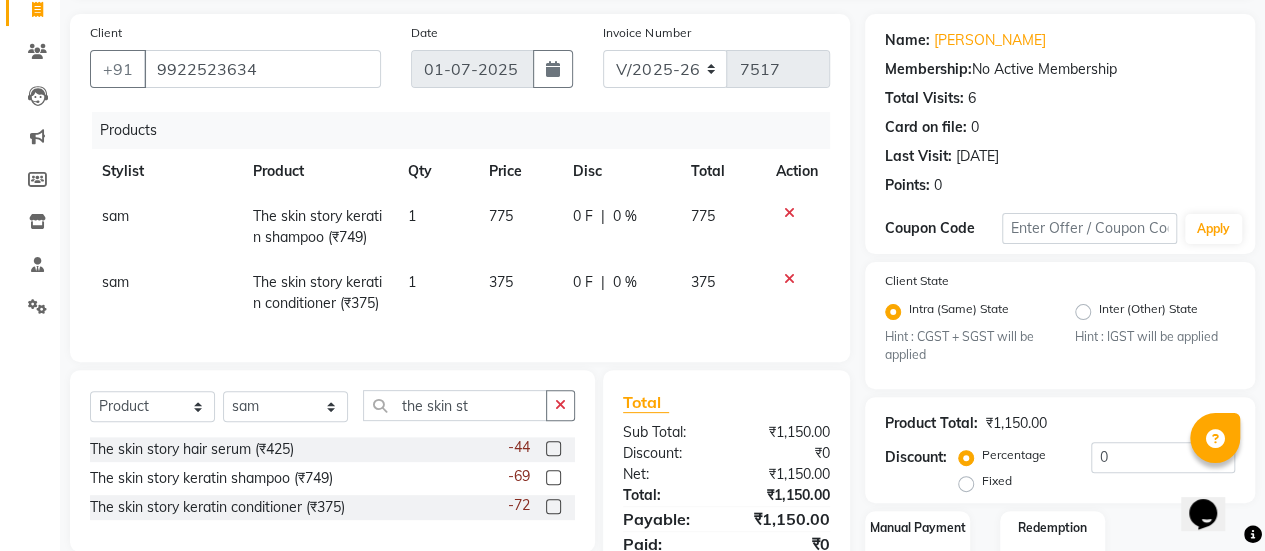 click on "[PERSON_NAME] The skin story keratin conditioner (₹375) 1 375 0 F | 0 % 375" 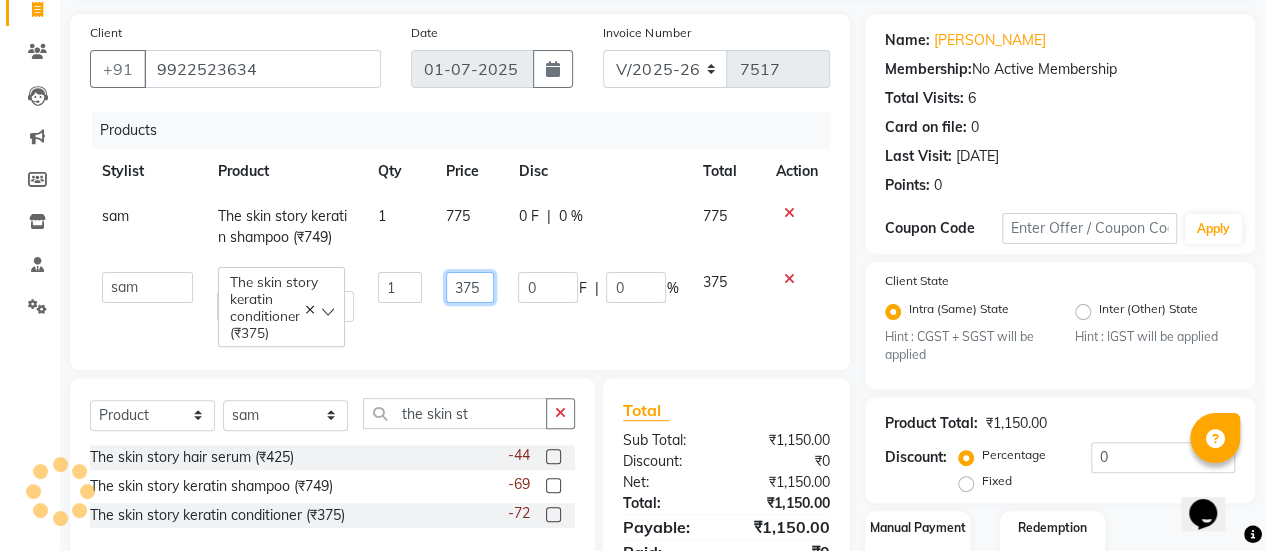 click on "375" 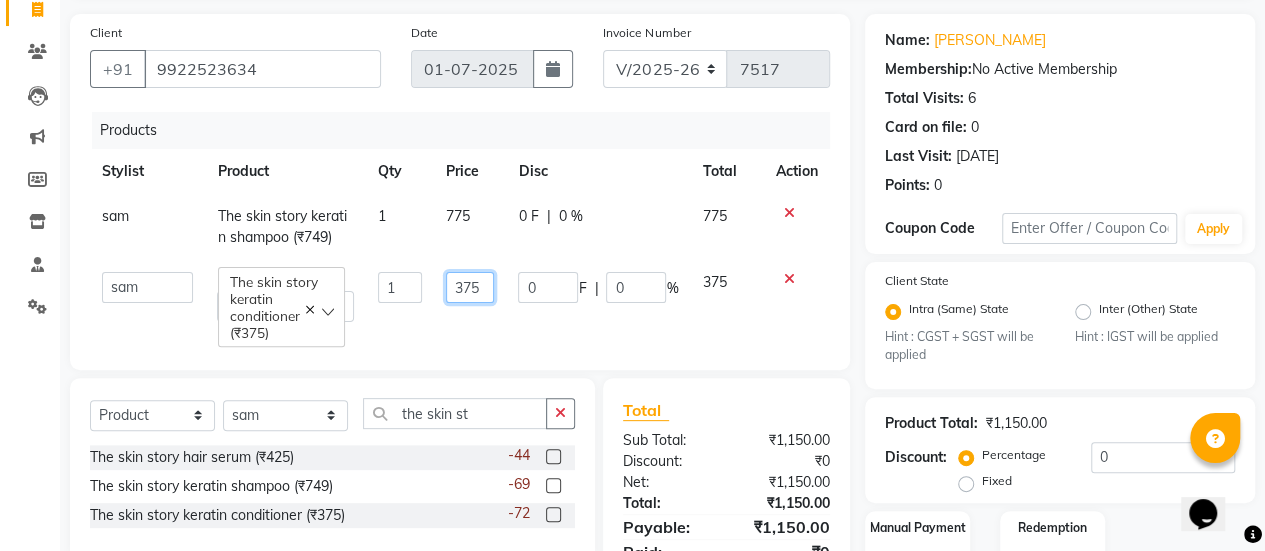 click on "375" 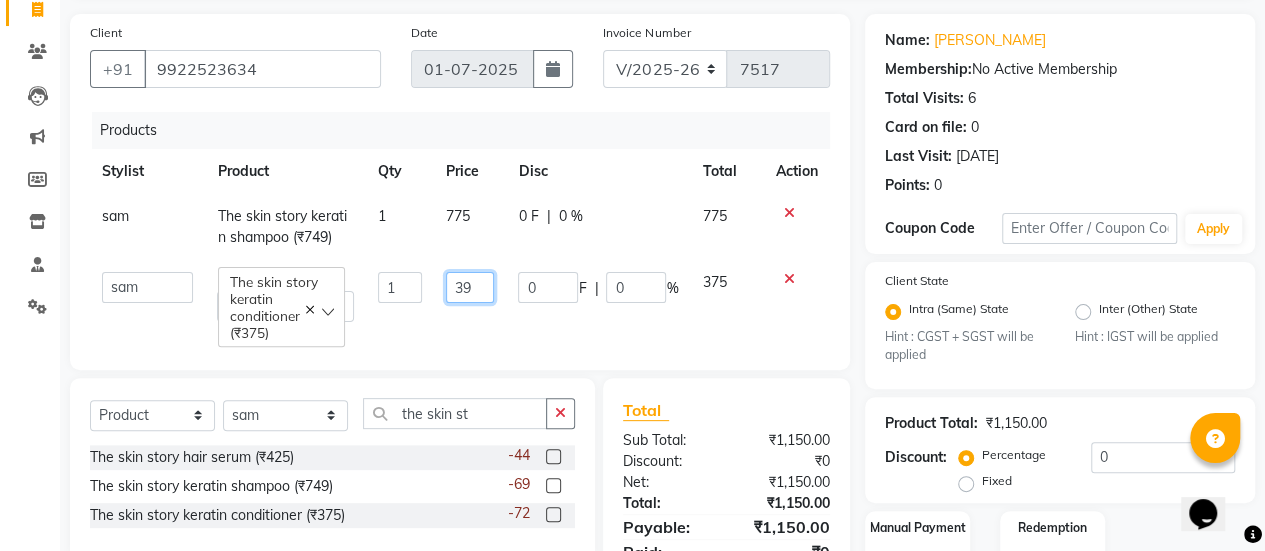 type on "399" 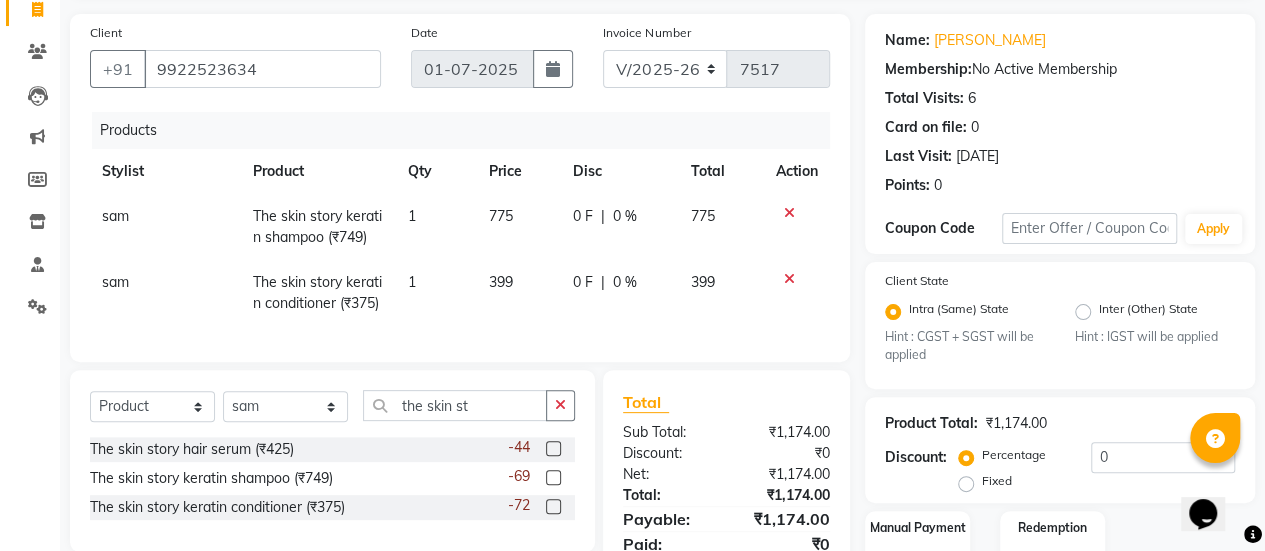 click on "Total" 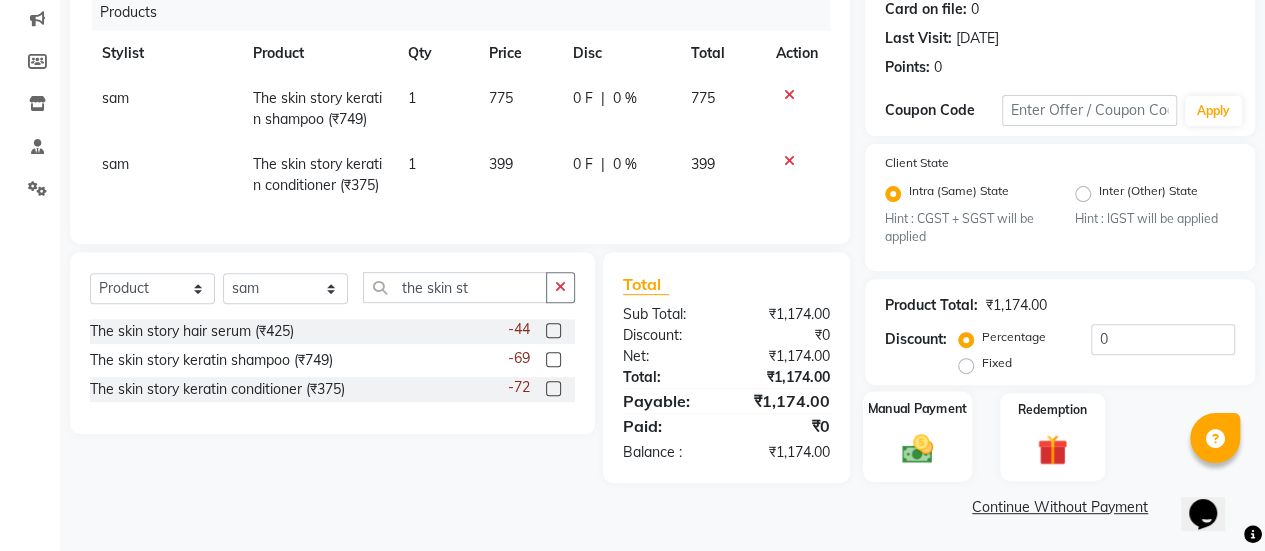 click 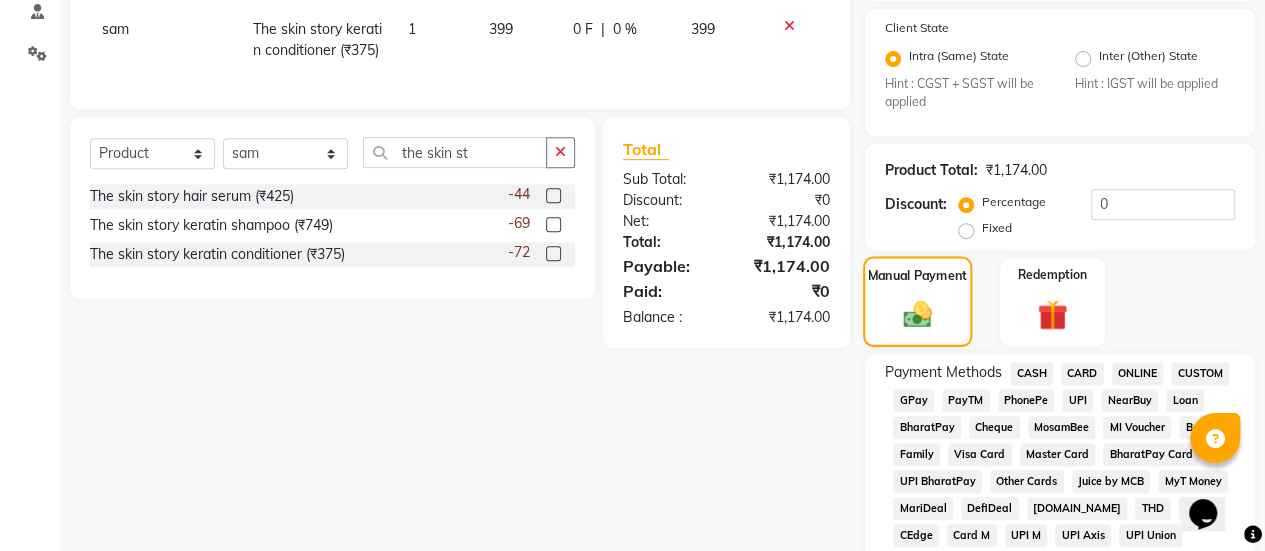 scroll, scrollTop: 394, scrollLeft: 0, axis: vertical 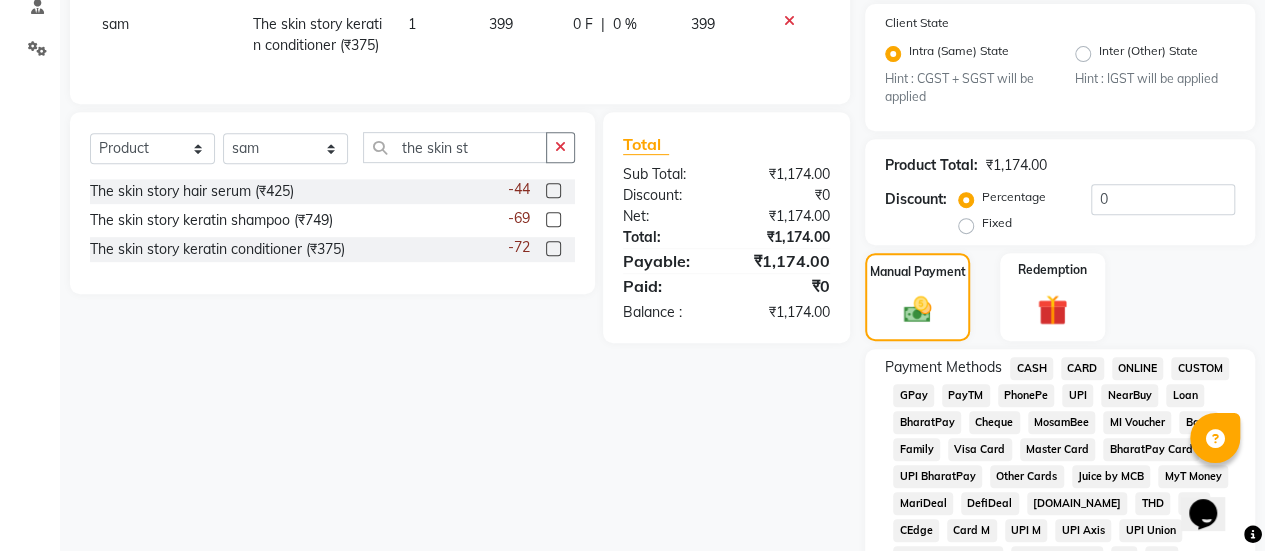 click on "GPay" 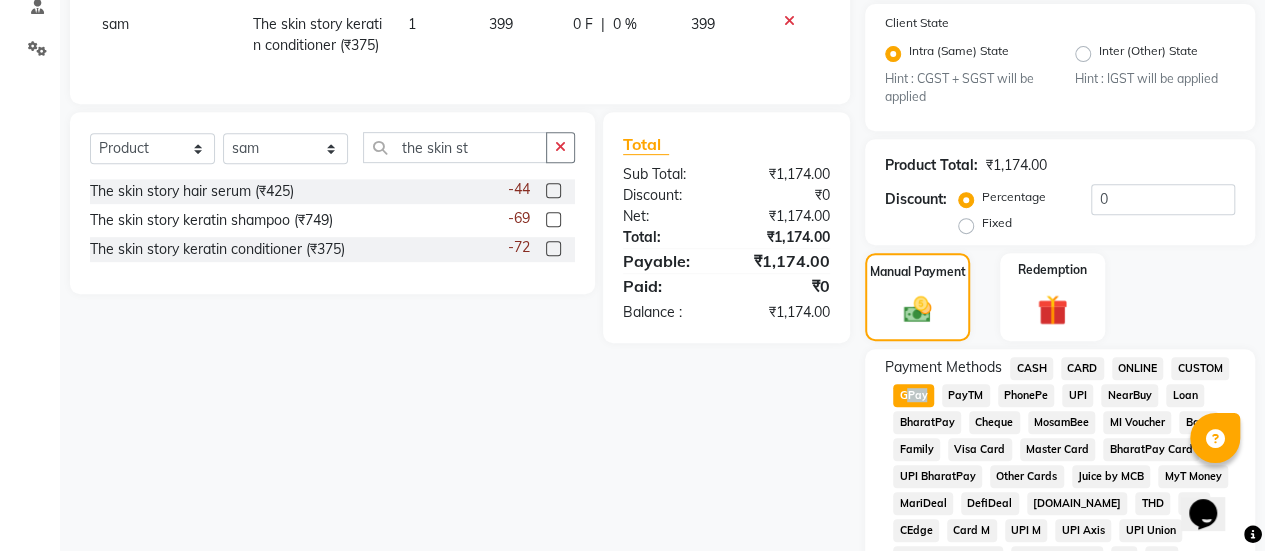 click on "GPay" 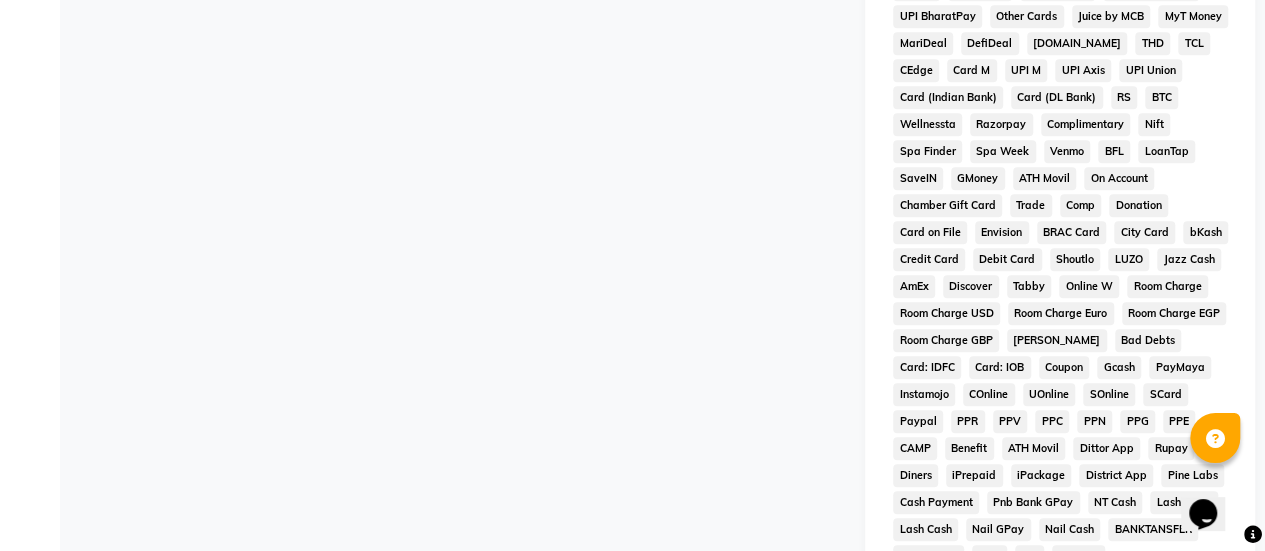 scroll, scrollTop: 1140, scrollLeft: 0, axis: vertical 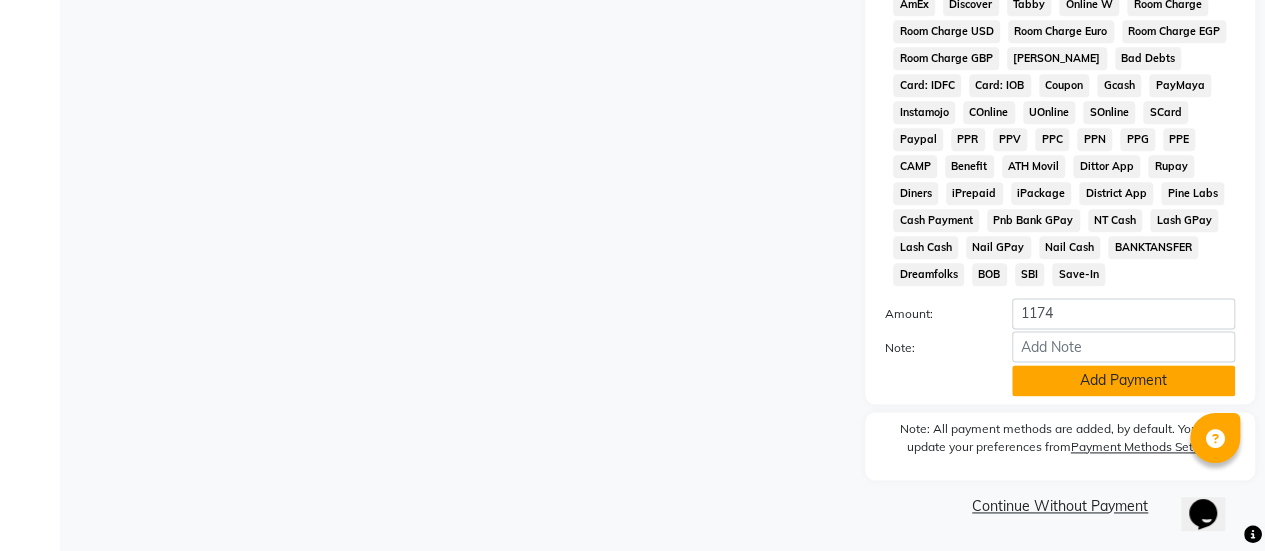 click on "Add Payment" 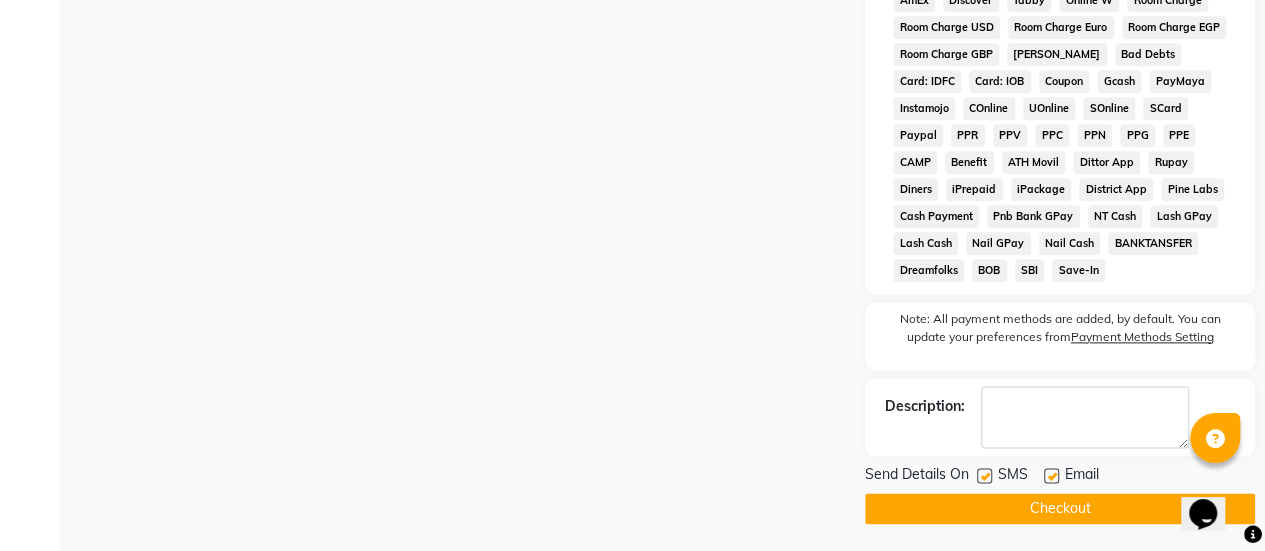 click 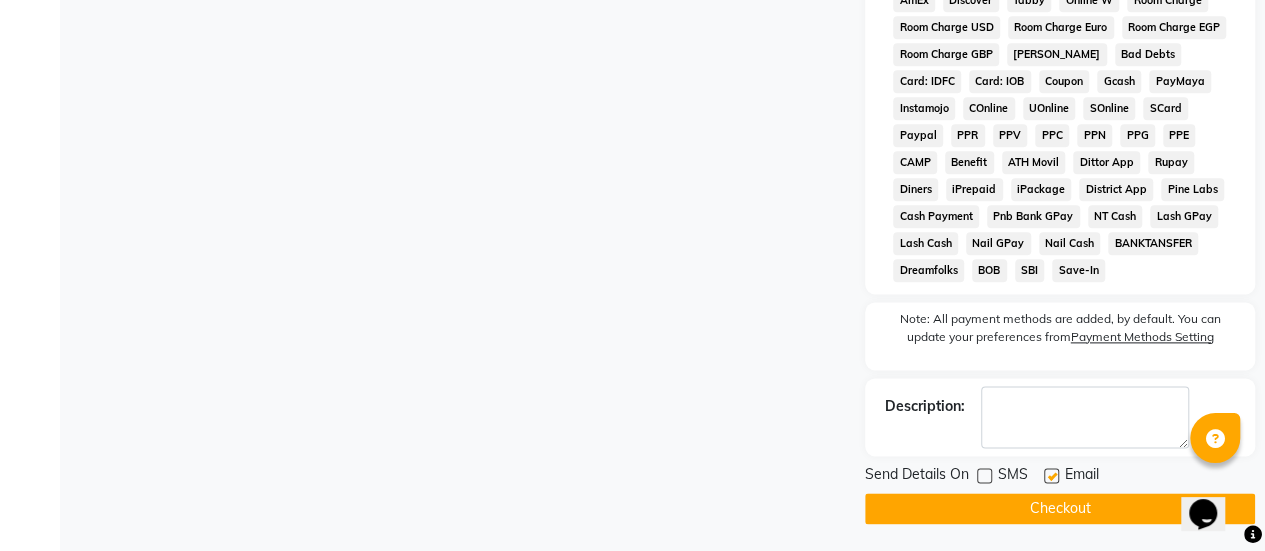 click on "Checkout" 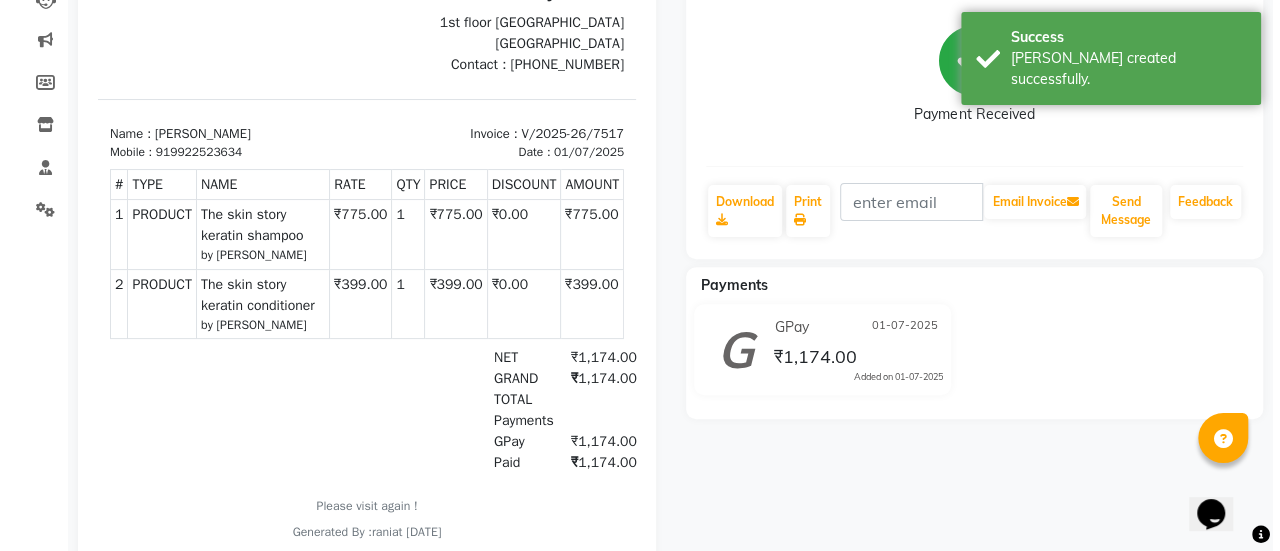 scroll, scrollTop: 0, scrollLeft: 0, axis: both 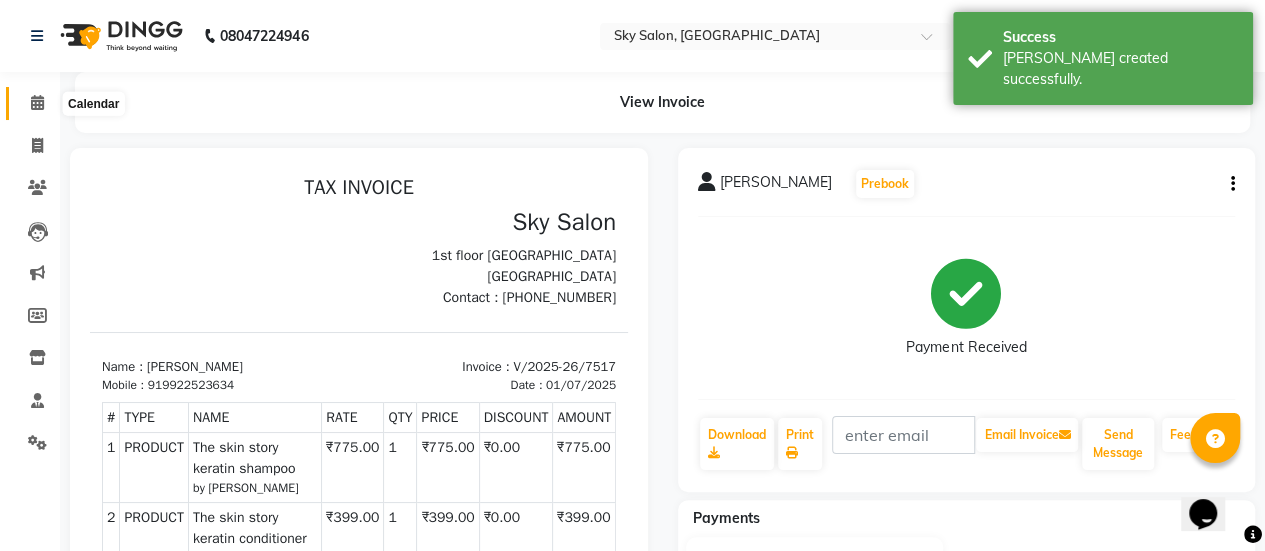 click 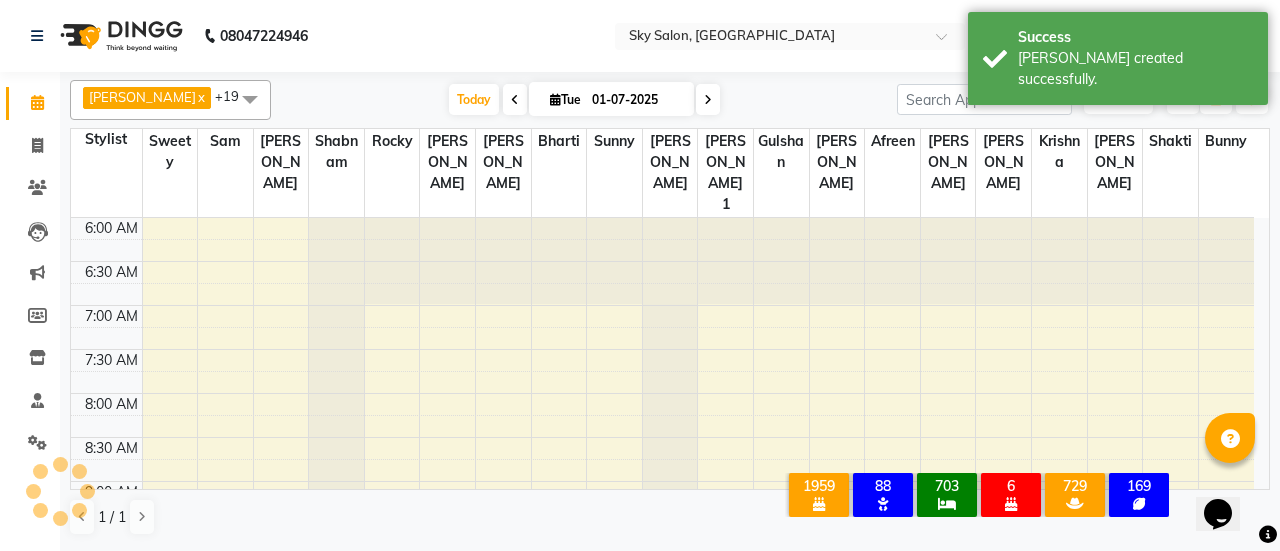 scroll, scrollTop: 0, scrollLeft: 0, axis: both 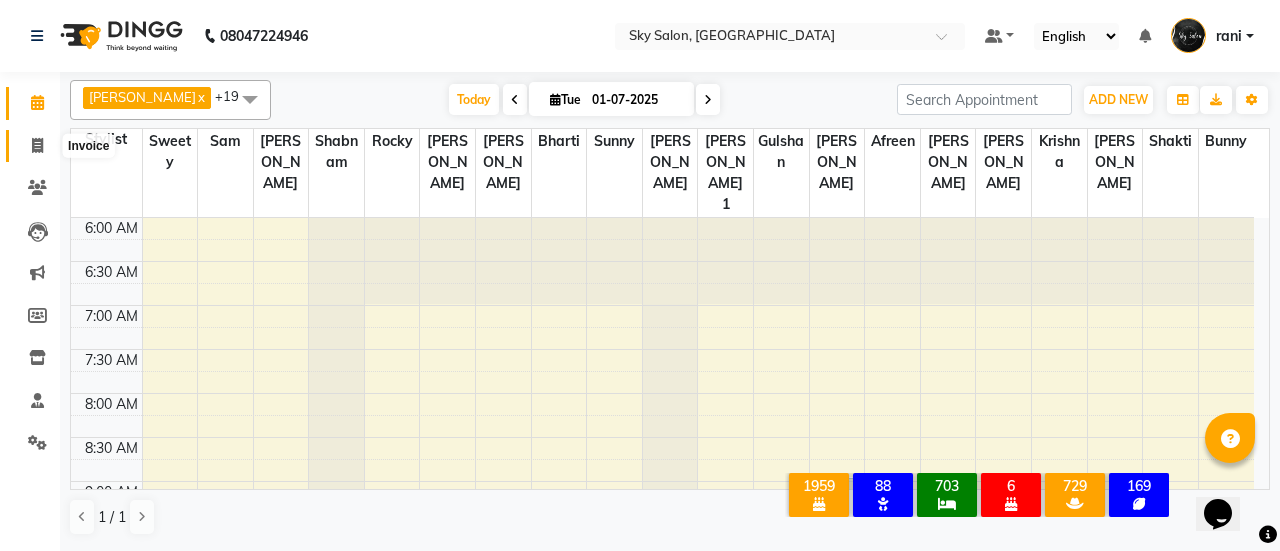 click 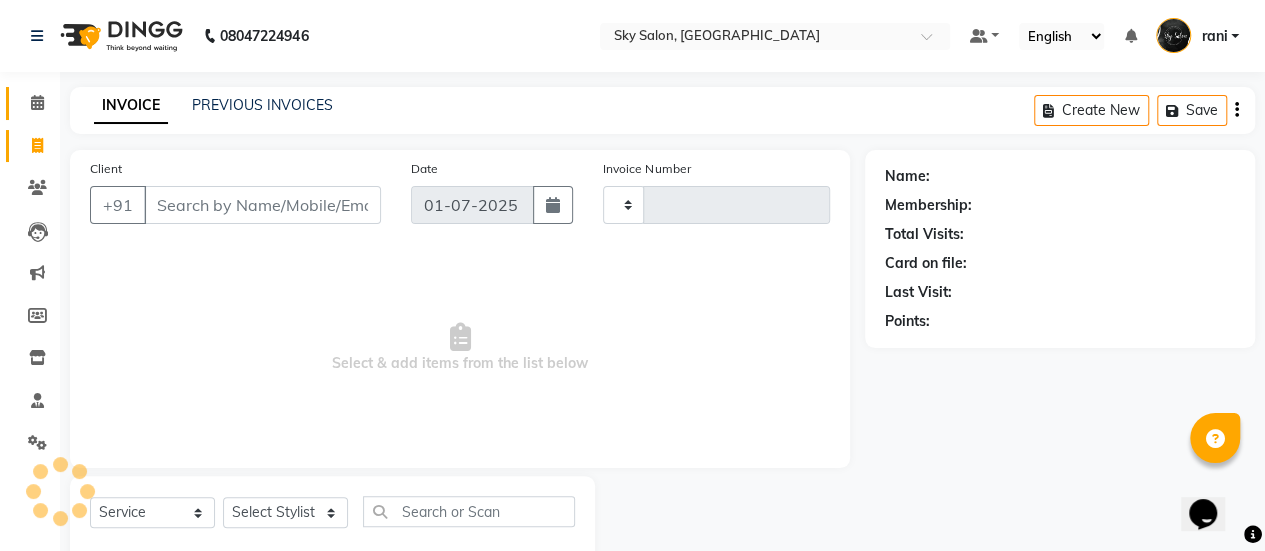 type on "7518" 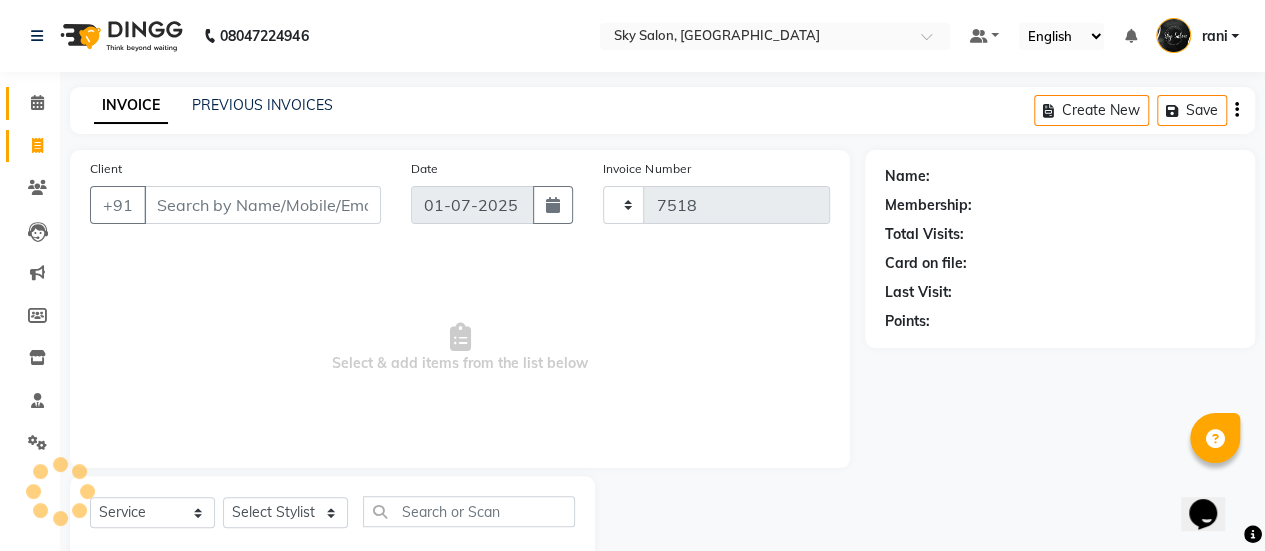 select on "3537" 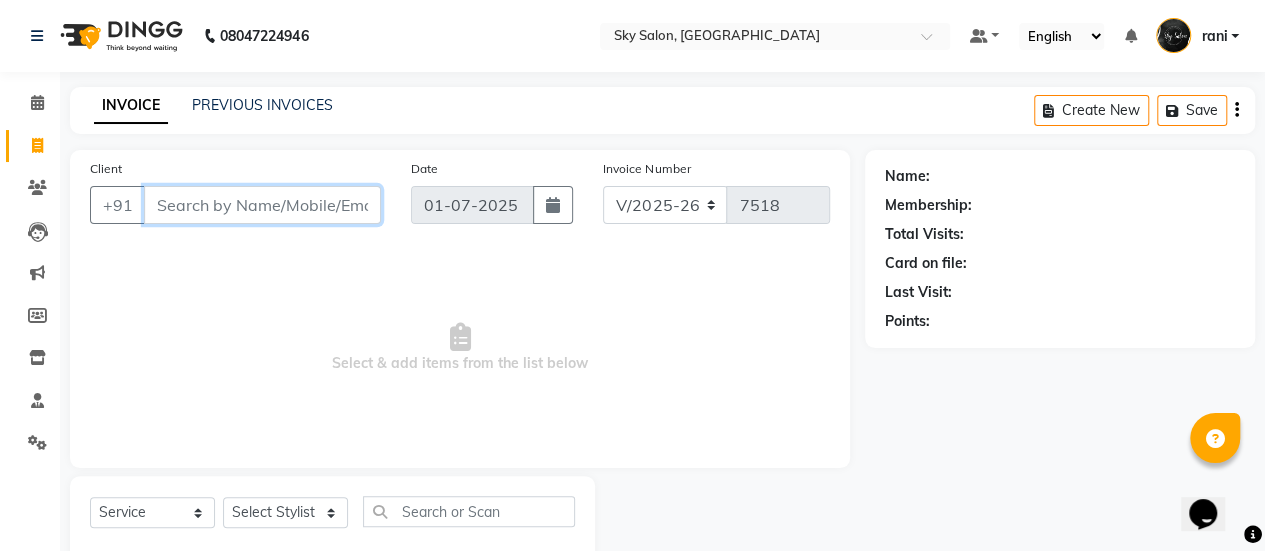click on "Client" at bounding box center [262, 205] 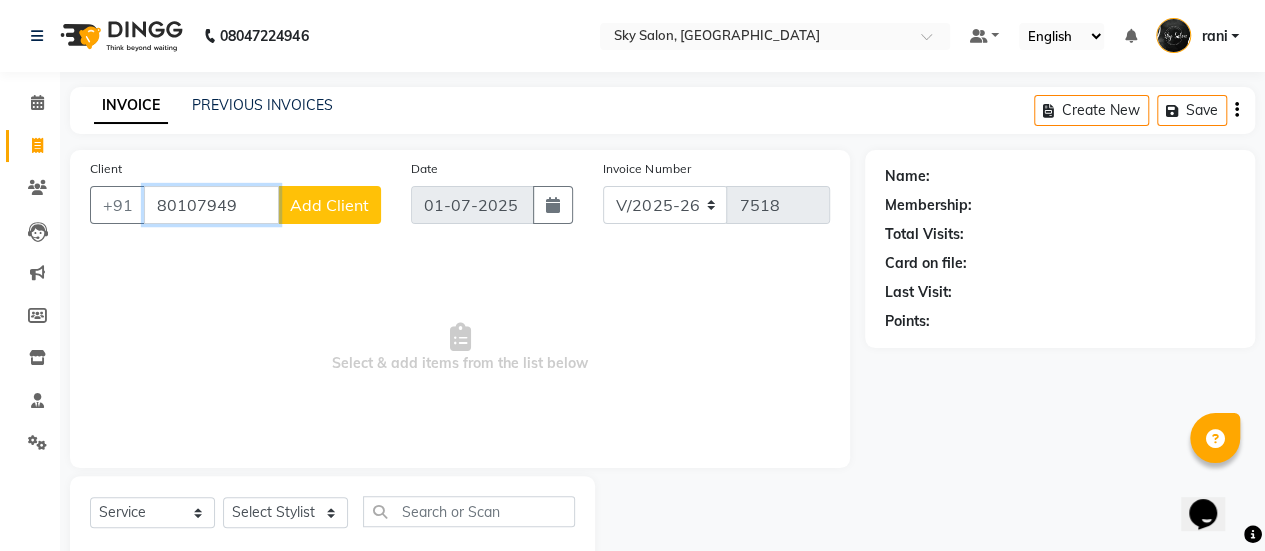 click on "80107949" at bounding box center (211, 205) 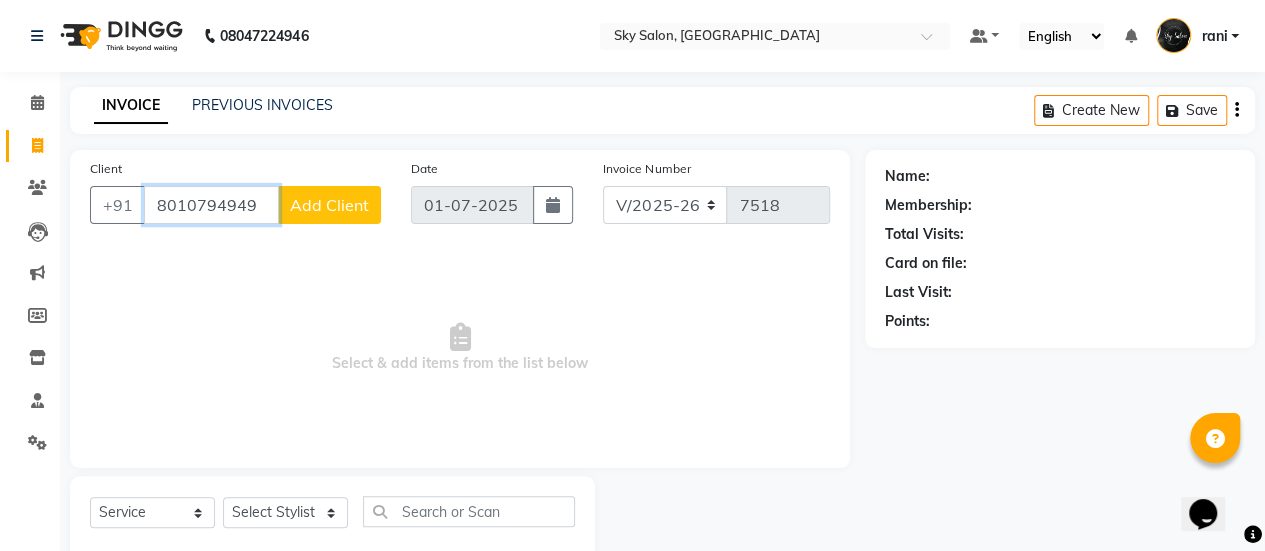 click on "8010794949" at bounding box center [211, 205] 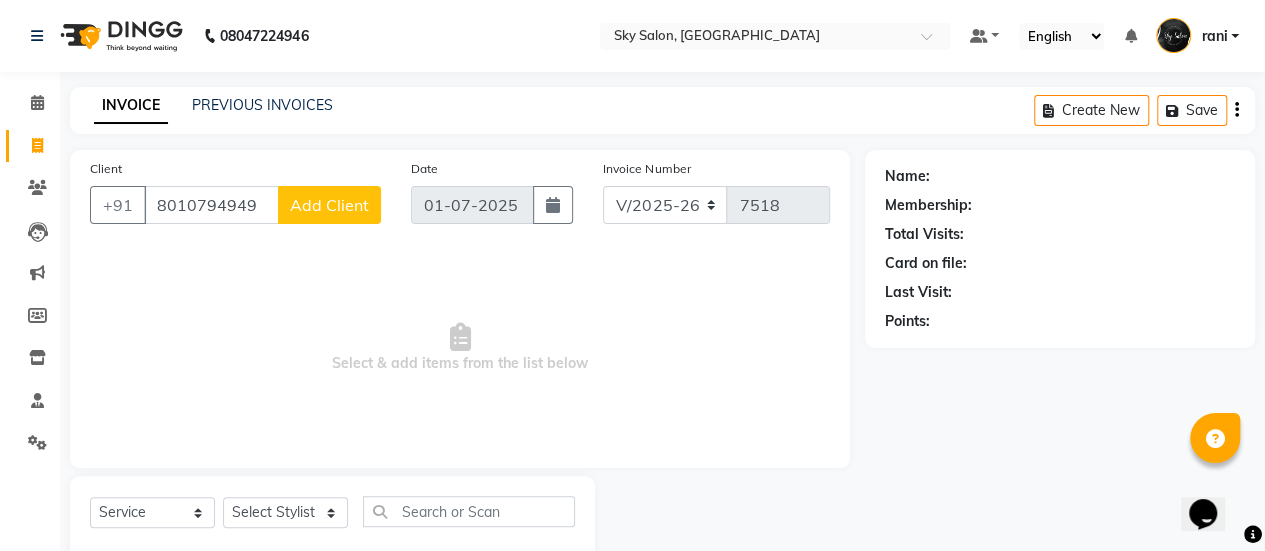click on "Add Client" 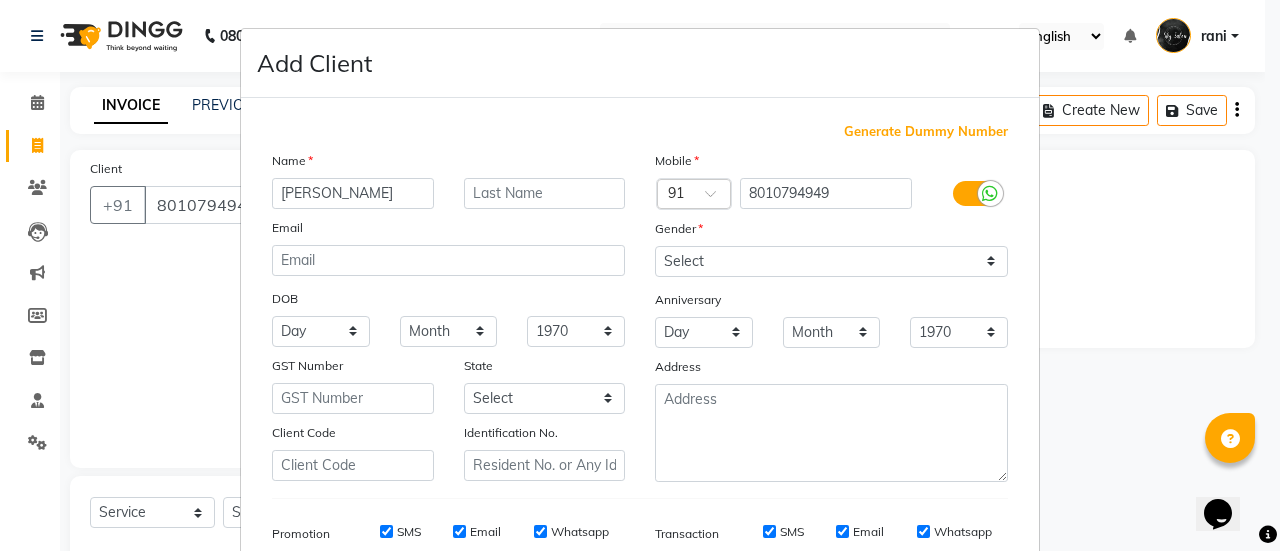 type on "[PERSON_NAME]" 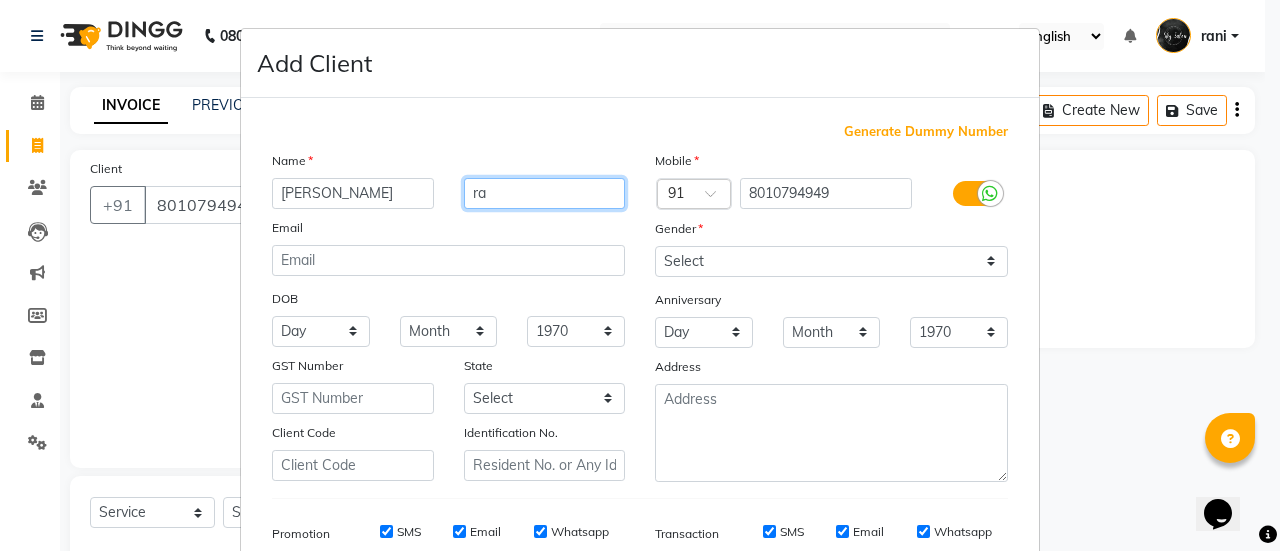 type on "r" 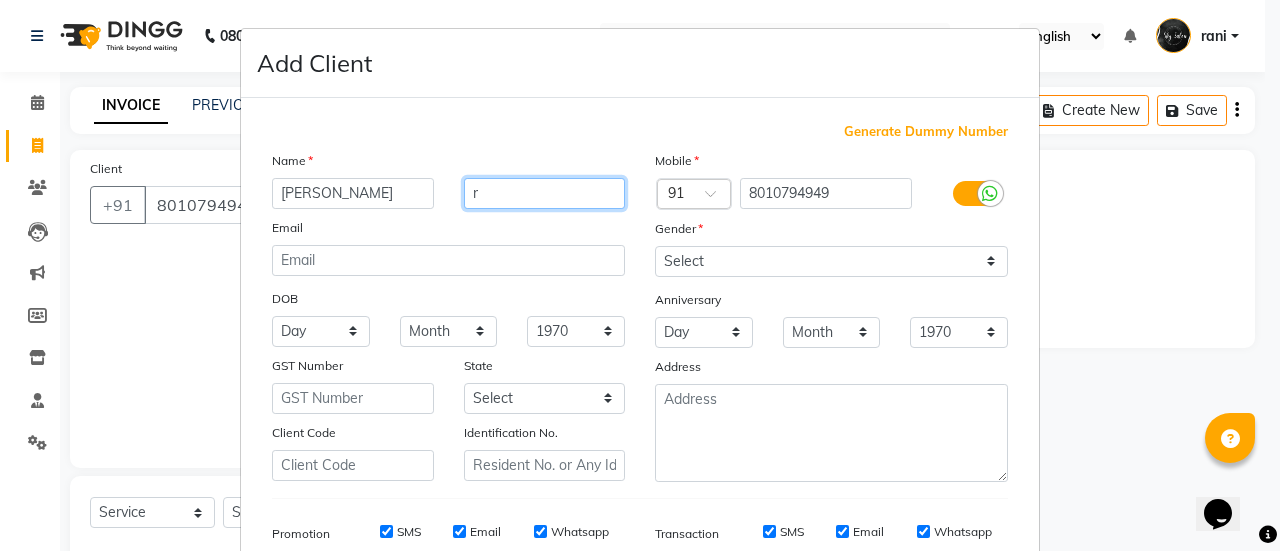 type 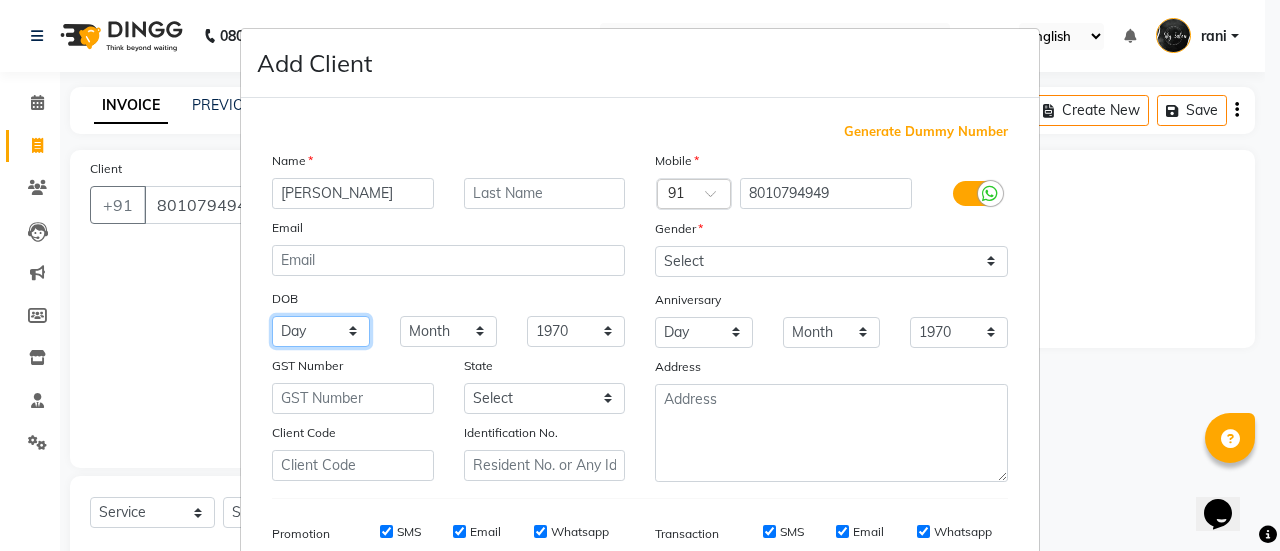 click on "Day 01 02 03 04 05 06 07 08 09 10 11 12 13 14 15 16 17 18 19 20 21 22 23 24 25 26 27 28 29 30 31" at bounding box center [321, 331] 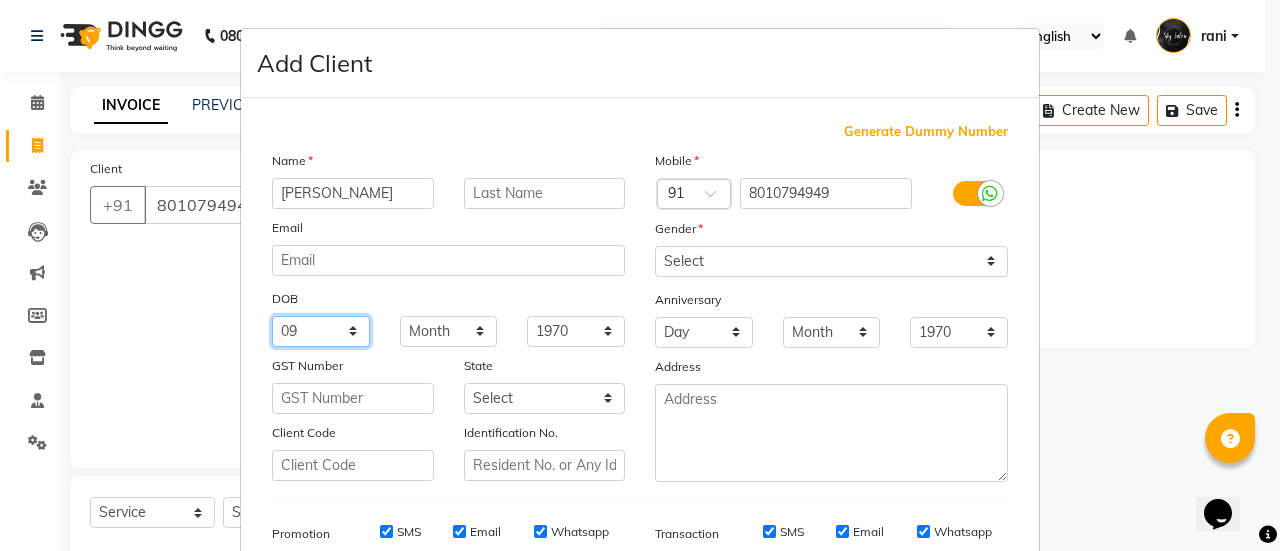click on "Day 01 02 03 04 05 06 07 08 09 10 11 12 13 14 15 16 17 18 19 20 21 22 23 24 25 26 27 28 29 30 31" at bounding box center (321, 331) 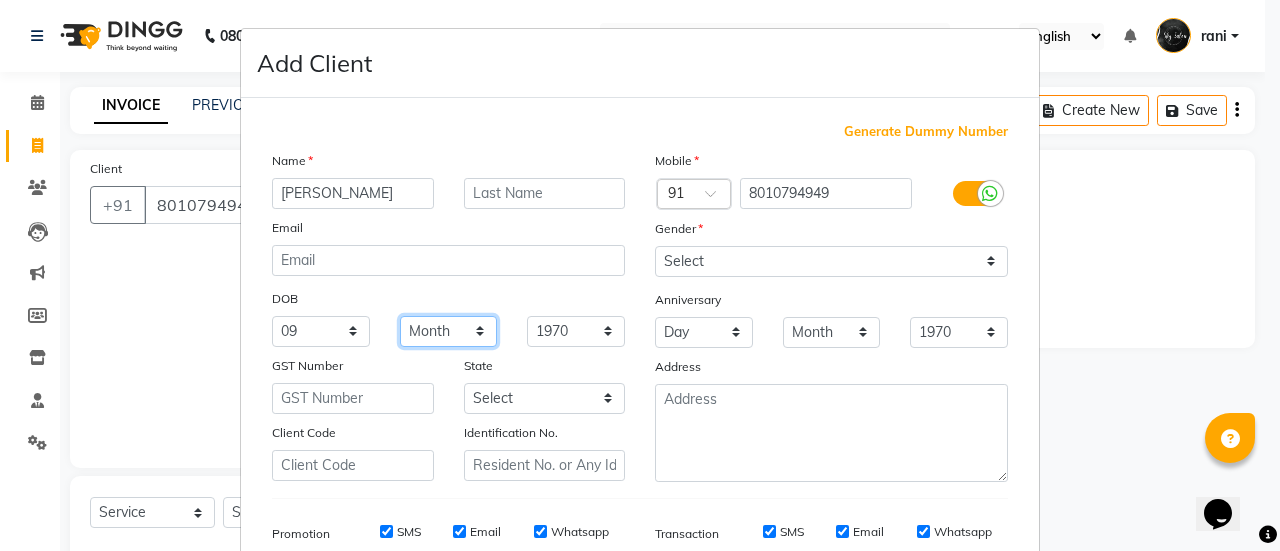 click on "Month January February March April May June July August September October November December" at bounding box center (449, 331) 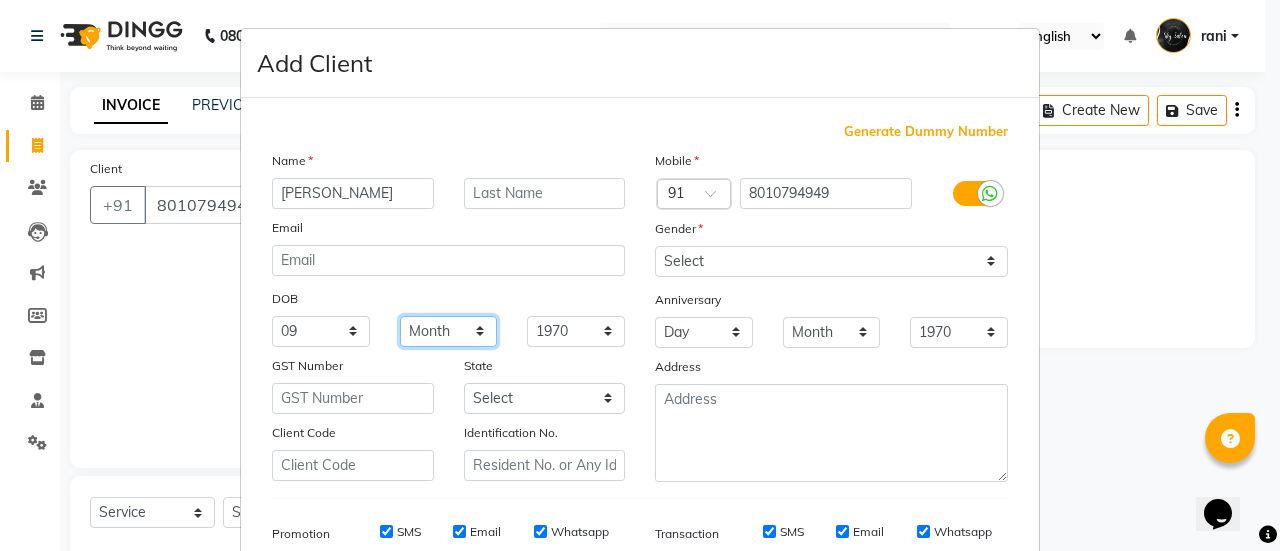 select on "10" 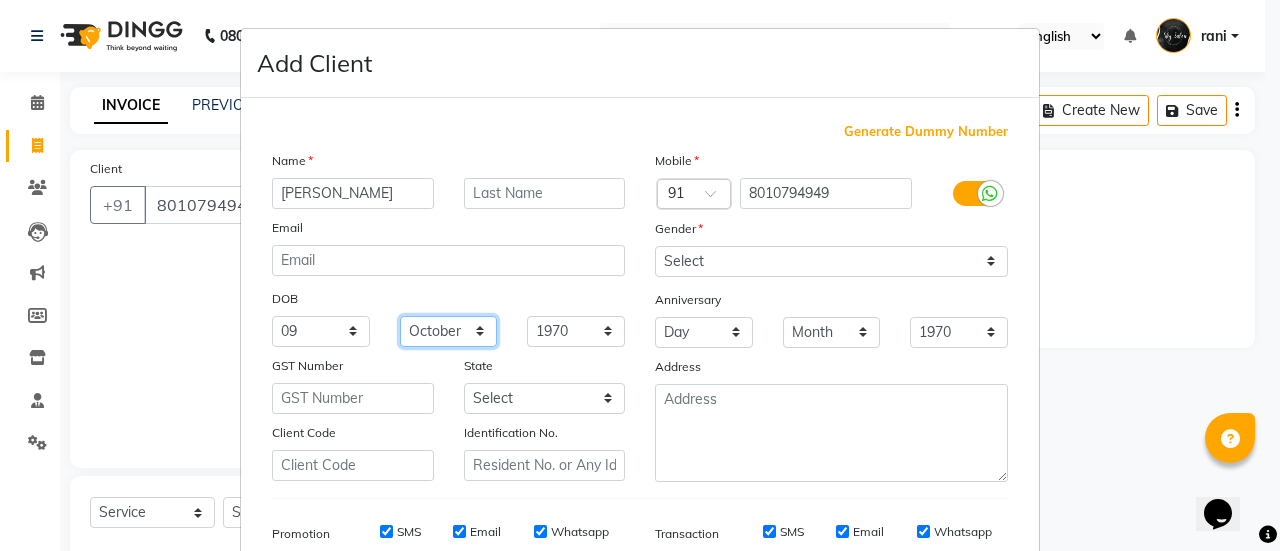 click on "Month January February March April May June July August September October November December" at bounding box center (449, 331) 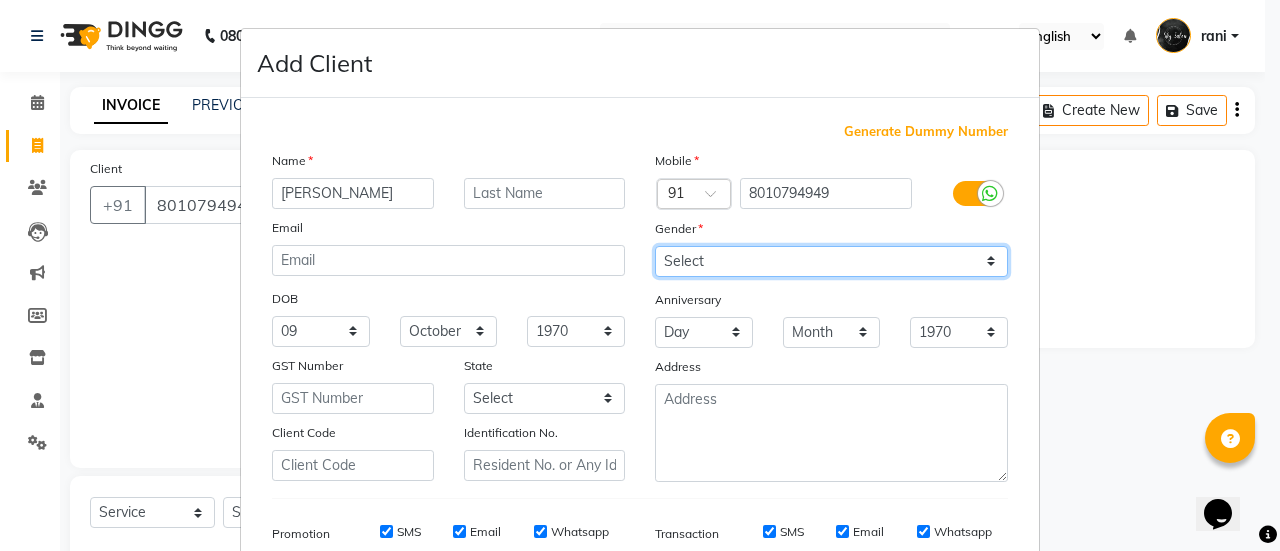drag, startPoint x: 822, startPoint y: 250, endPoint x: 760, endPoint y: 309, distance: 85.58621 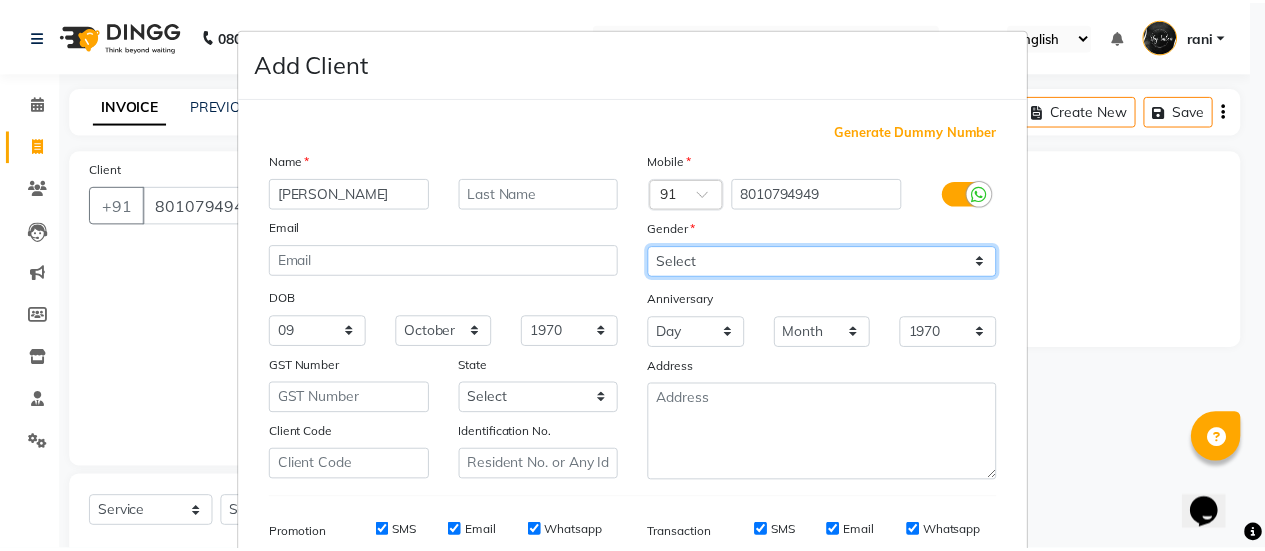 scroll, scrollTop: 294, scrollLeft: 0, axis: vertical 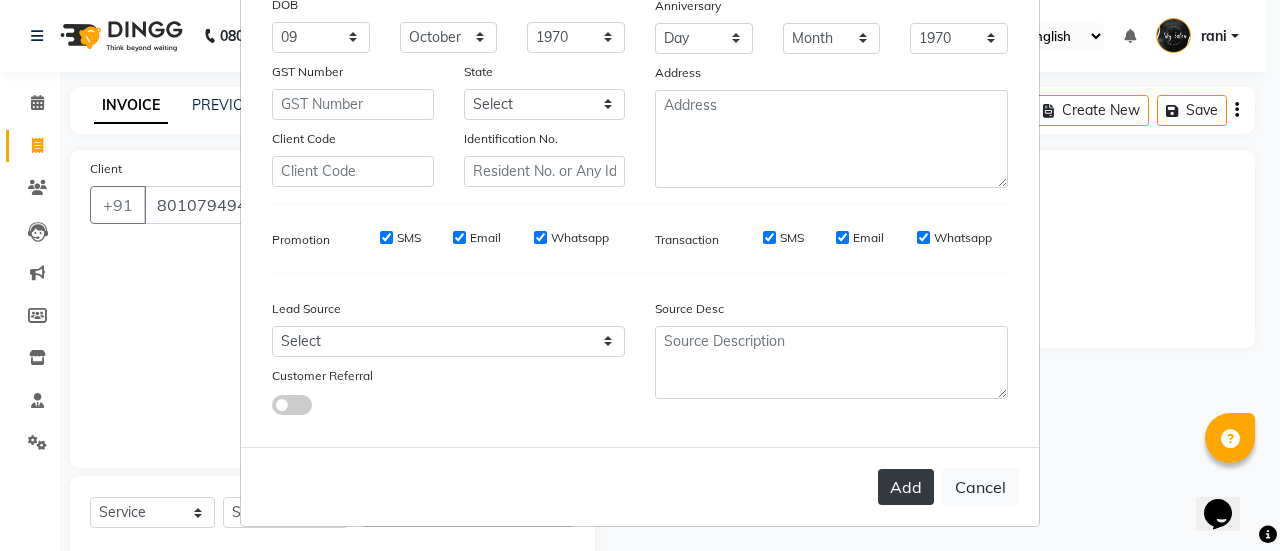 drag, startPoint x: 905, startPoint y: 508, endPoint x: 901, endPoint y: 491, distance: 17.464249 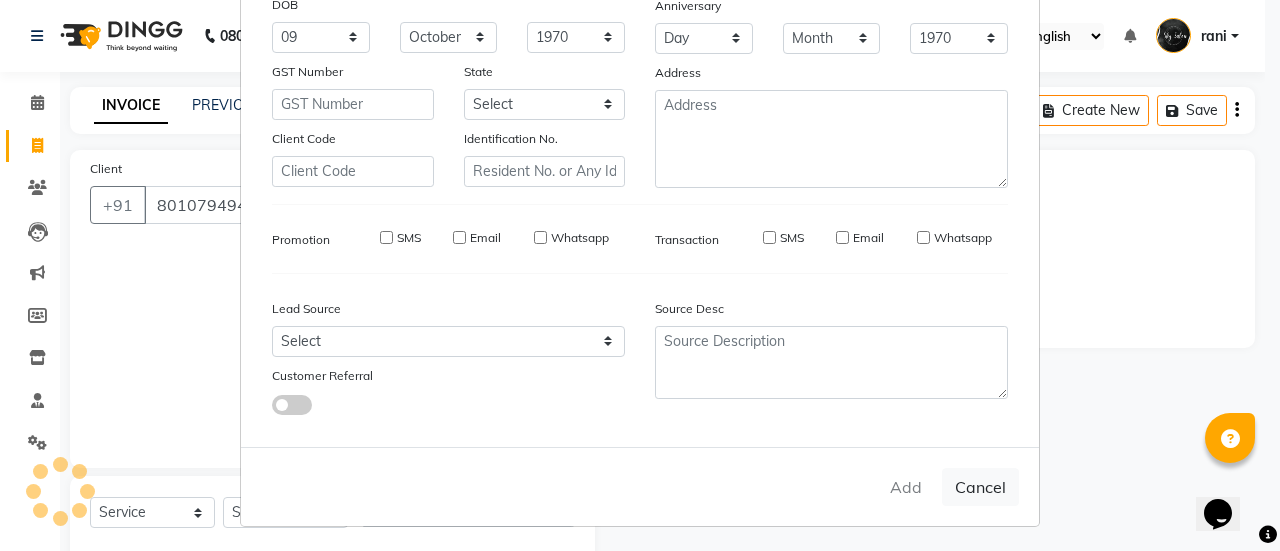 type 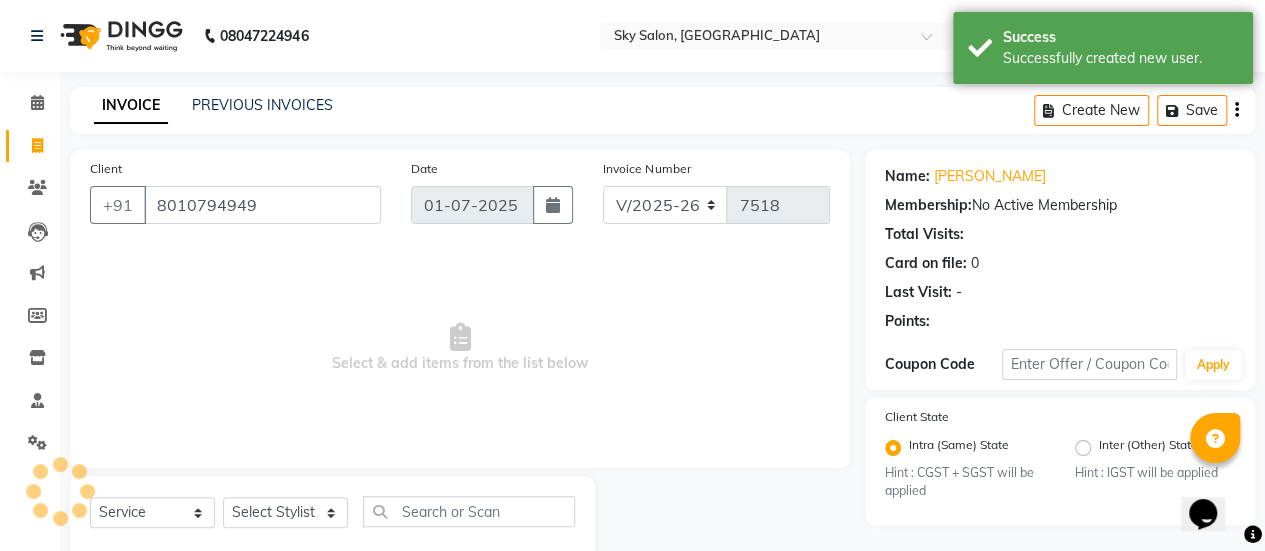 scroll, scrollTop: 49, scrollLeft: 0, axis: vertical 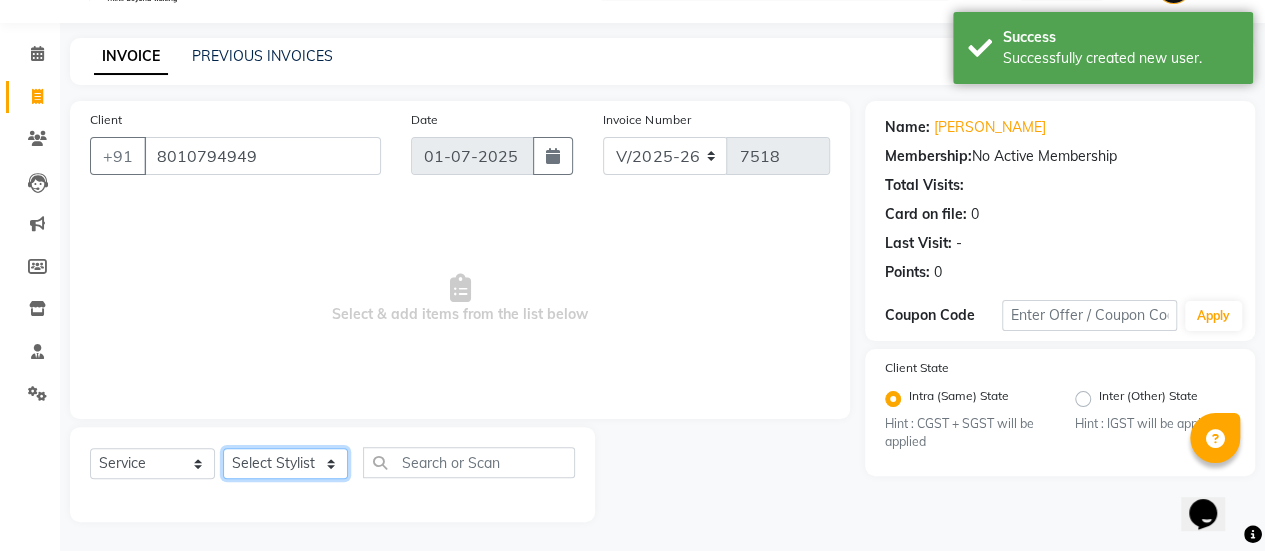 click on "Select Stylist afreen [PERSON_NAME] saha [PERSON_NAME] [PERSON_NAME] [PERSON_NAME] bharti Bunny Danish [PERSON_NAME] 1 [PERSON_NAME] [PERSON_NAME] gaurav Gulshan [PERSON_NAME] [PERSON_NAME] krishna [PERSON_NAME] [PERSON_NAME] rani [PERSON_NAME] [PERSON_NAME] sachin [PERSON_NAME] [PERSON_NAME] sameer 2 [PERSON_NAME] [PERSON_NAME] [PERSON_NAME]" 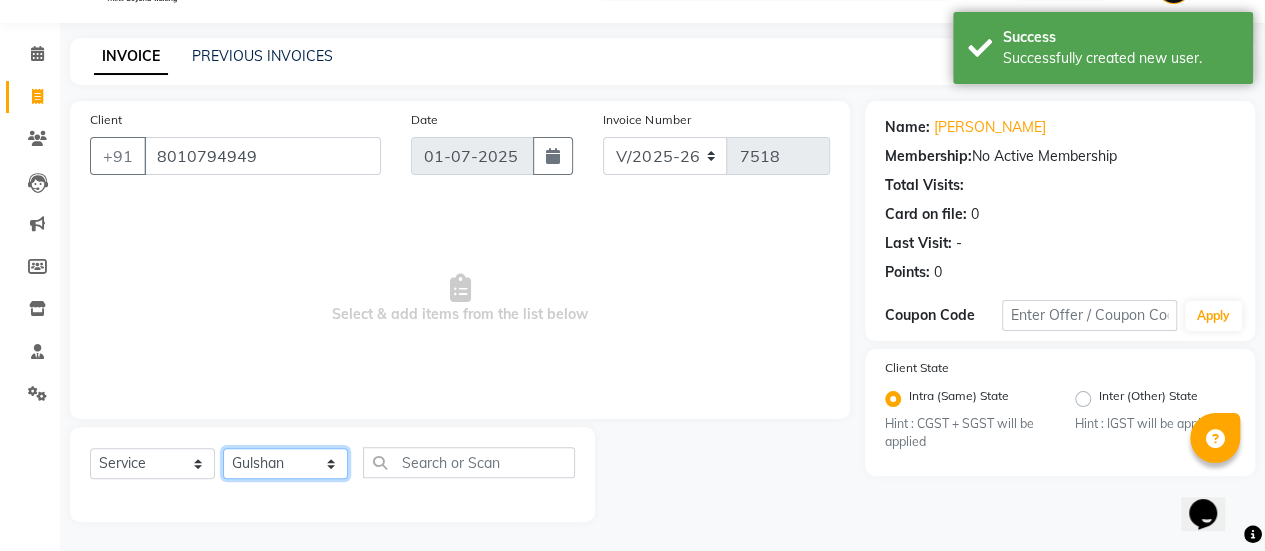 click on "Select Stylist afreen [PERSON_NAME] saha [PERSON_NAME] [PERSON_NAME] [PERSON_NAME] bharti Bunny Danish [PERSON_NAME] 1 [PERSON_NAME] [PERSON_NAME] gaurav Gulshan [PERSON_NAME] [PERSON_NAME] krishna [PERSON_NAME] [PERSON_NAME] rani [PERSON_NAME] [PERSON_NAME] sachin [PERSON_NAME] [PERSON_NAME] sameer 2 [PERSON_NAME] [PERSON_NAME] [PERSON_NAME]" 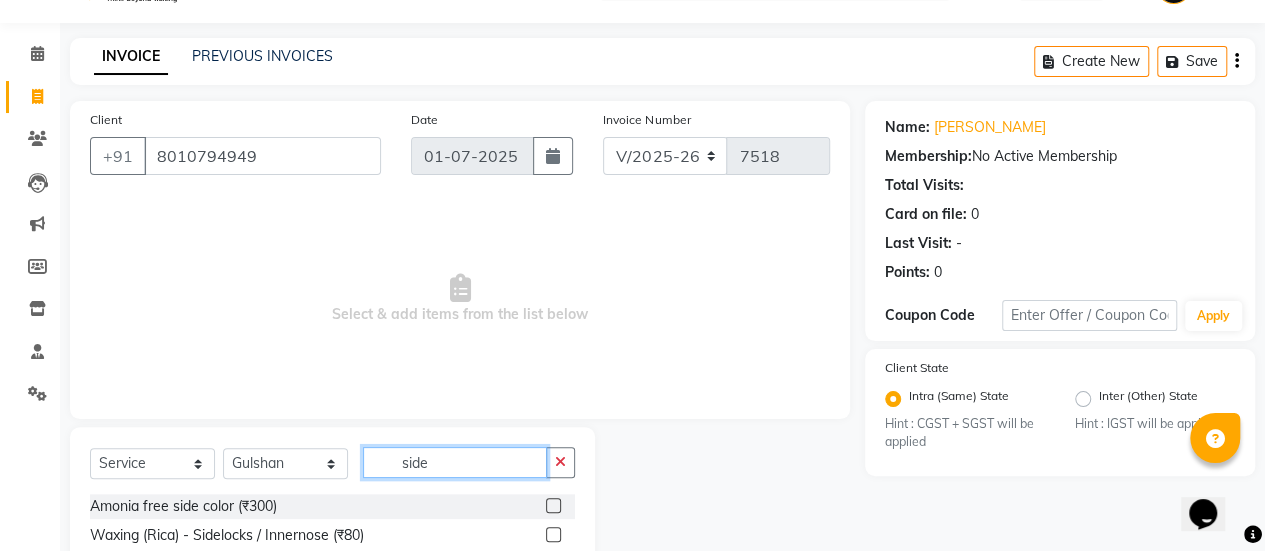 scroll, scrollTop: 194, scrollLeft: 0, axis: vertical 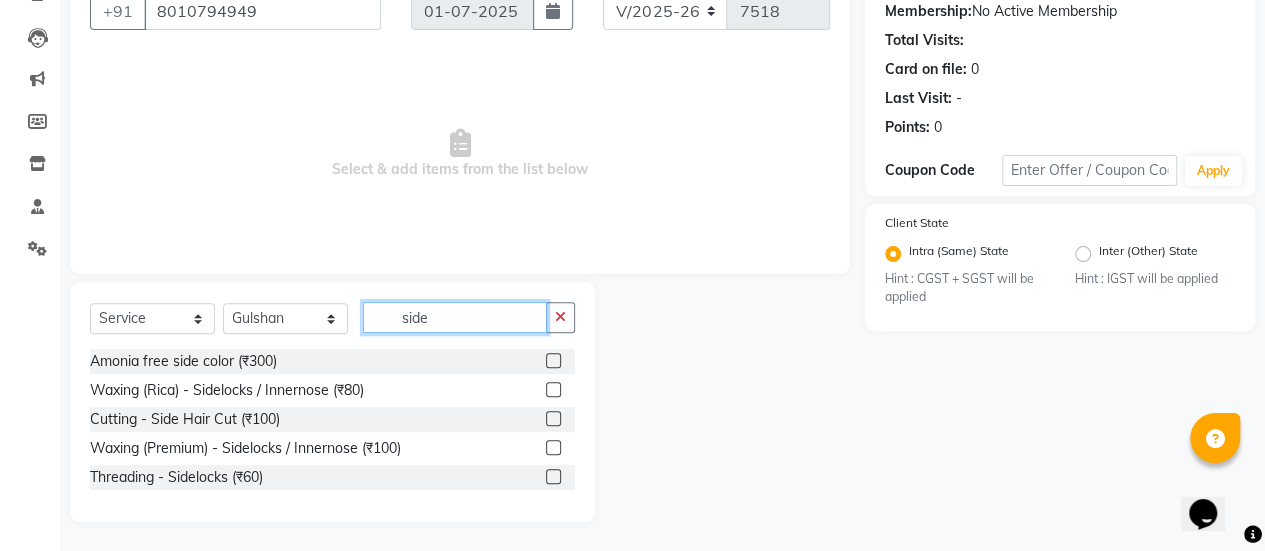 type on "side" 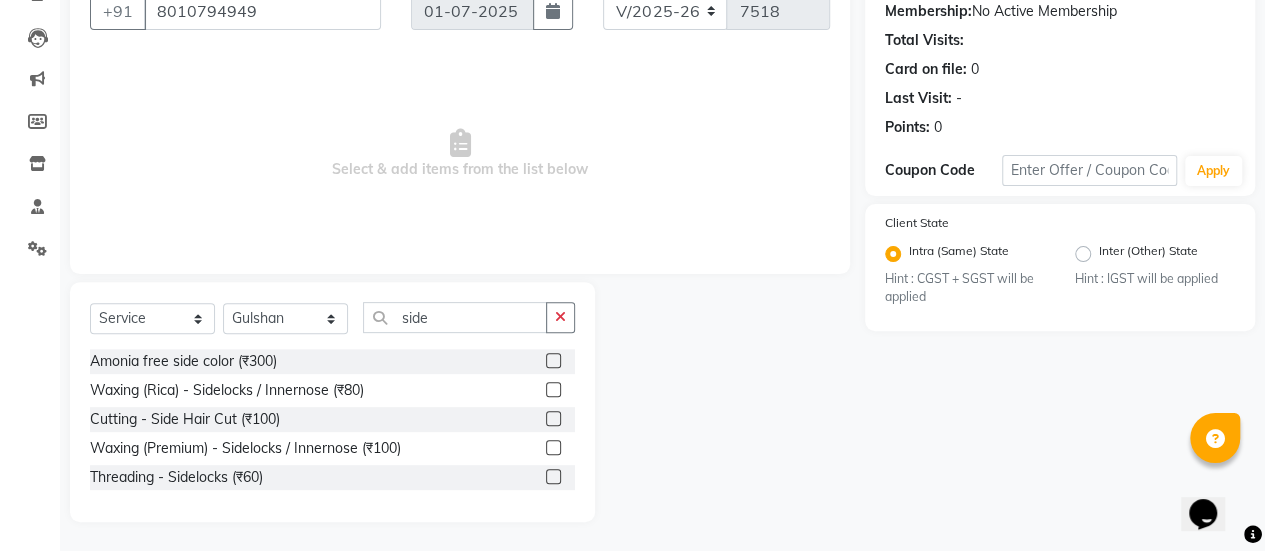 click 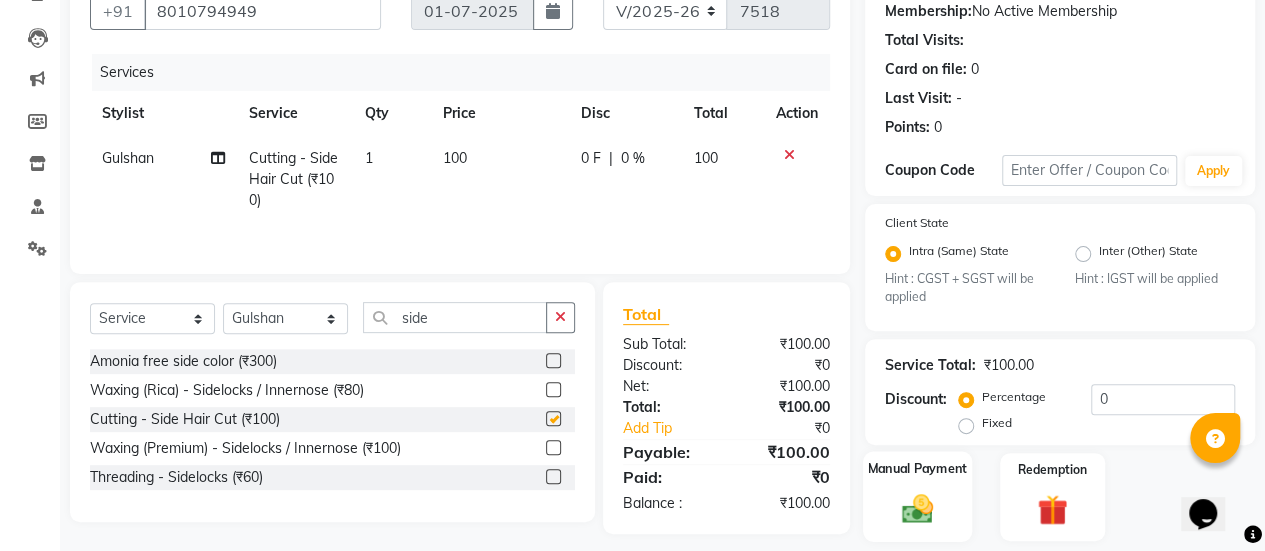 checkbox on "false" 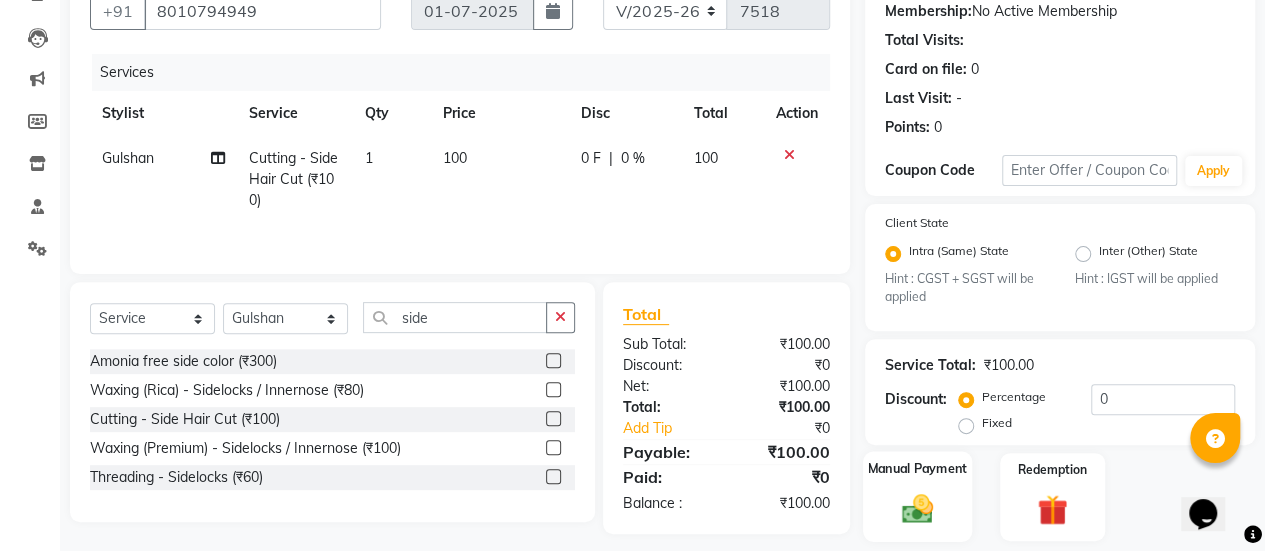 click on "Manual Payment" 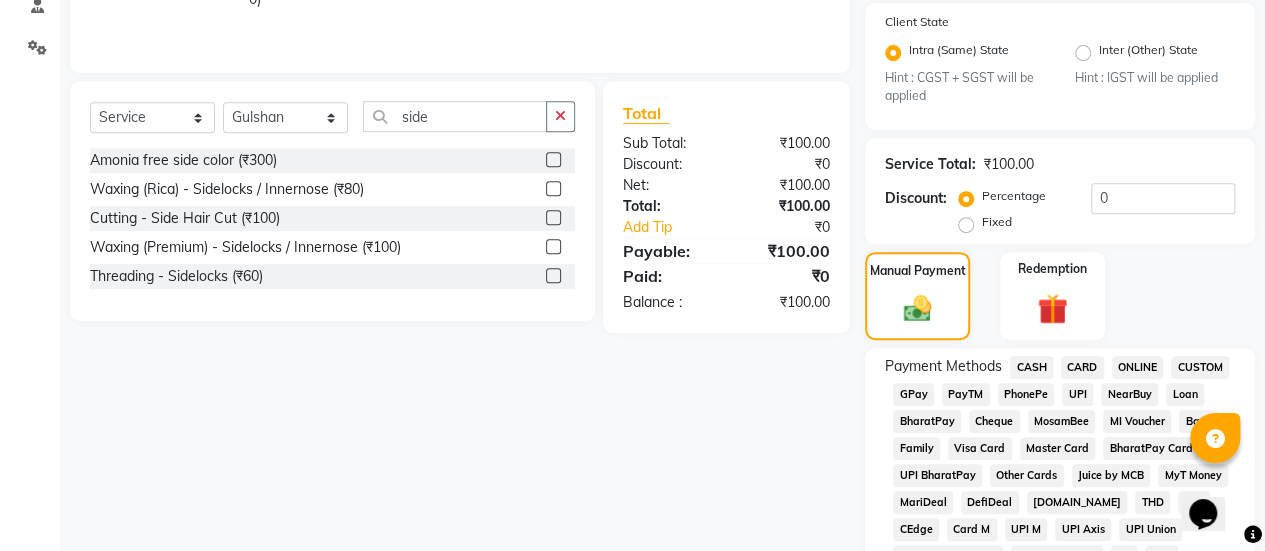 scroll, scrollTop: 400, scrollLeft: 0, axis: vertical 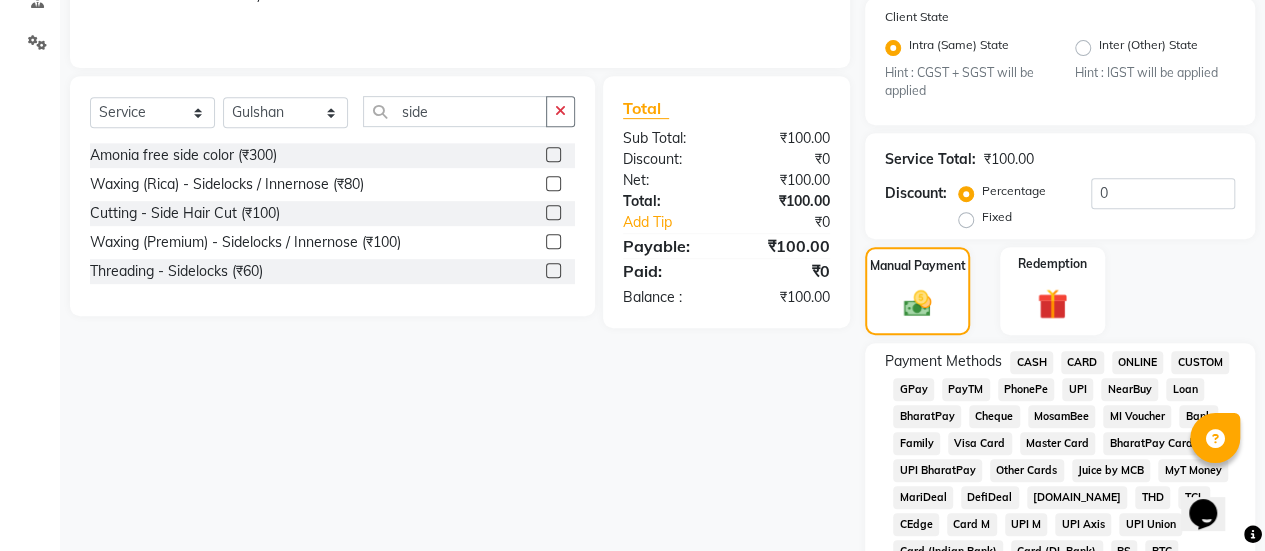 click on "CASH" 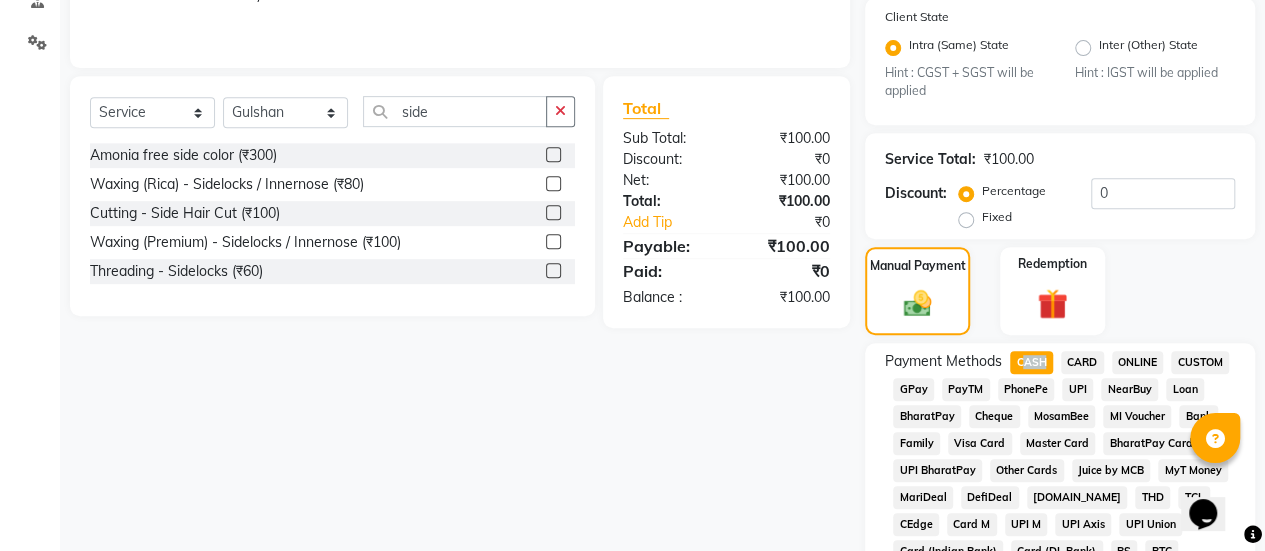 click on "CASH" 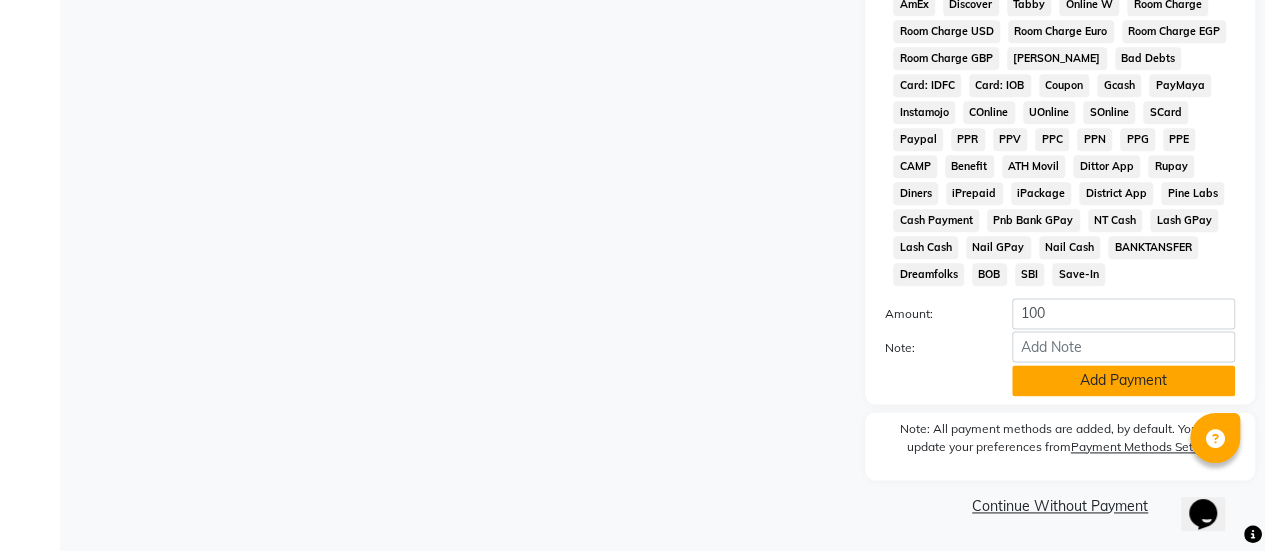 click on "Add Payment" 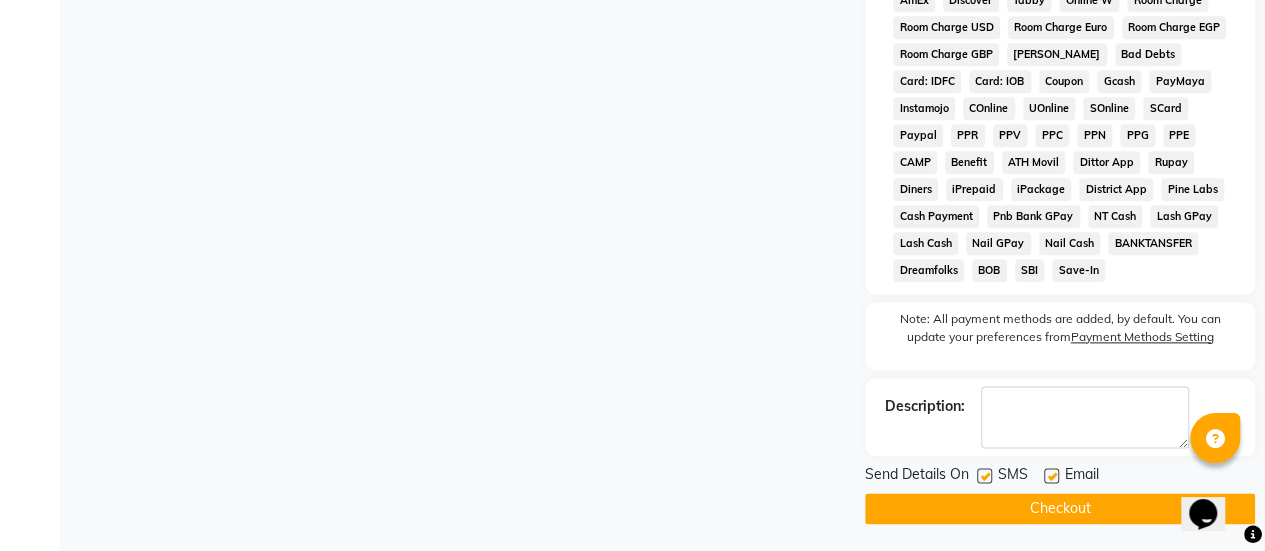 click 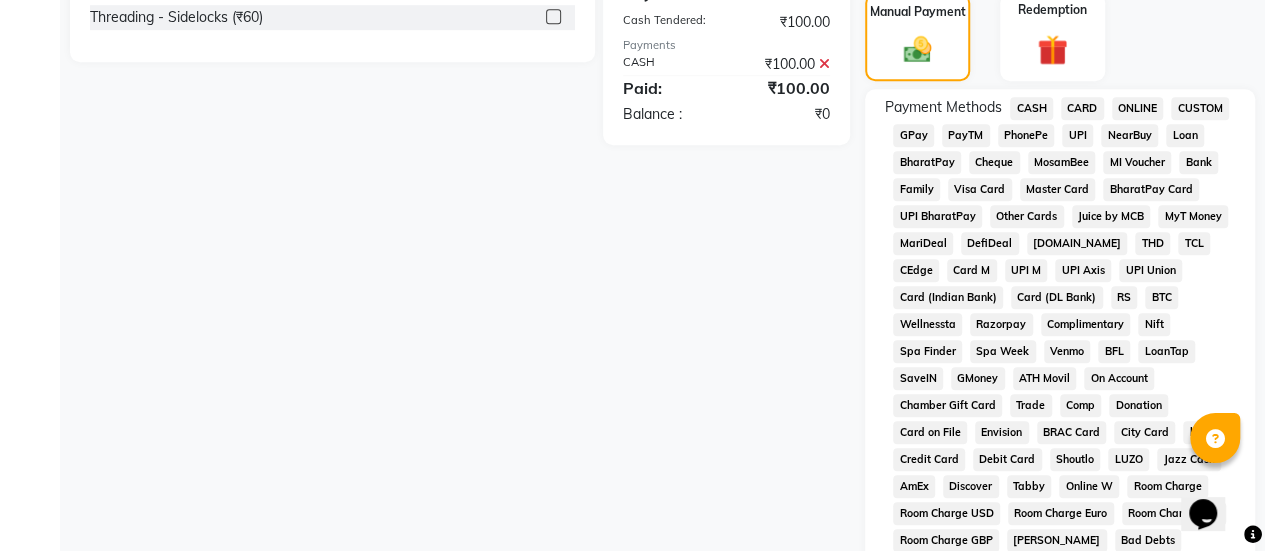 scroll, scrollTop: 554, scrollLeft: 0, axis: vertical 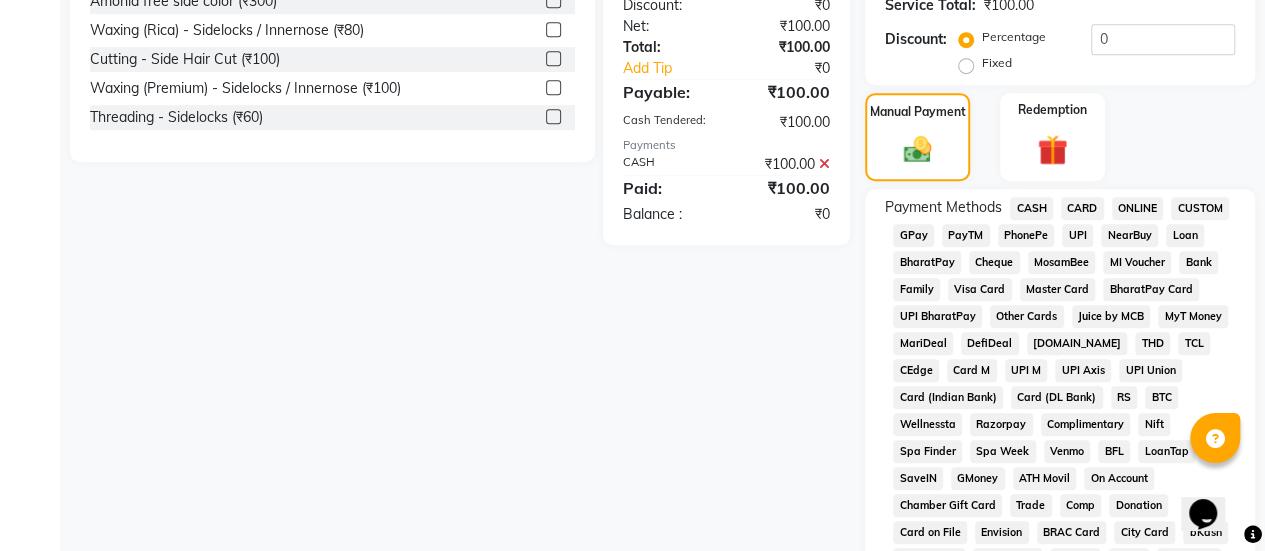 click 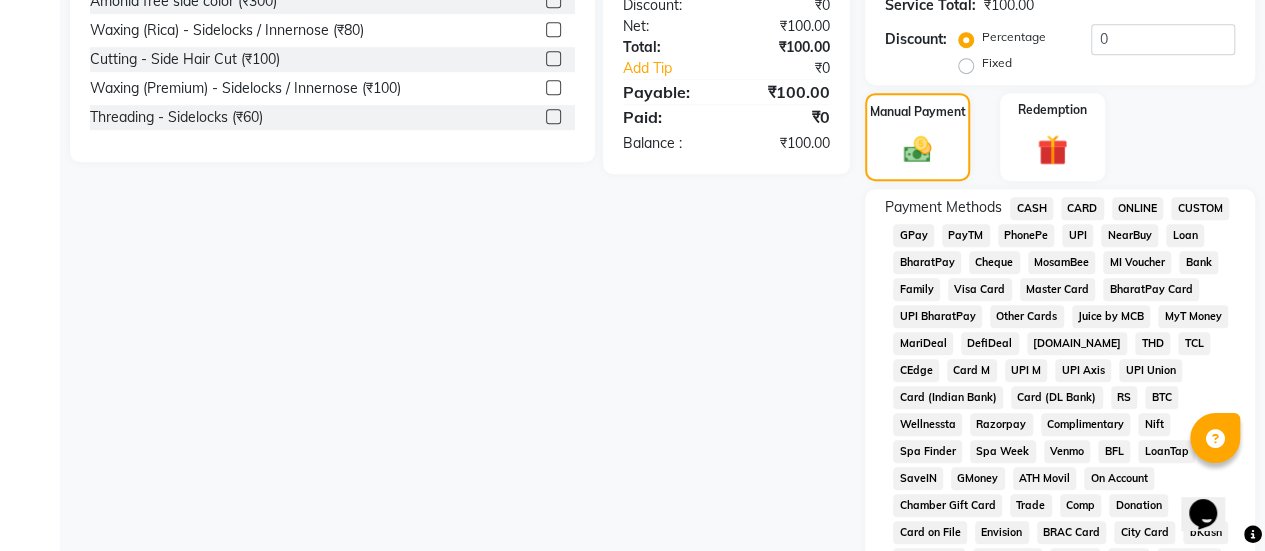 click on "GPay" 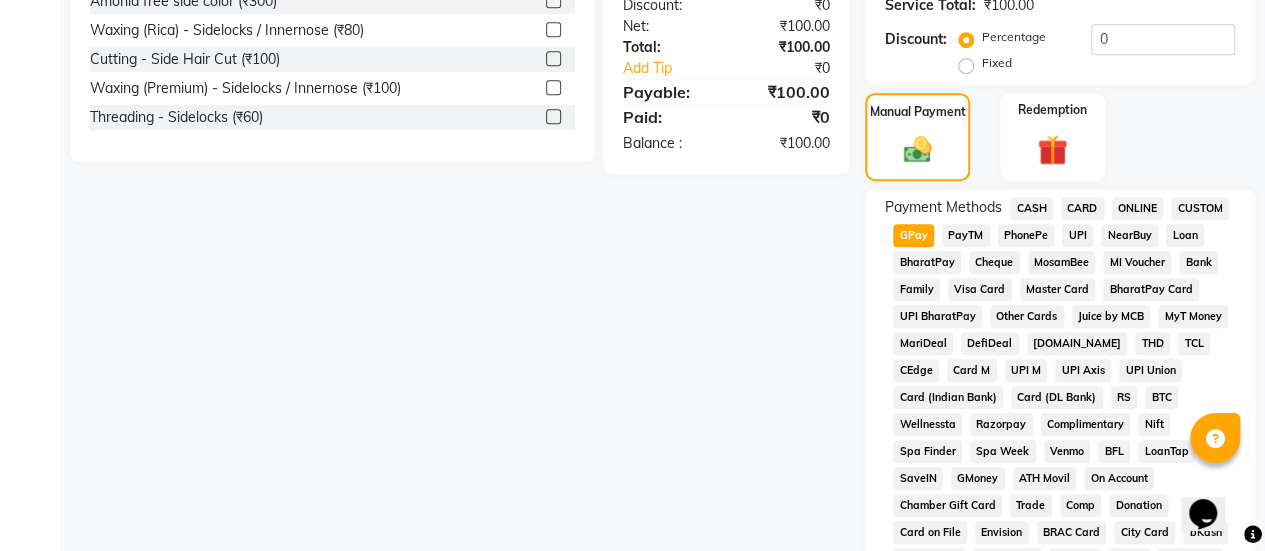 click on "GPay" 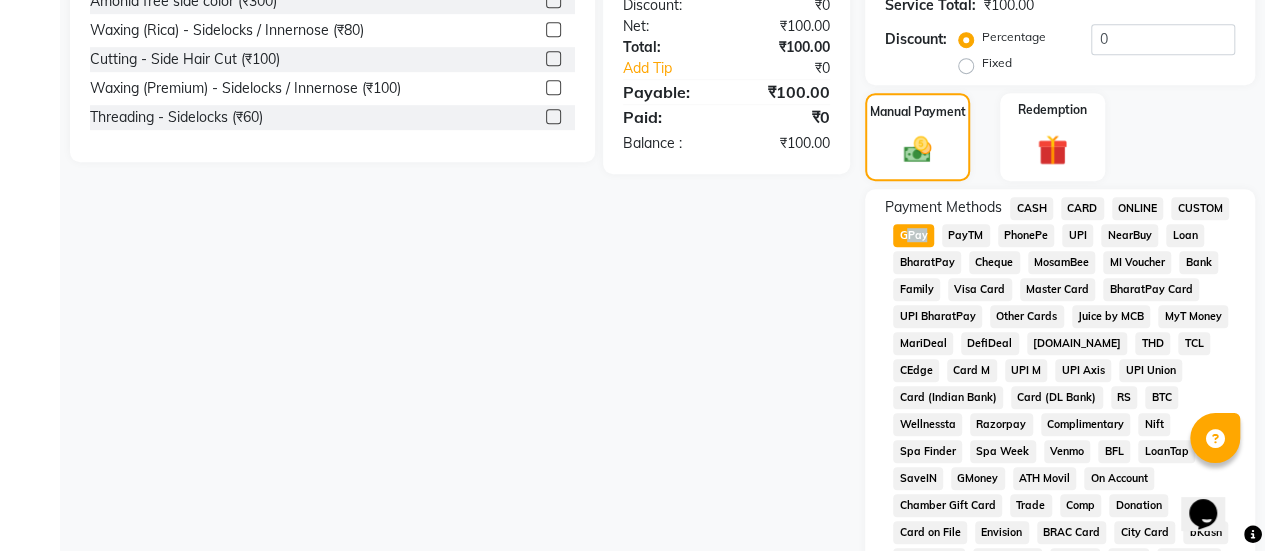 click on "GPay" 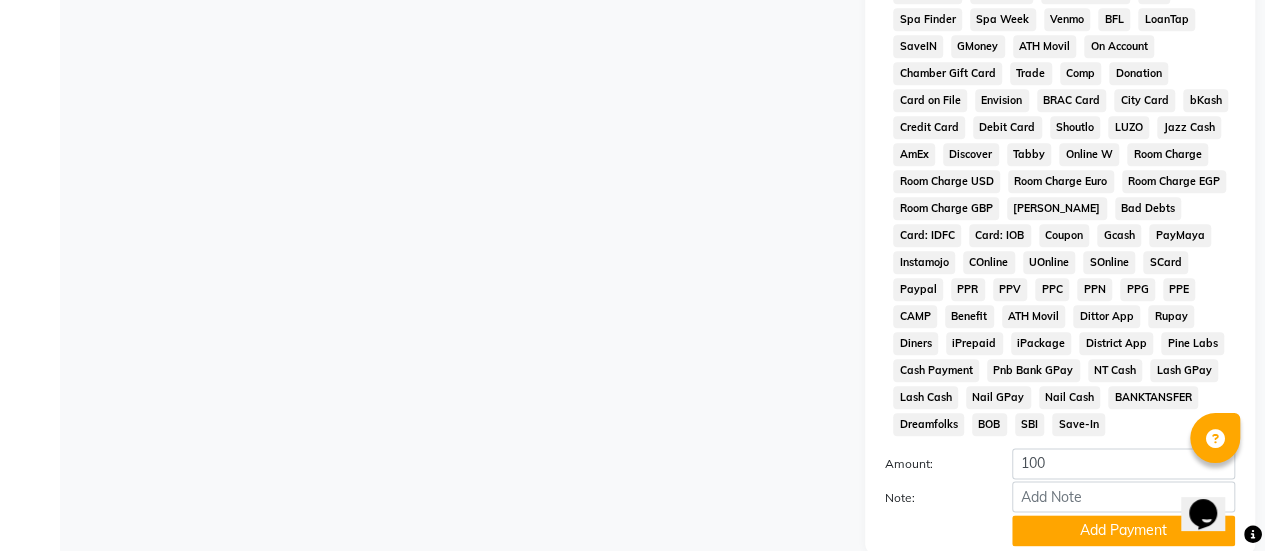 scroll, scrollTop: 1140, scrollLeft: 0, axis: vertical 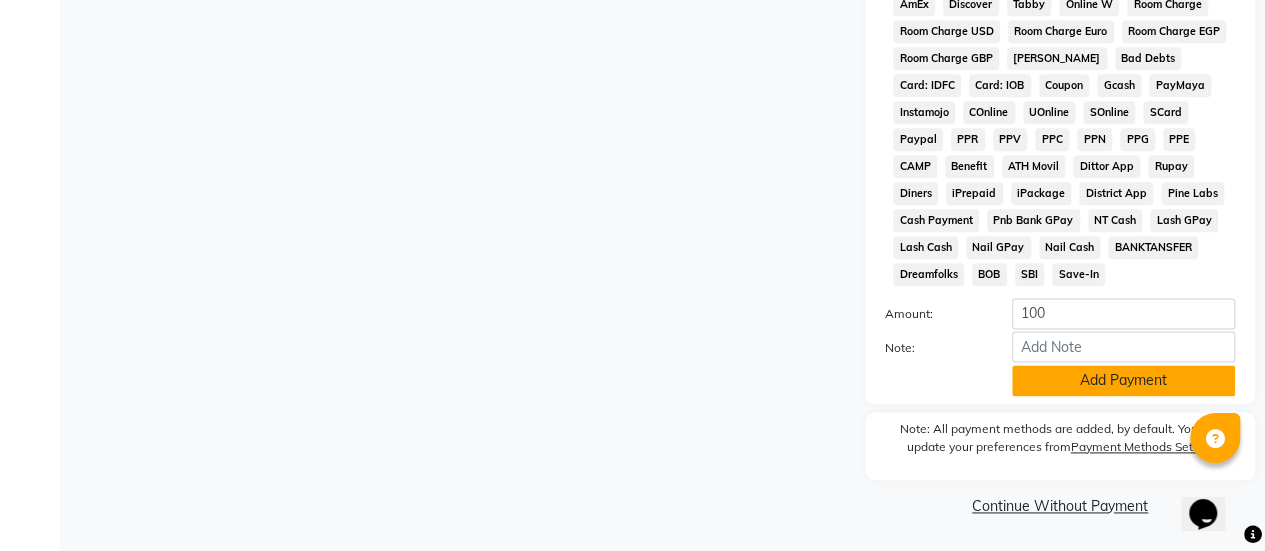 click on "Add Payment" 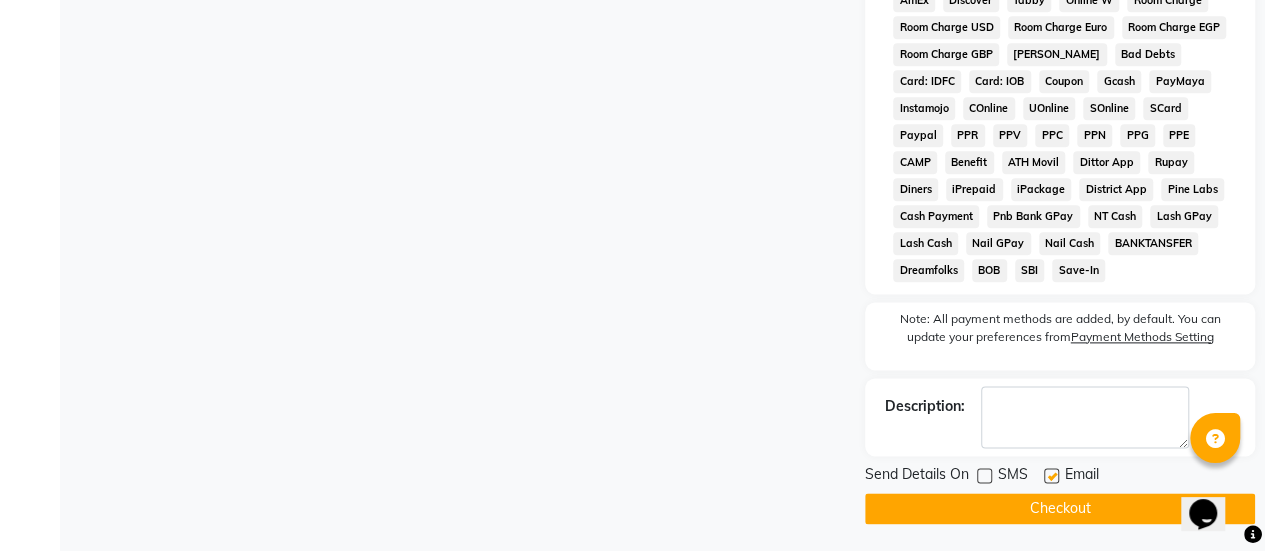 click on "Checkout" 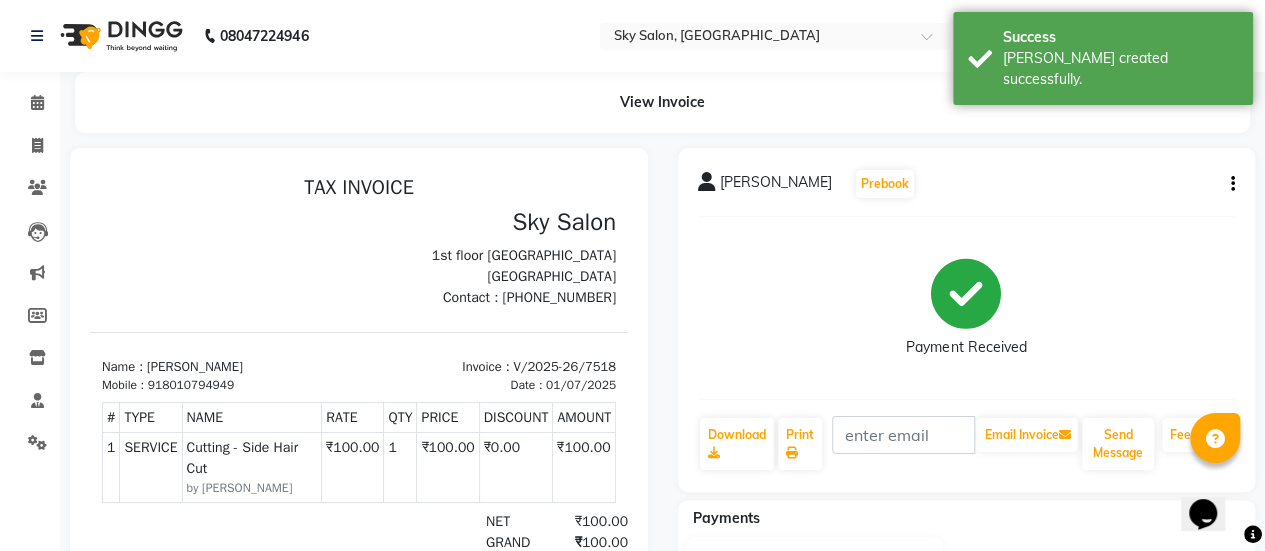 scroll, scrollTop: 0, scrollLeft: 0, axis: both 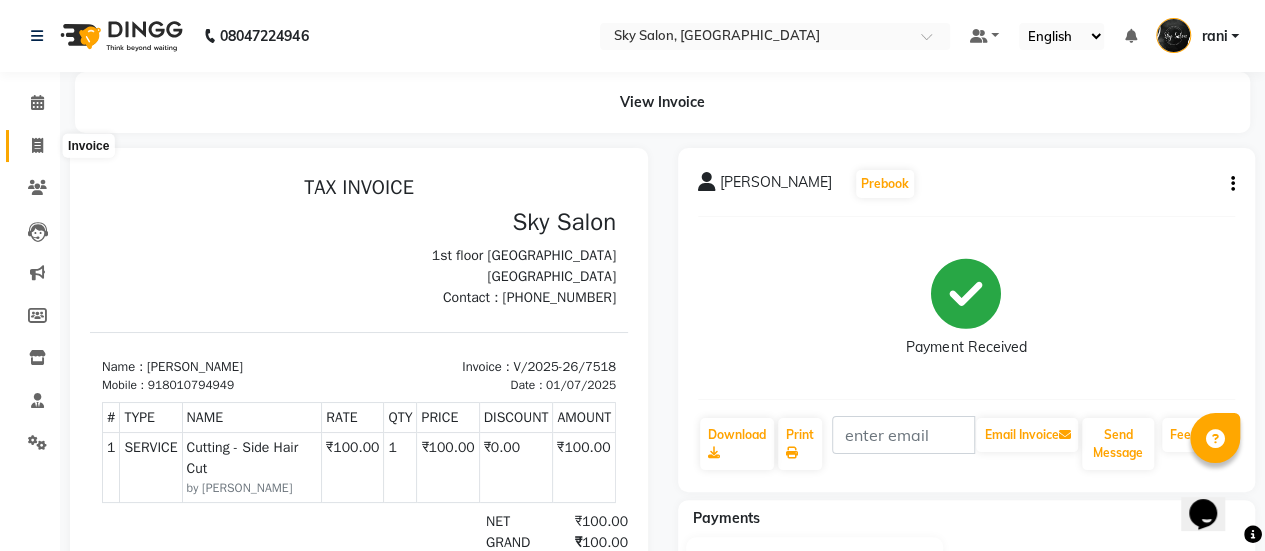 click 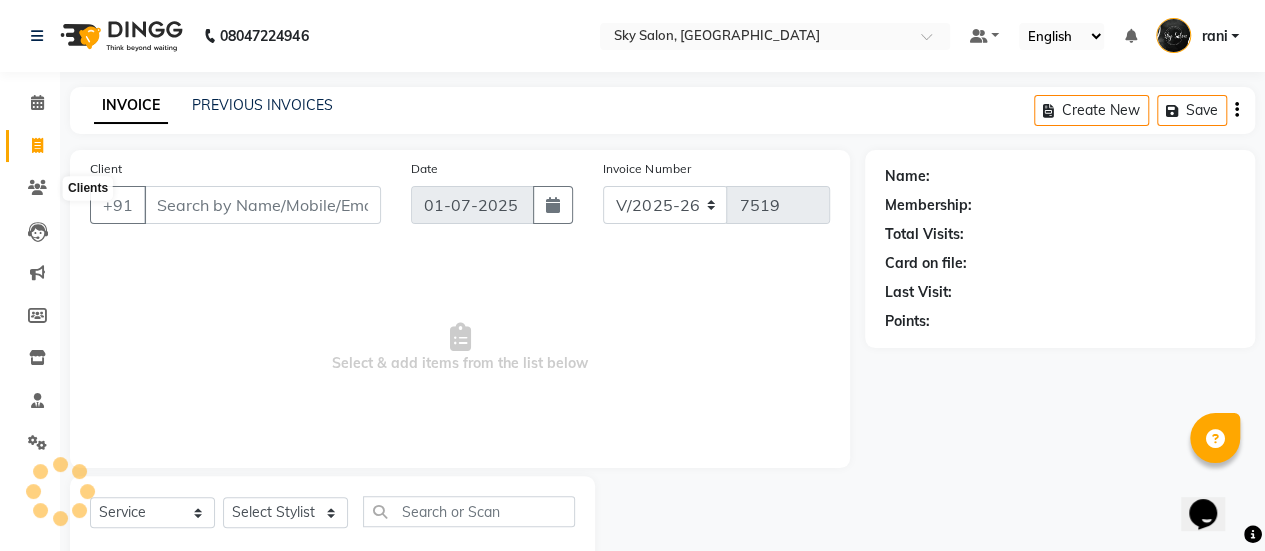 scroll, scrollTop: 49, scrollLeft: 0, axis: vertical 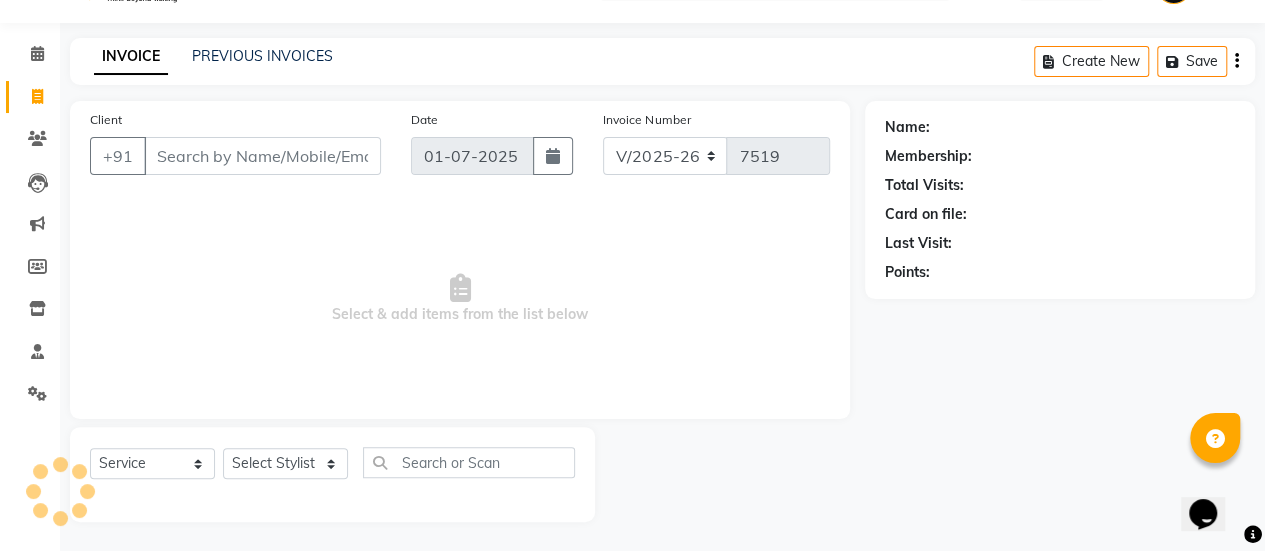 click on "Client" at bounding box center (262, 156) 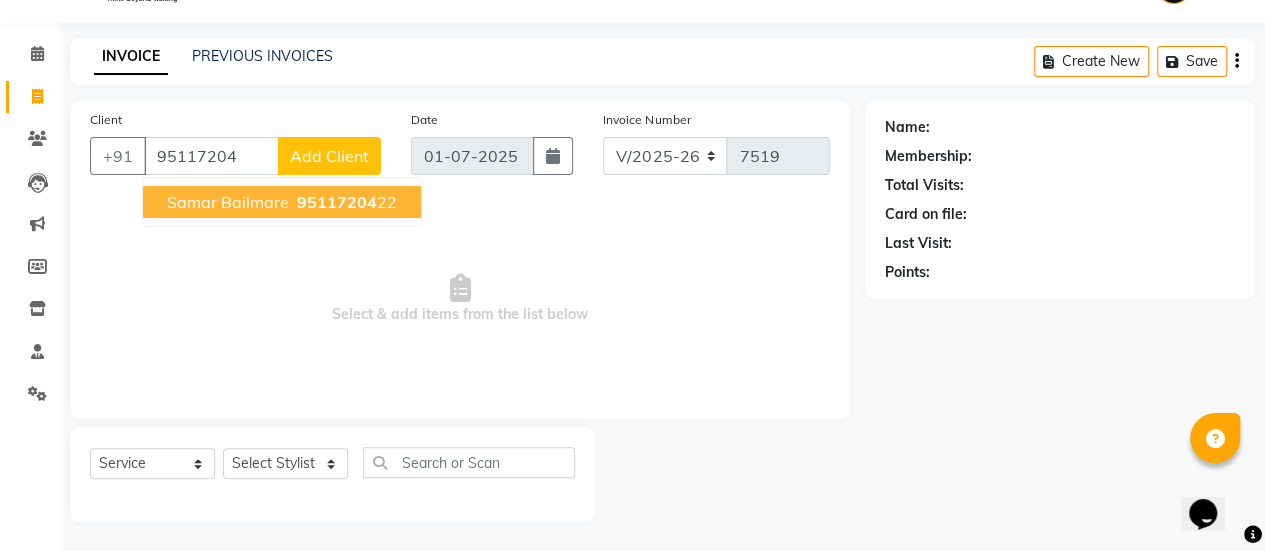 click on "samar bailmare" at bounding box center (228, 202) 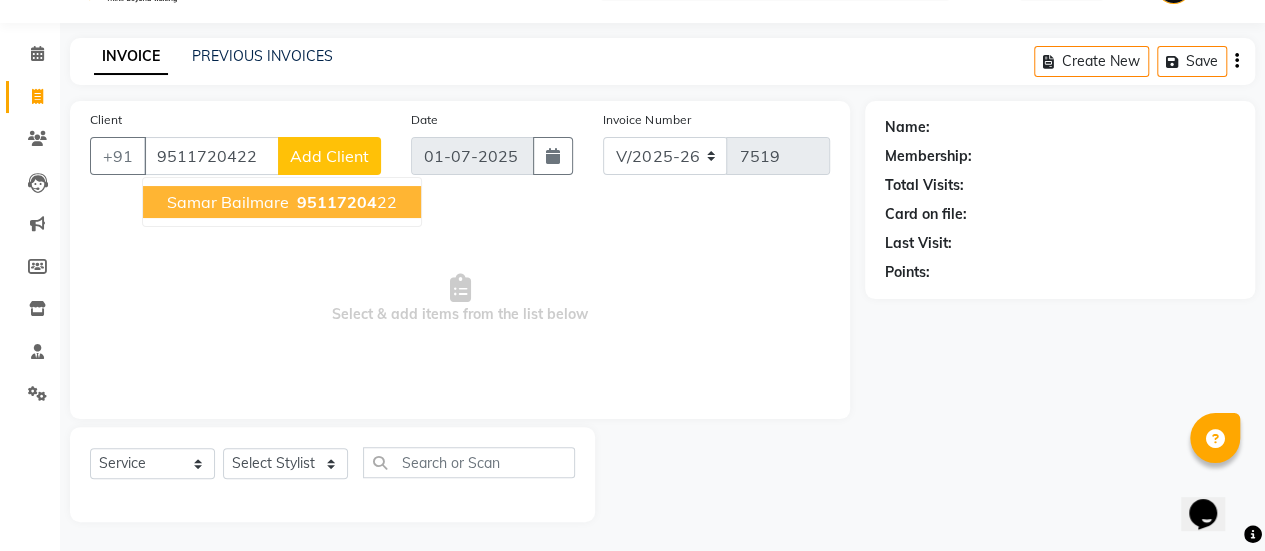 type on "9511720422" 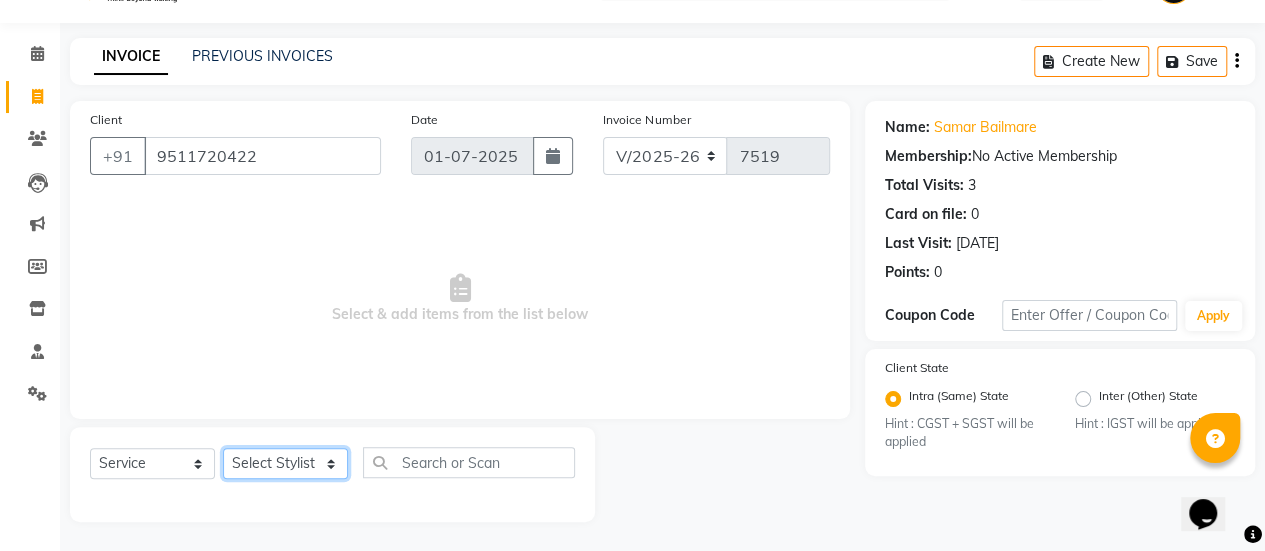 click on "Select Stylist afreen [PERSON_NAME] saha [PERSON_NAME] [PERSON_NAME] [PERSON_NAME] bharti Bunny Danish [PERSON_NAME] 1 [PERSON_NAME] [PERSON_NAME] gaurav Gulshan [PERSON_NAME] [PERSON_NAME] krishna [PERSON_NAME] [PERSON_NAME] rani [PERSON_NAME] [PERSON_NAME] sachin [PERSON_NAME] [PERSON_NAME] sameer 2 [PERSON_NAME] [PERSON_NAME] [PERSON_NAME]" 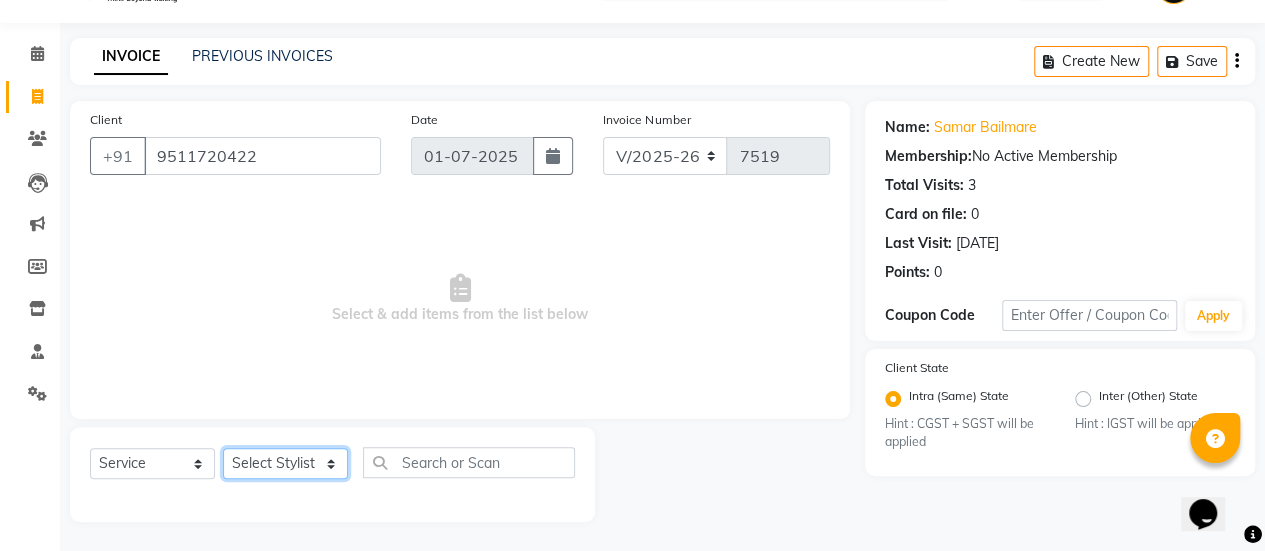 select on "84591" 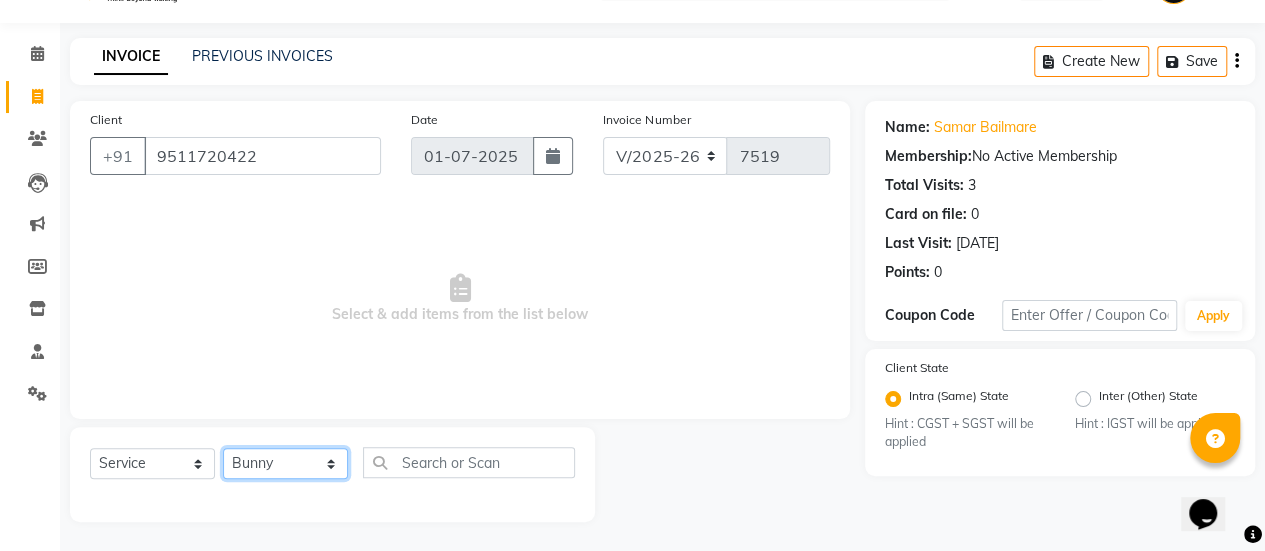 click on "Select Stylist afreen [PERSON_NAME] saha [PERSON_NAME] [PERSON_NAME] [PERSON_NAME] bharti Bunny Danish [PERSON_NAME] 1 [PERSON_NAME] [PERSON_NAME] gaurav Gulshan [PERSON_NAME] [PERSON_NAME] krishna [PERSON_NAME] [PERSON_NAME] rani [PERSON_NAME] [PERSON_NAME] sachin [PERSON_NAME] [PERSON_NAME] sameer 2 [PERSON_NAME] [PERSON_NAME] [PERSON_NAME]" 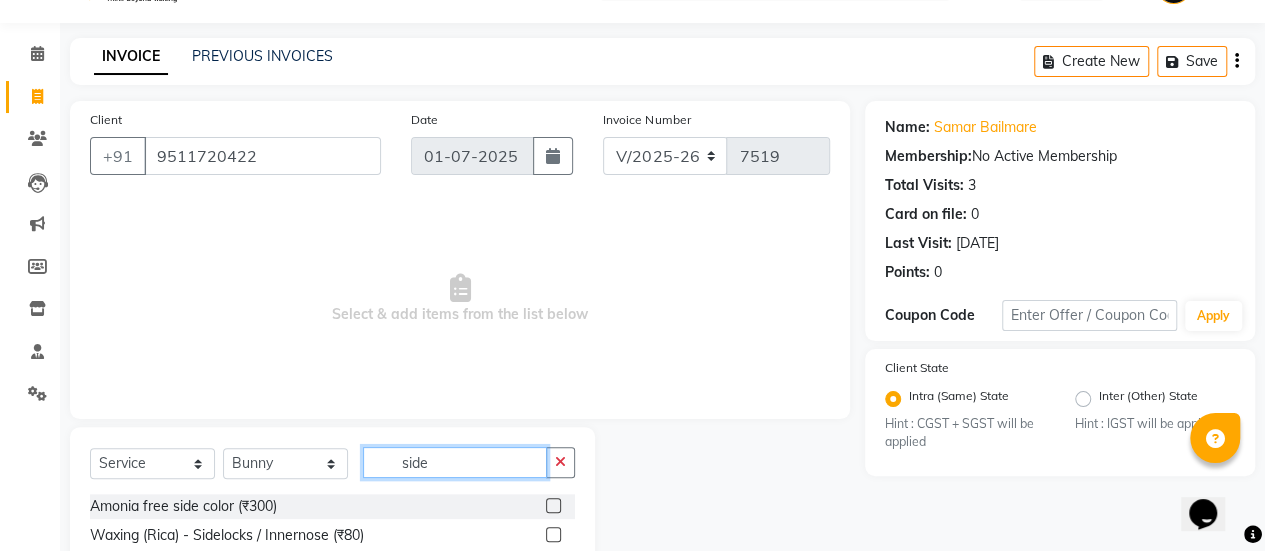 scroll, scrollTop: 194, scrollLeft: 0, axis: vertical 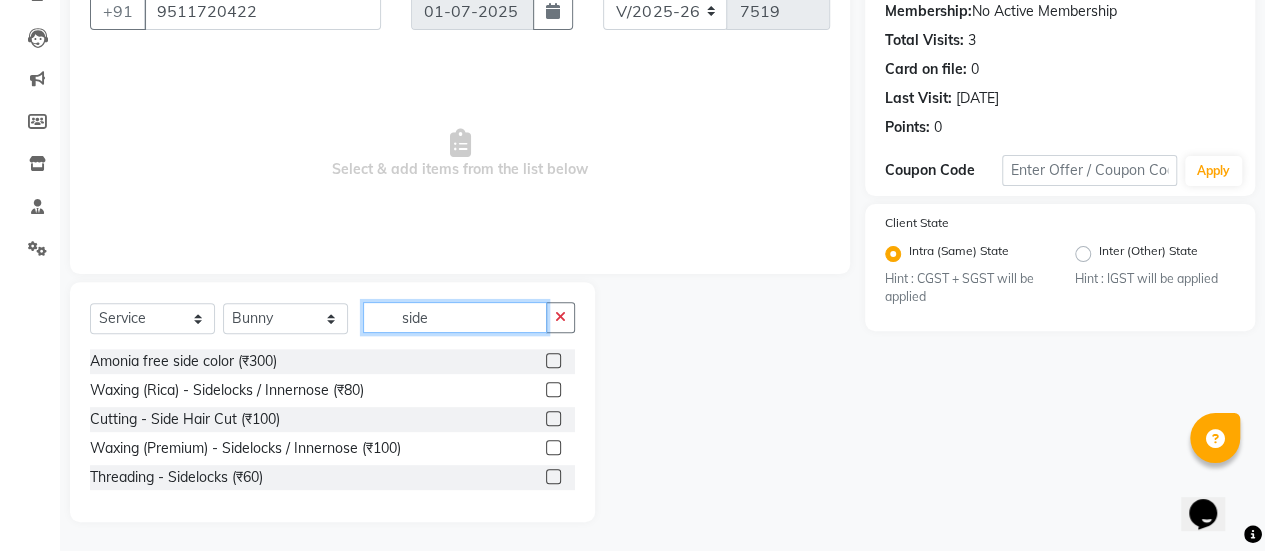 type on "side" 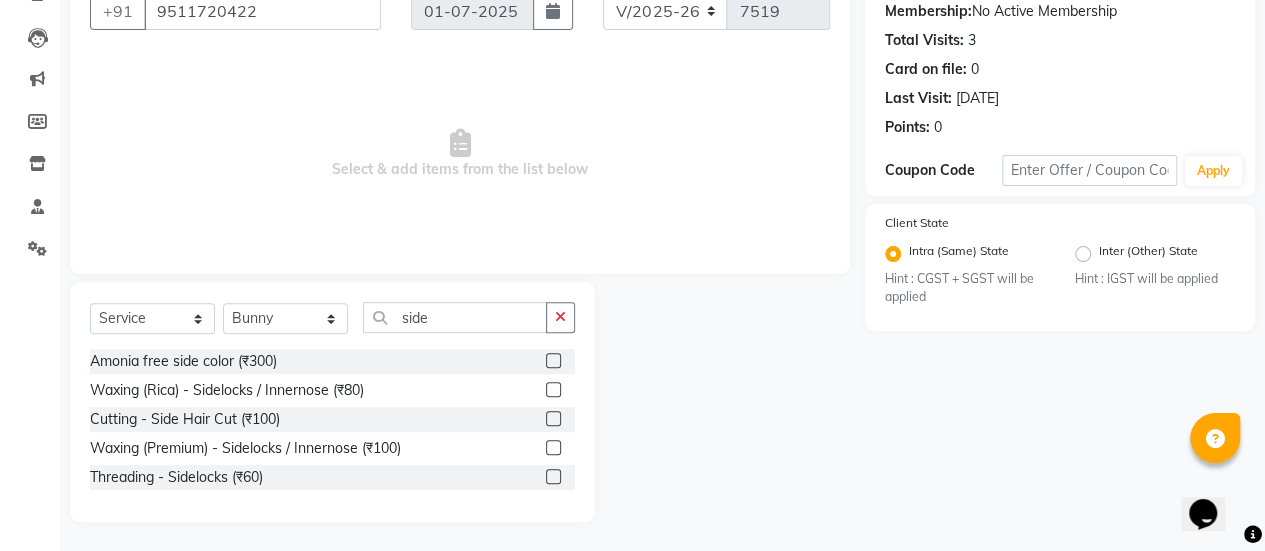 click 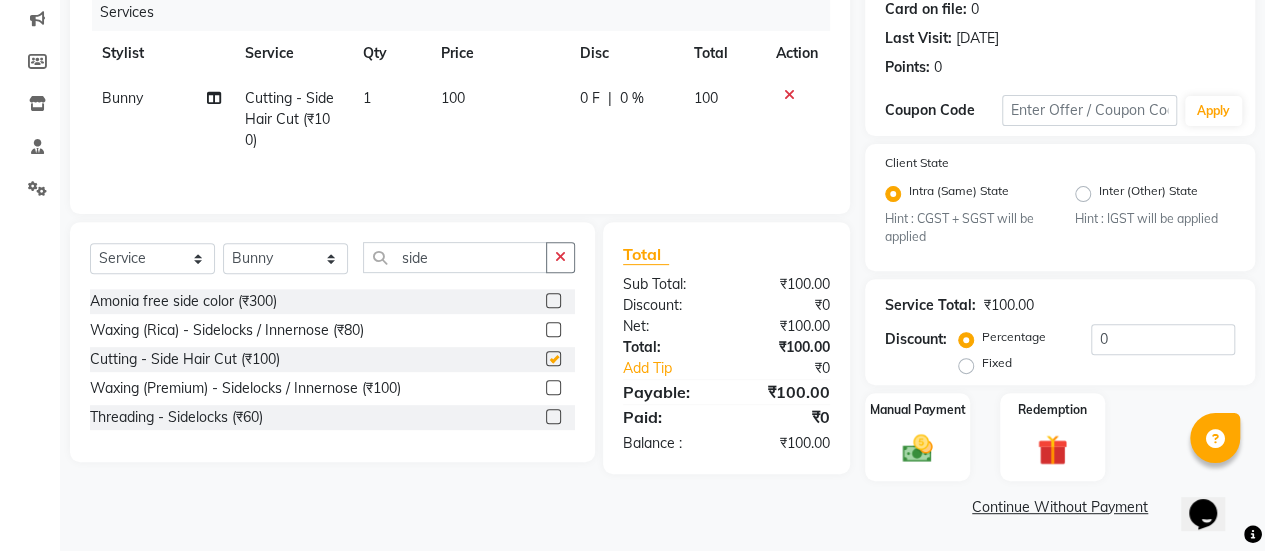 checkbox on "false" 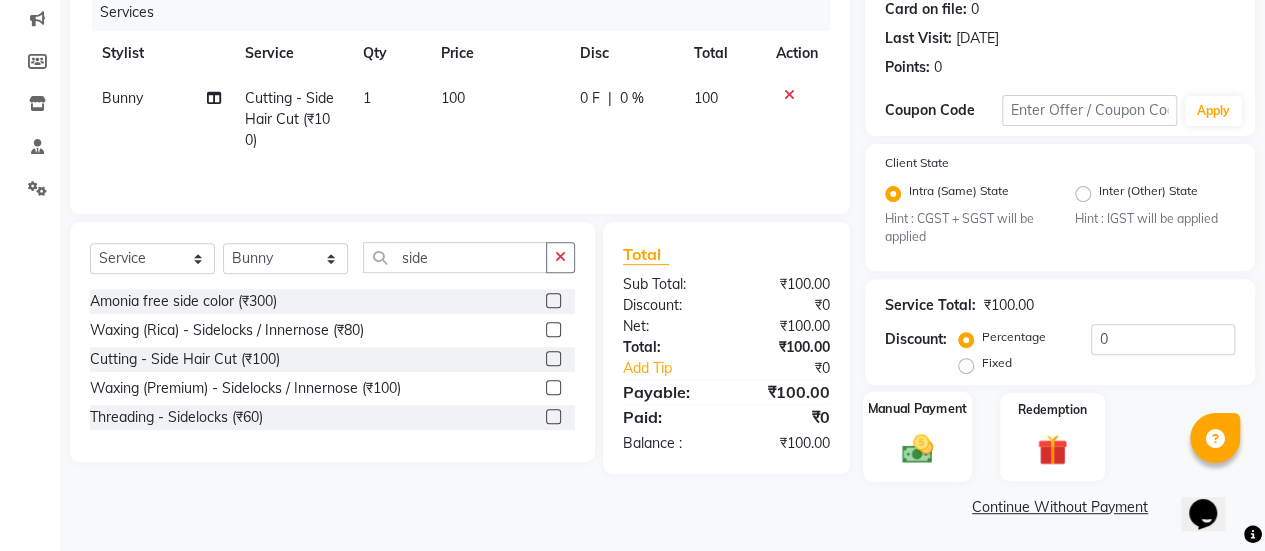 click on "Manual Payment" 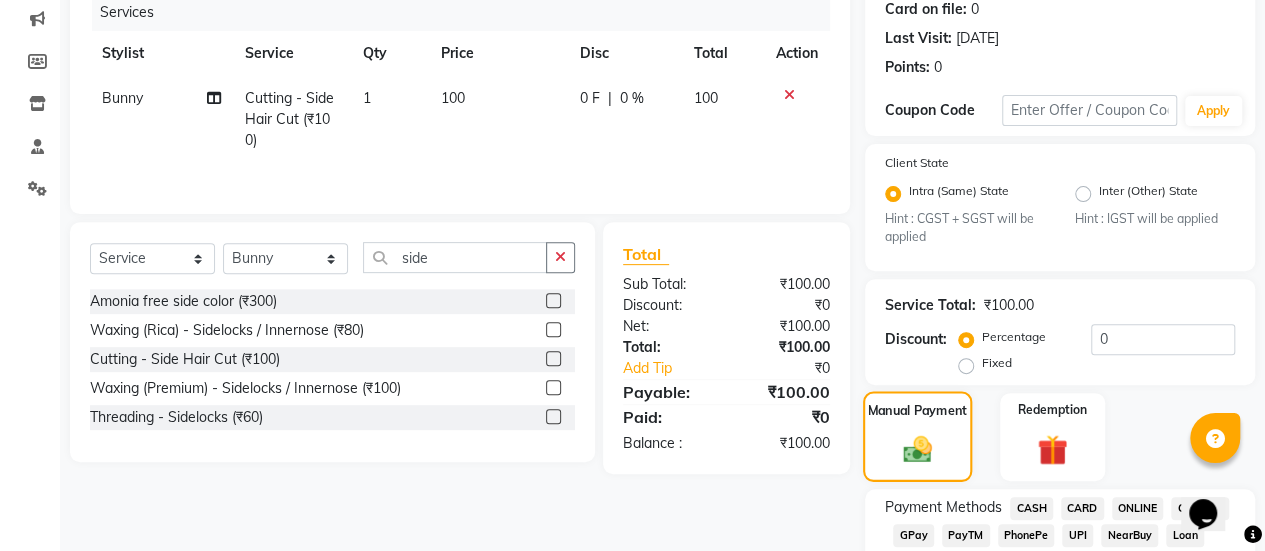 scroll, scrollTop: 463, scrollLeft: 0, axis: vertical 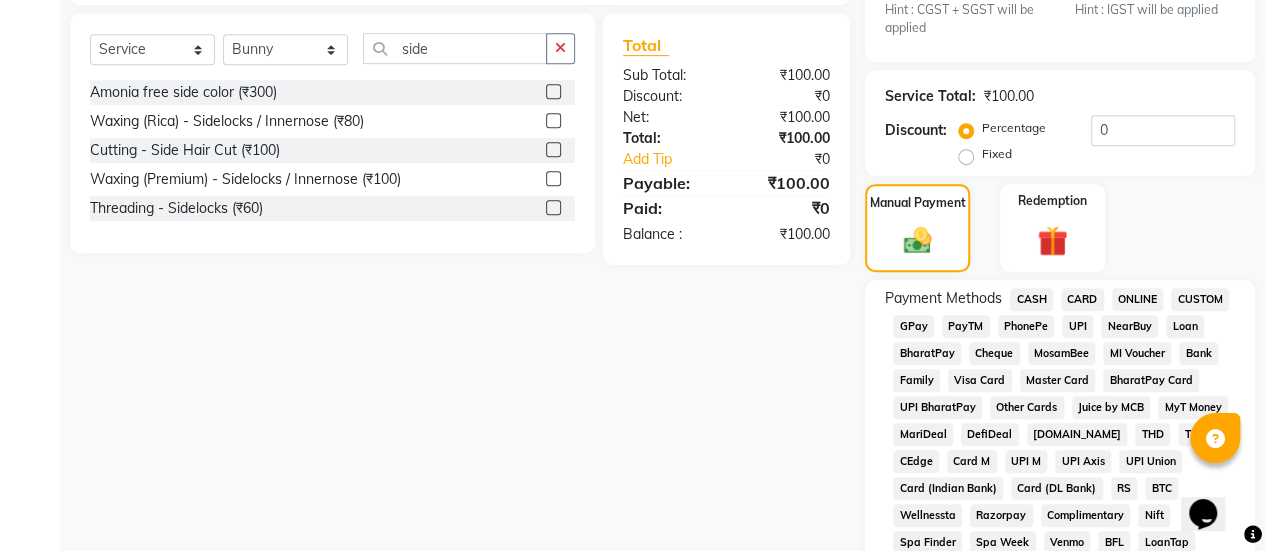click on "CASH" 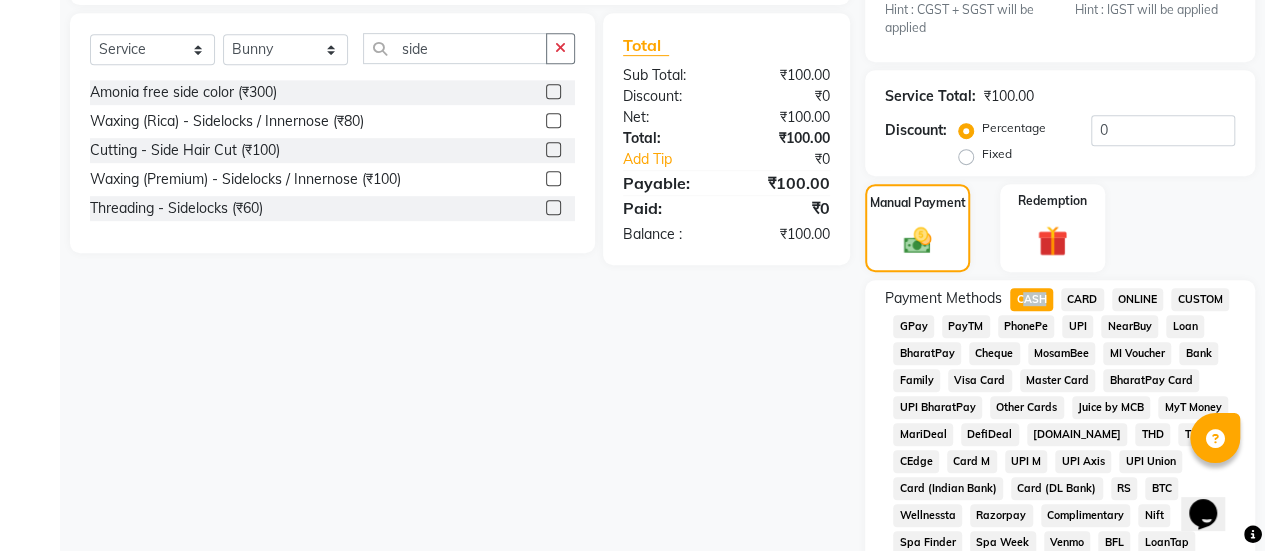 click on "CASH" 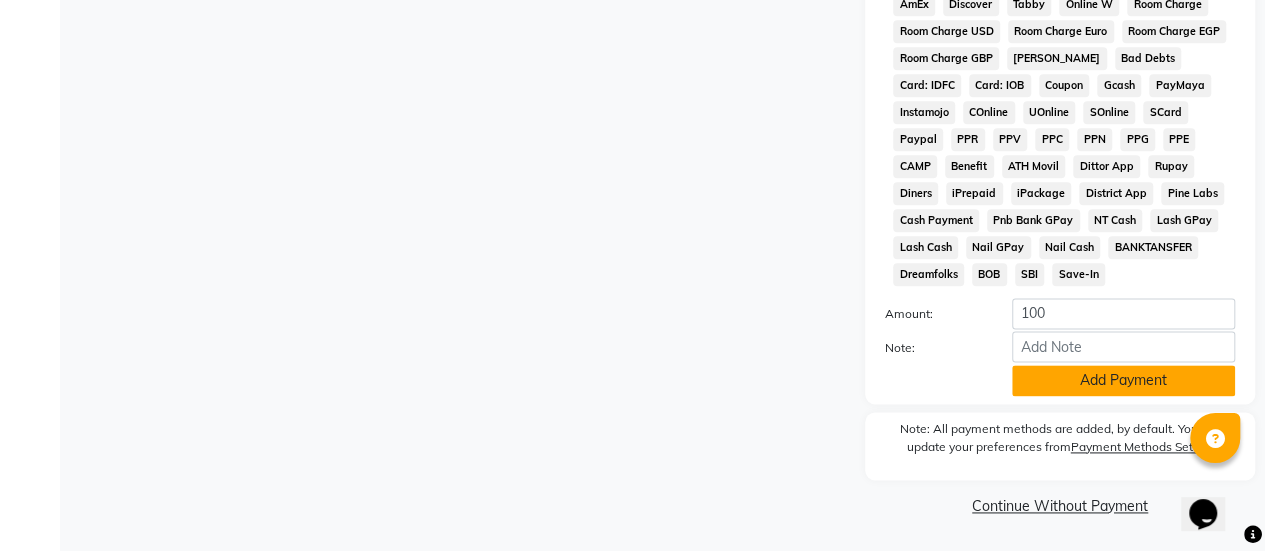 click on "Add Payment" 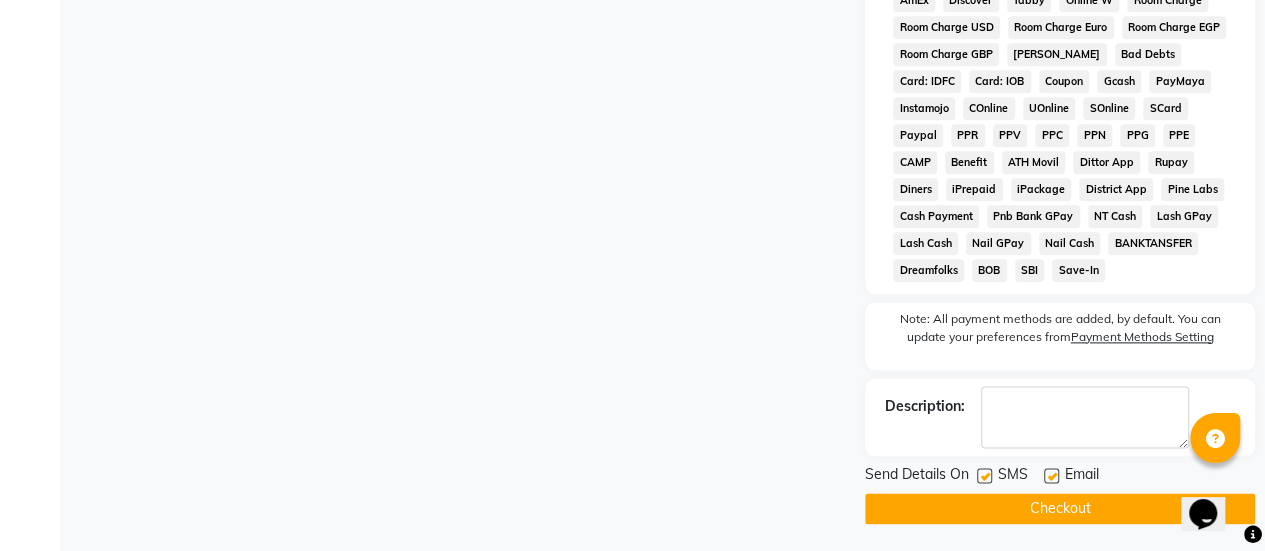 click on "Checkout" 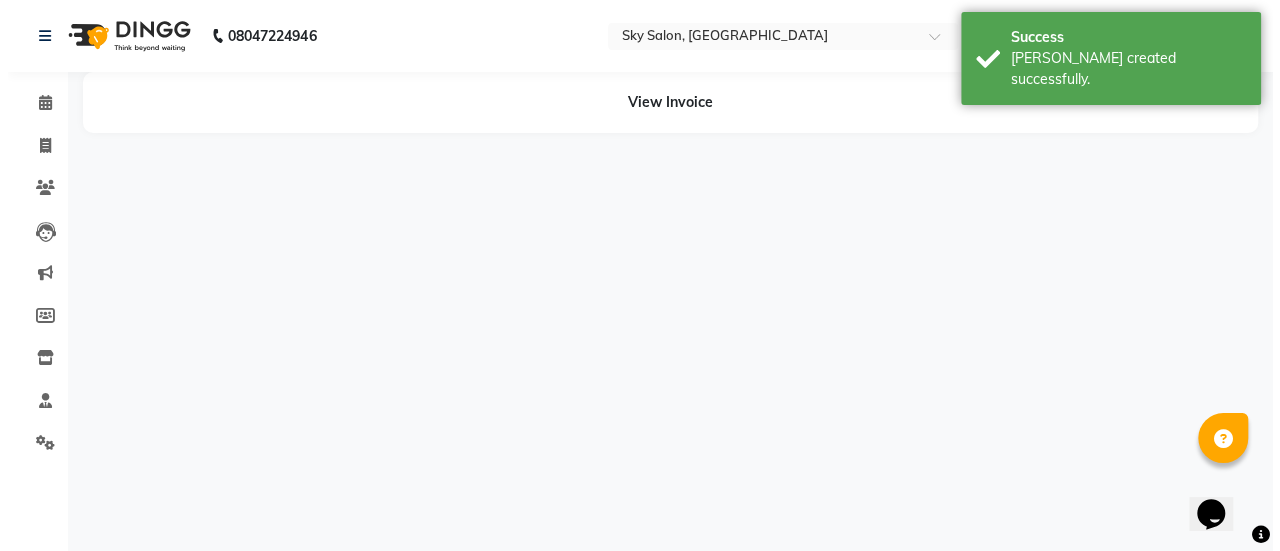 scroll, scrollTop: 0, scrollLeft: 0, axis: both 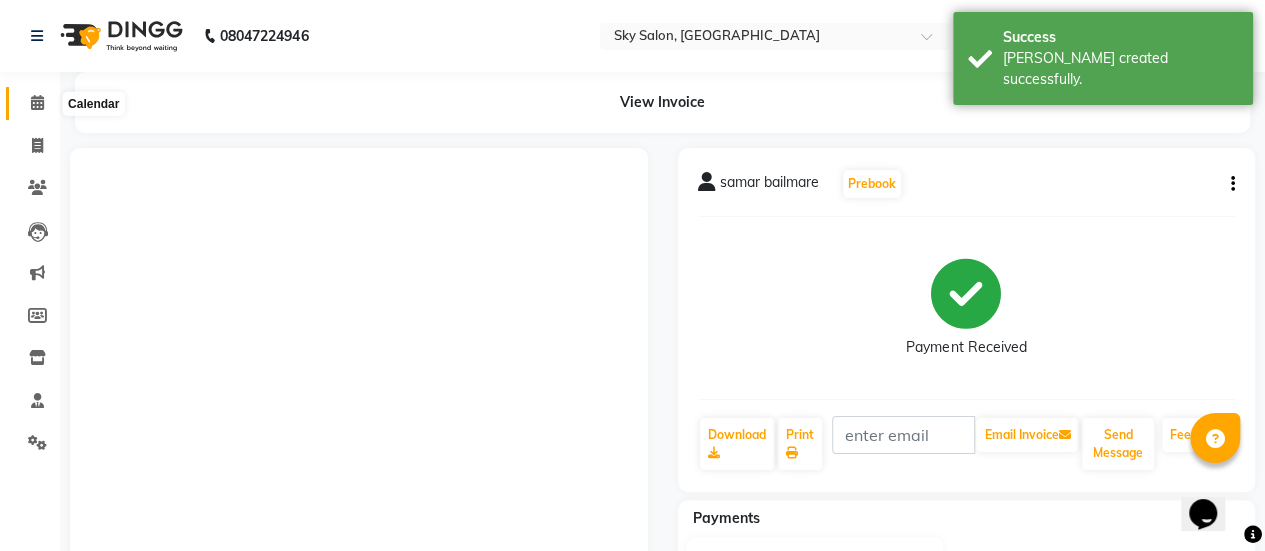 click 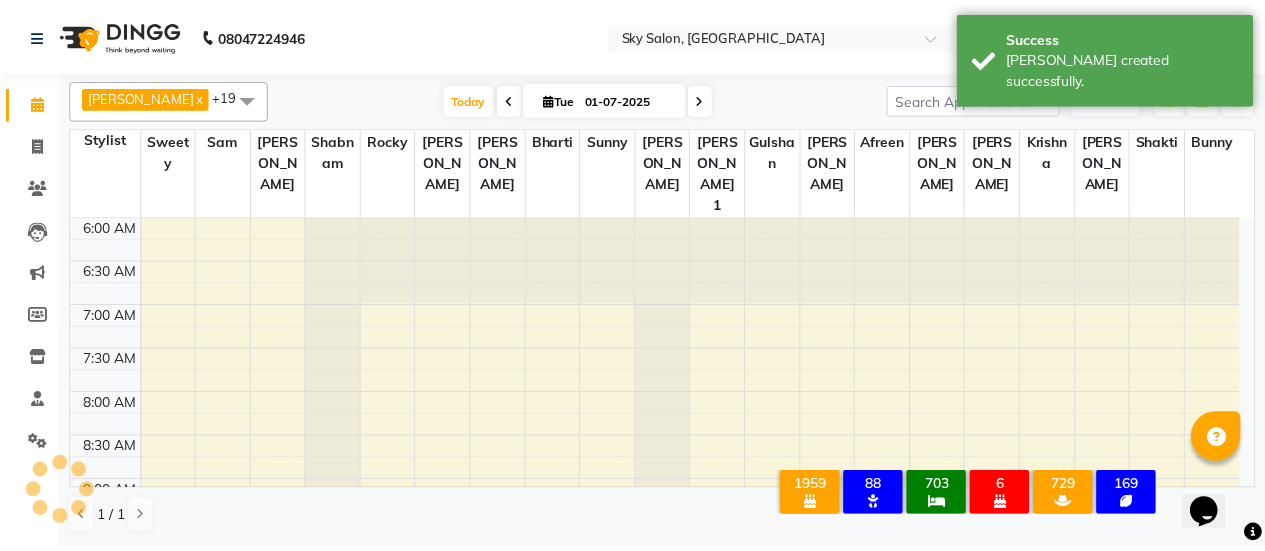 scroll, scrollTop: 0, scrollLeft: 0, axis: both 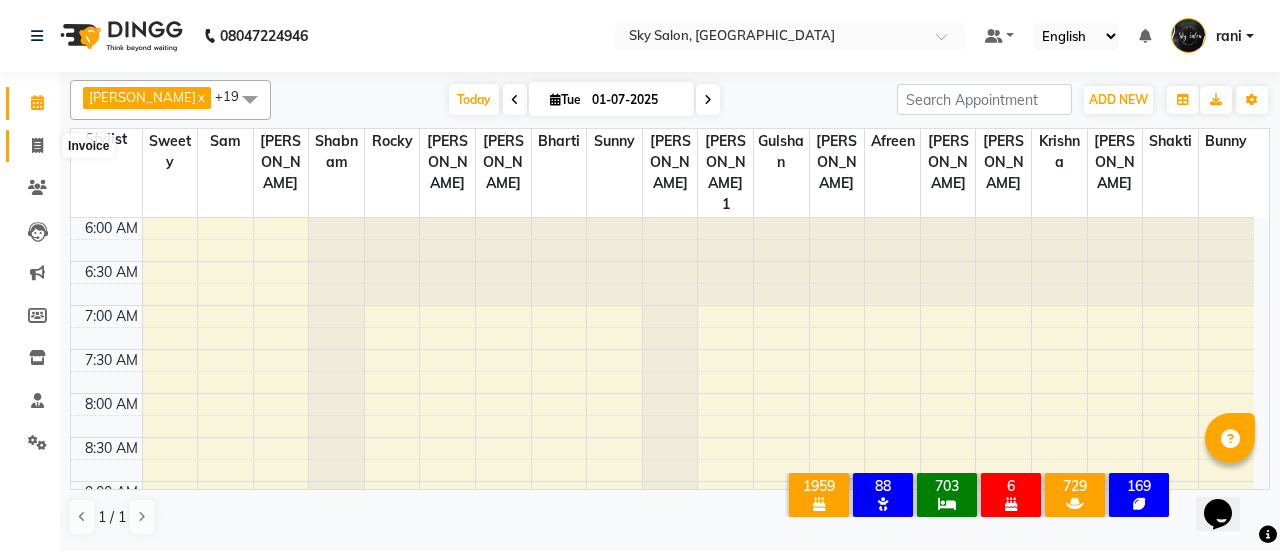 click 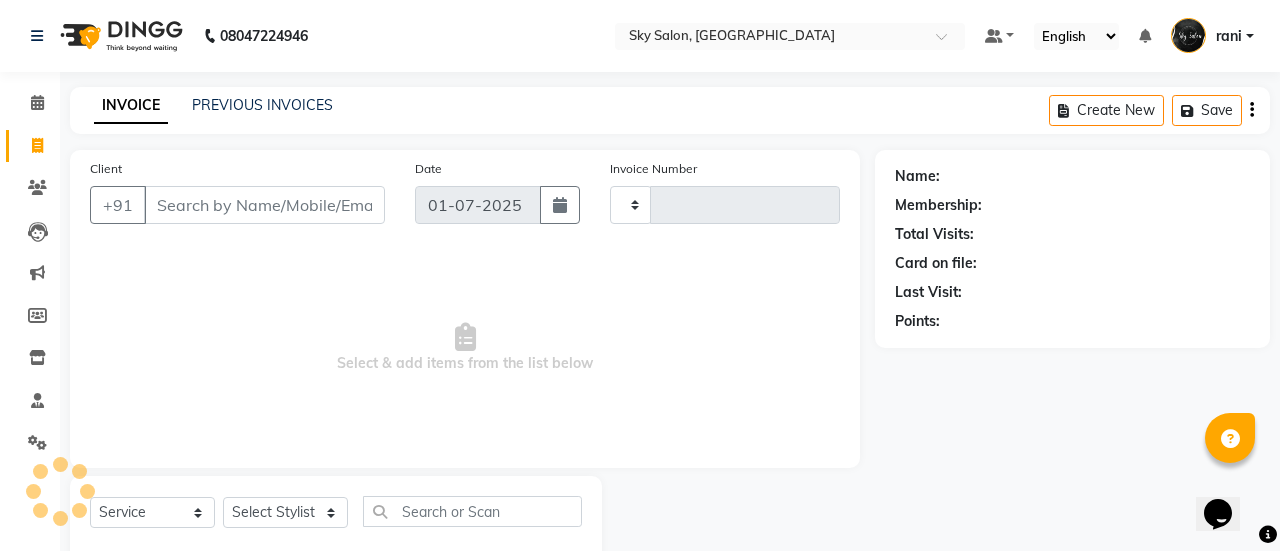 type on "7520" 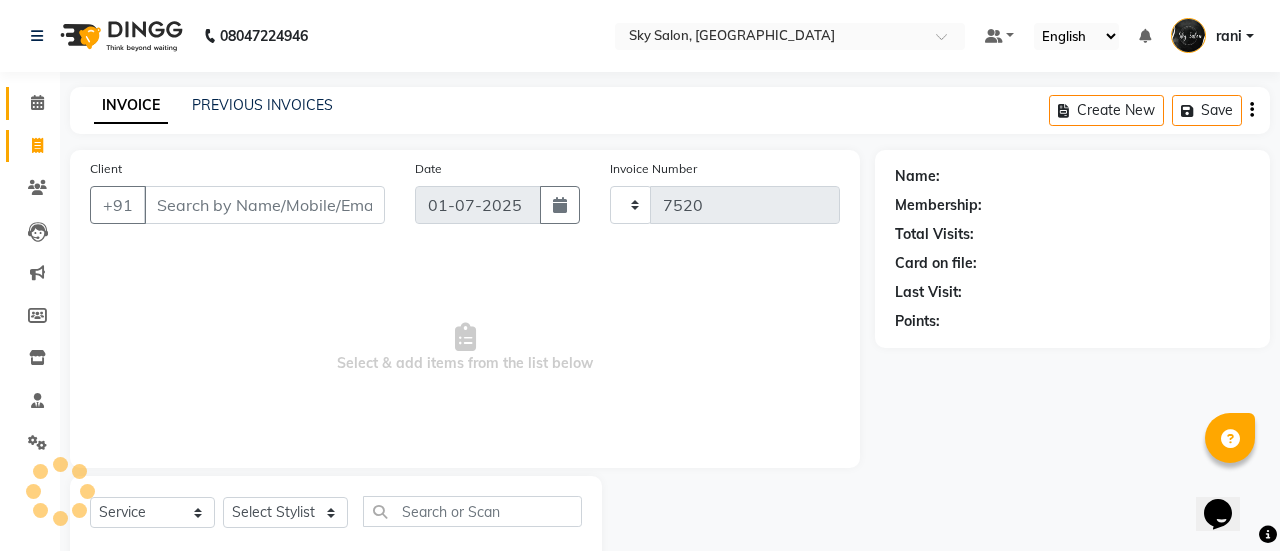 click on "INVOICE PREVIOUS INVOICES Create New   Save" 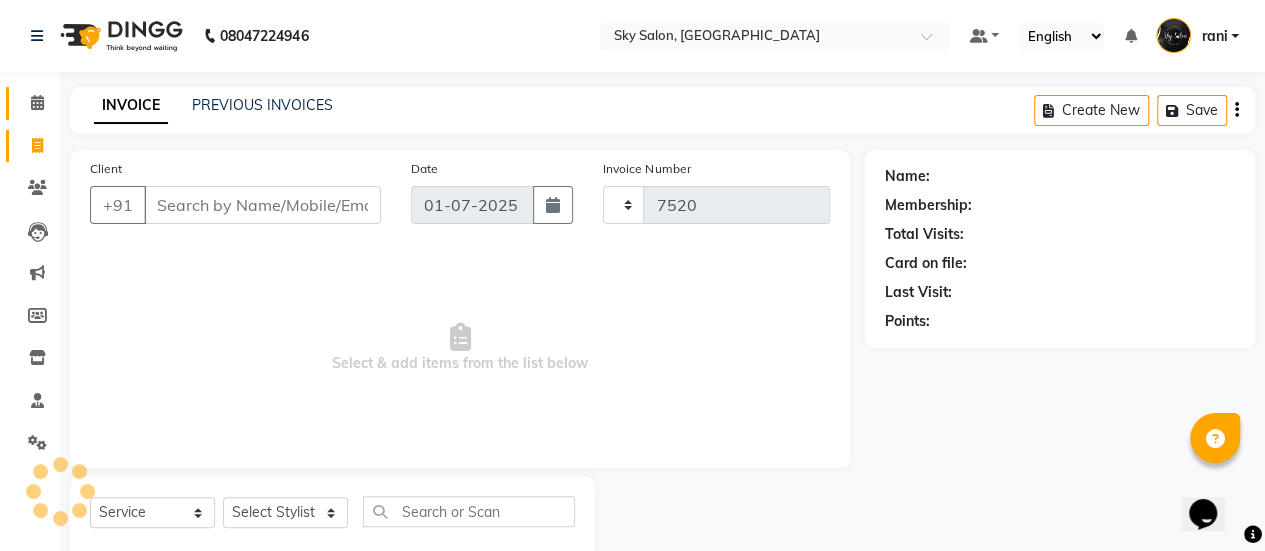 select on "3537" 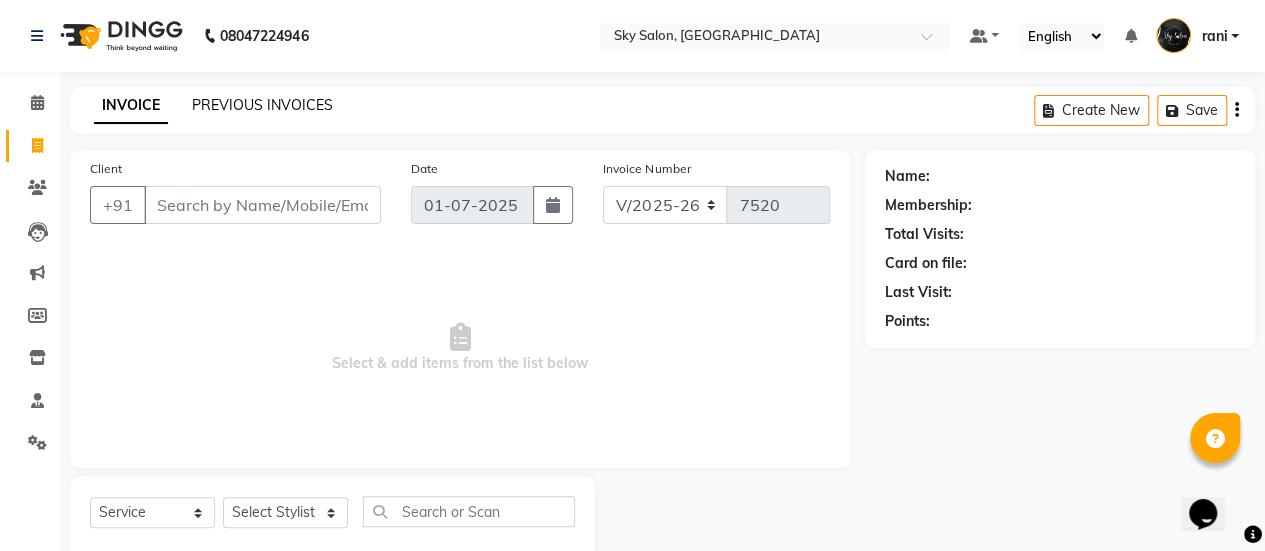 click on "PREVIOUS INVOICES" 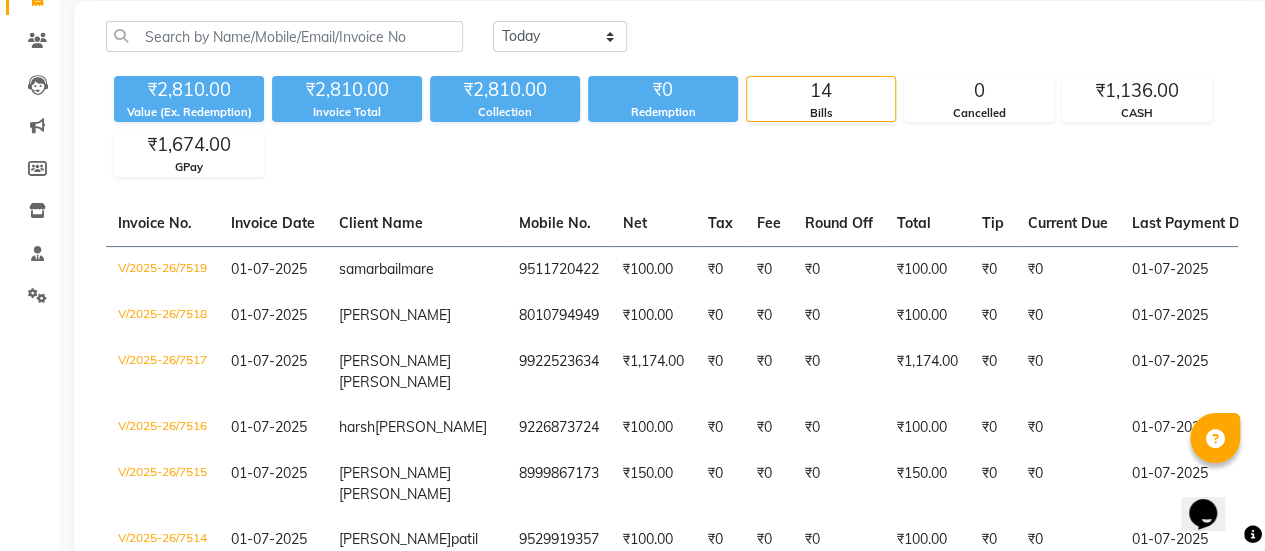 scroll, scrollTop: 148, scrollLeft: 0, axis: vertical 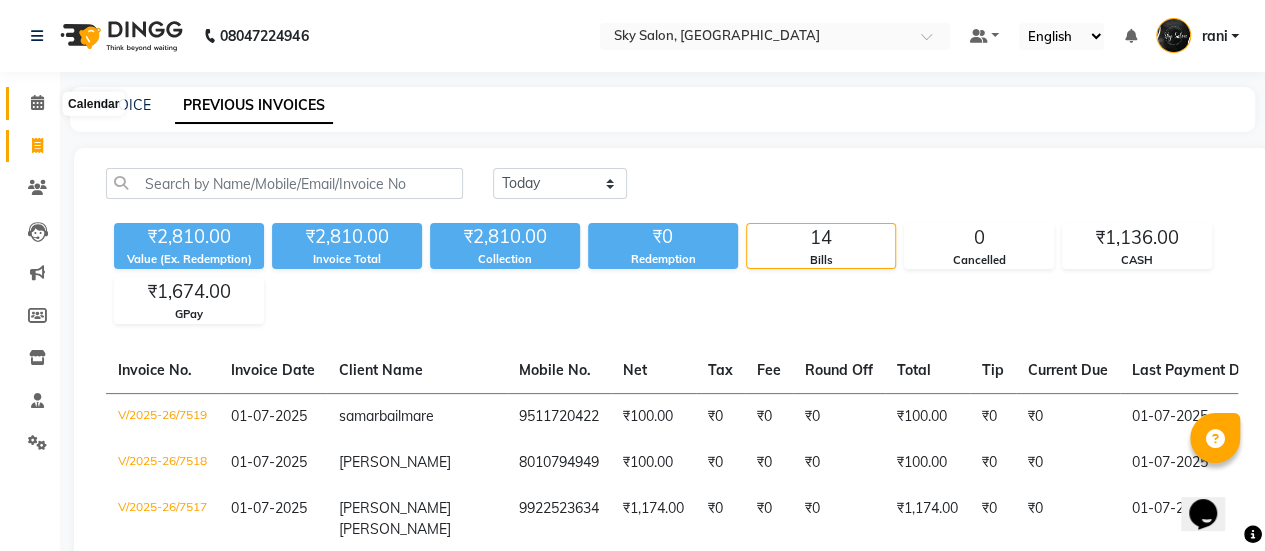 click 